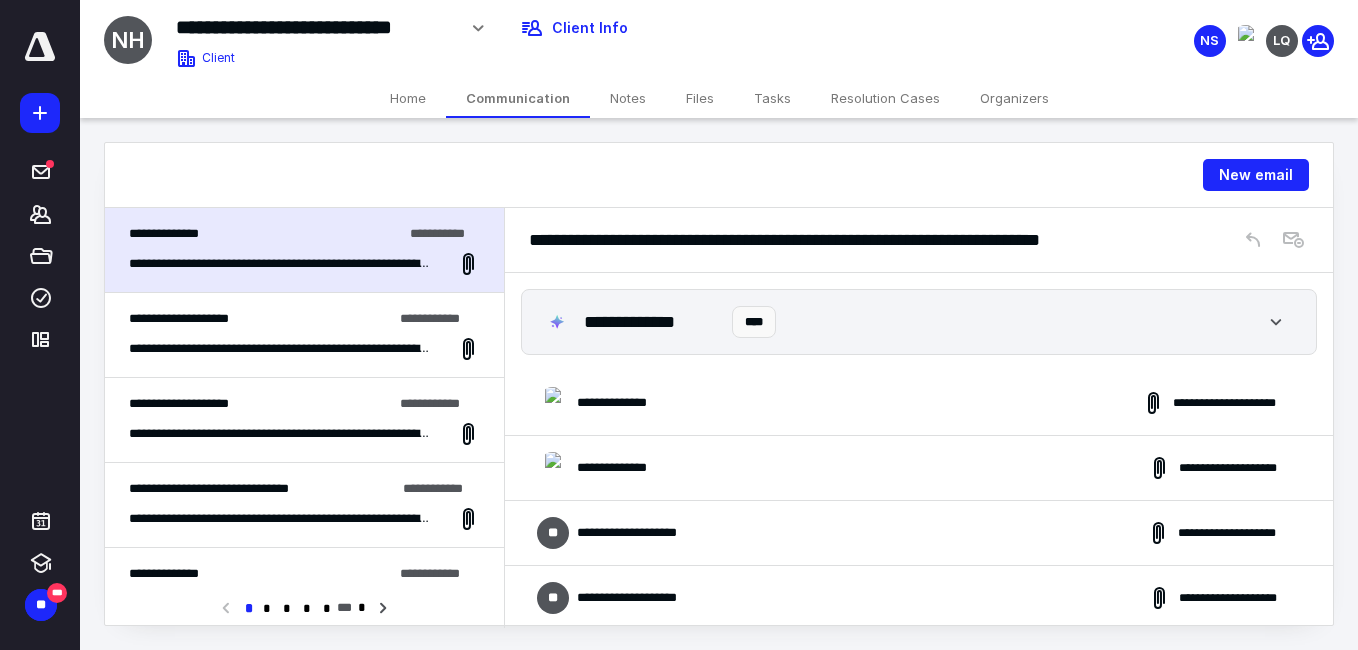 scroll, scrollTop: 0, scrollLeft: 0, axis: both 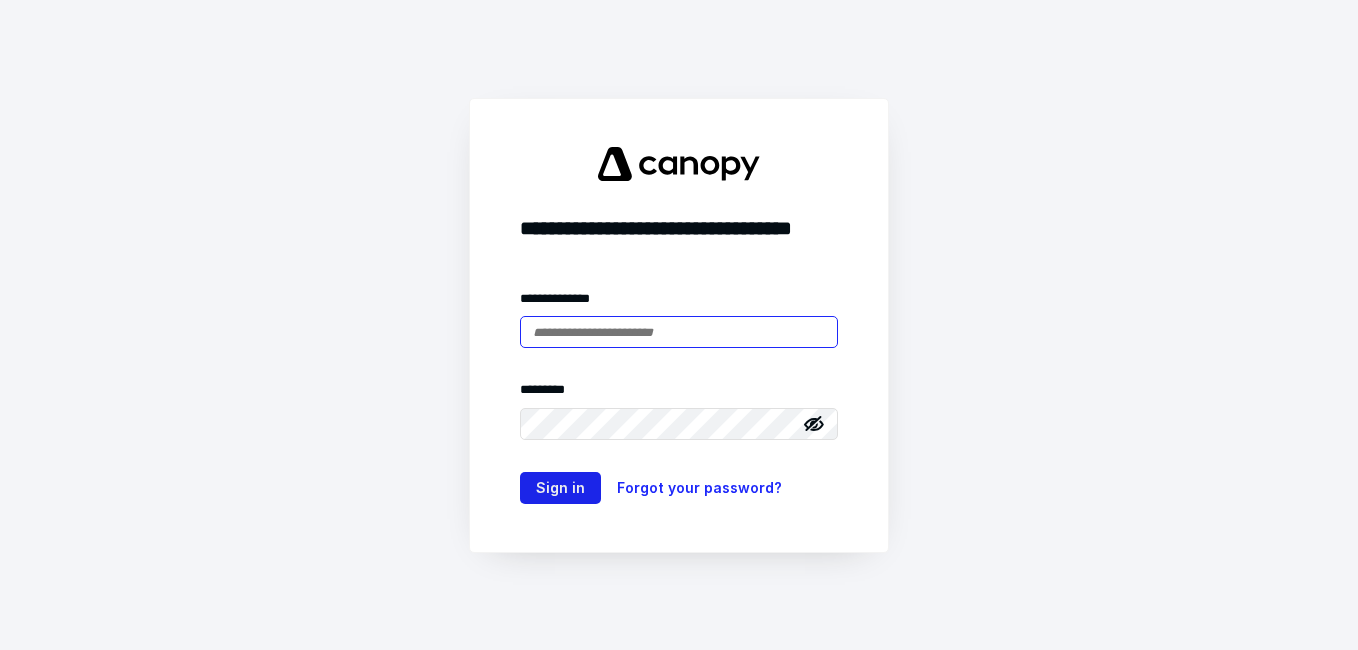 type on "**********" 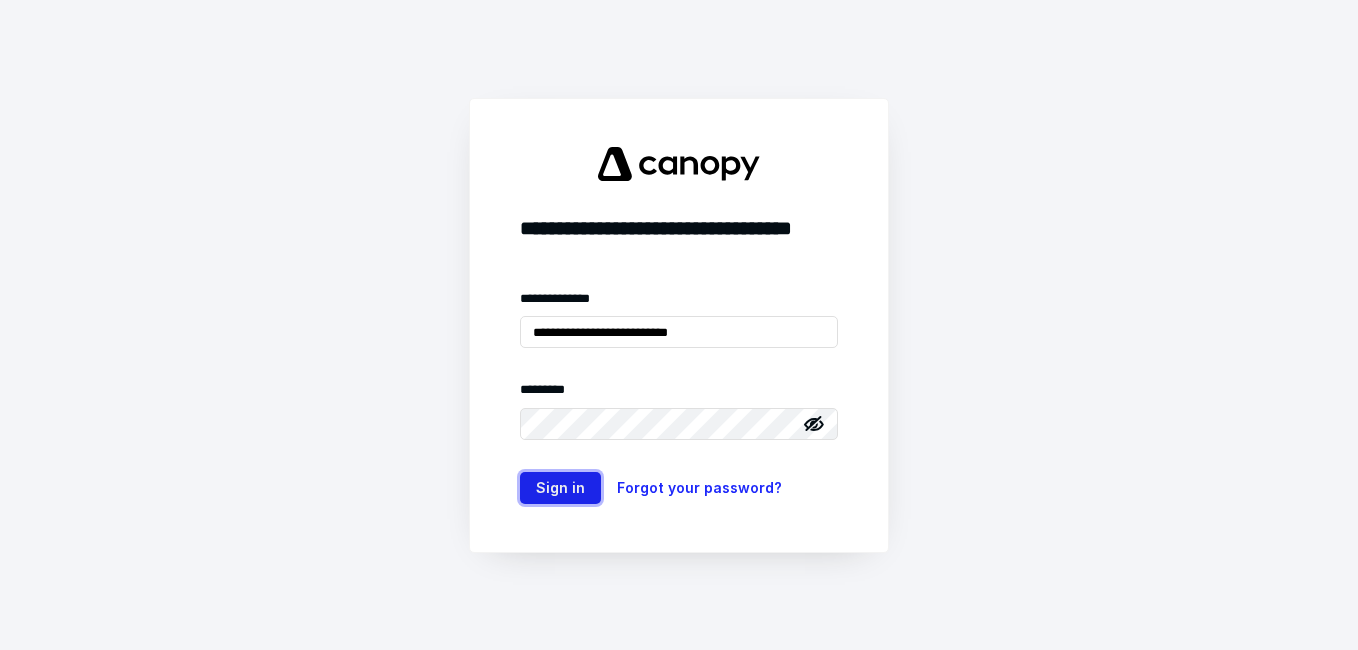 click on "Sign in" at bounding box center (560, 488) 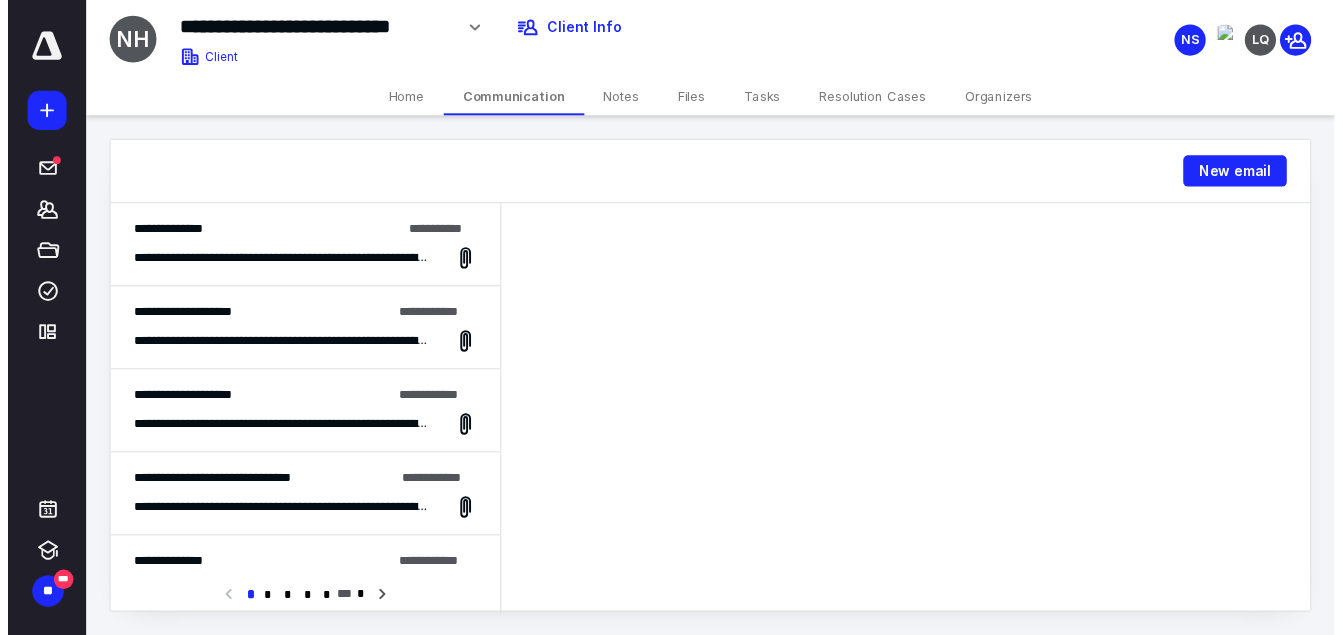 scroll, scrollTop: 0, scrollLeft: 0, axis: both 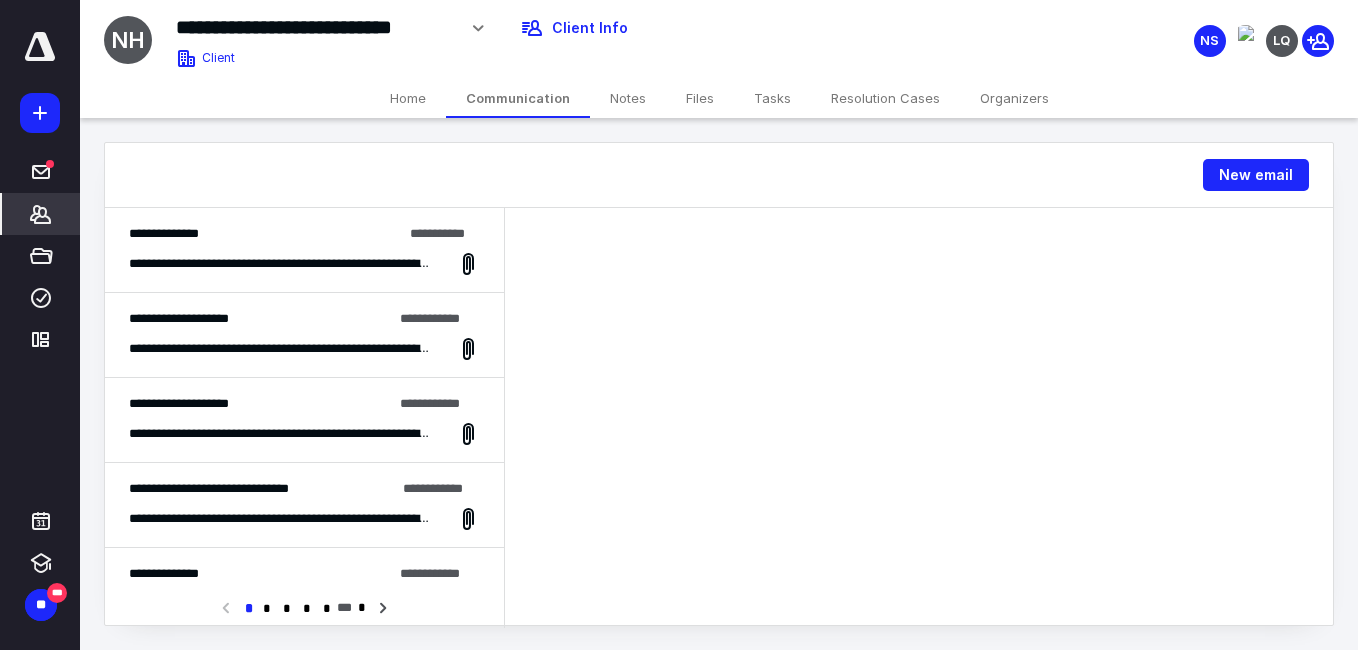 click on "*******" at bounding box center (41, 214) 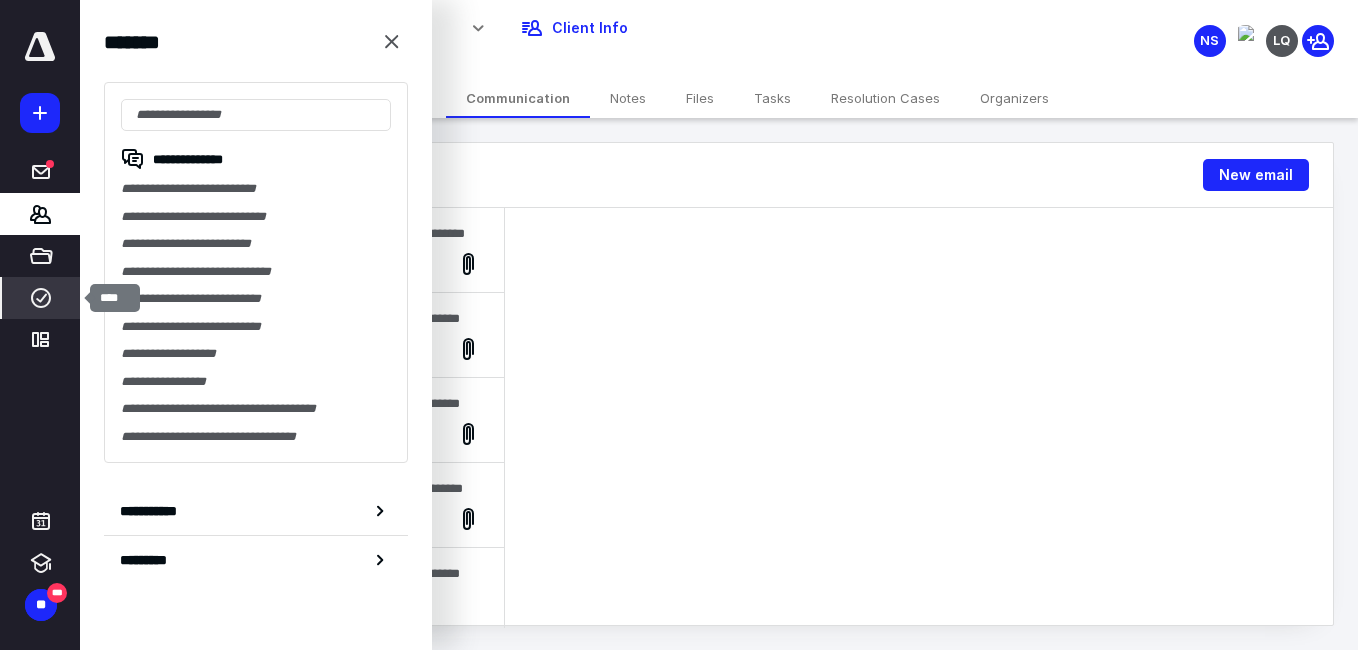 click 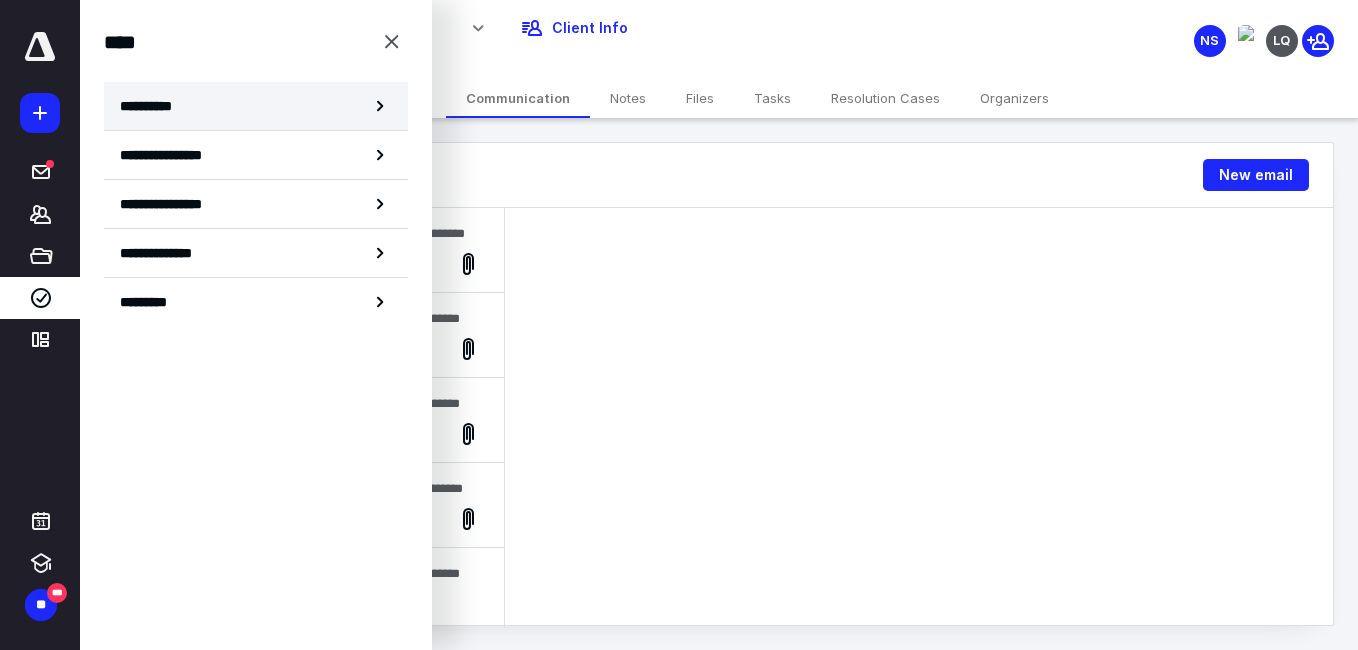 click on "**********" at bounding box center (256, 106) 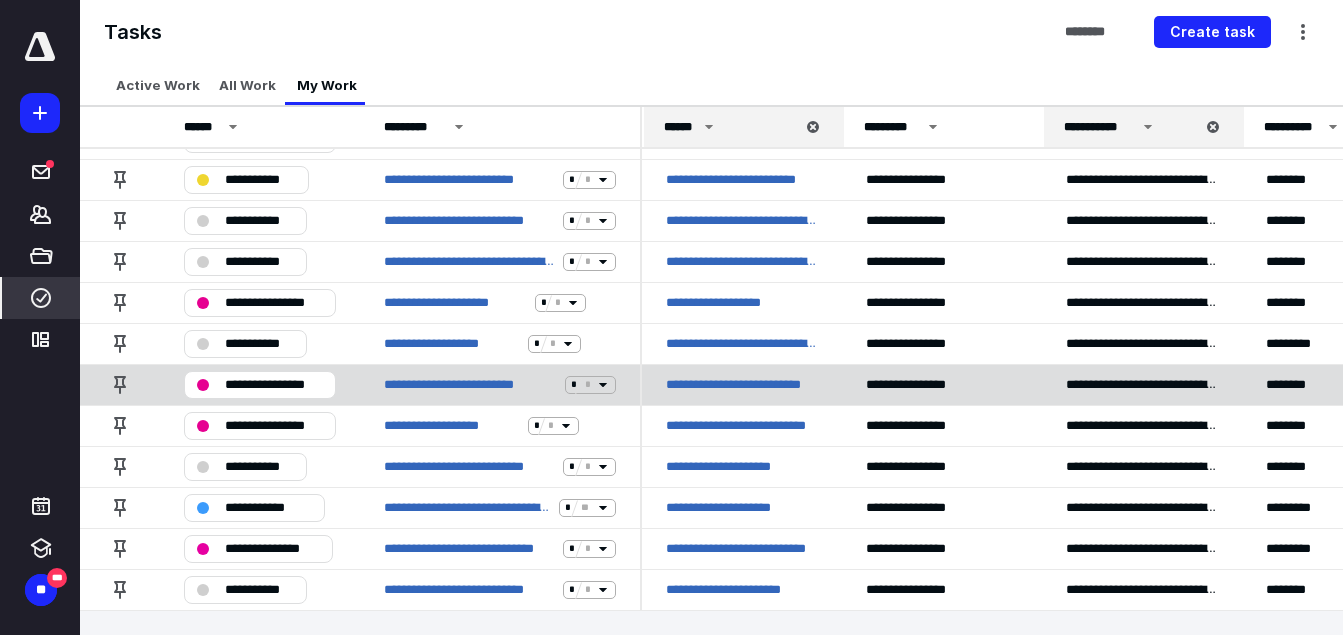 scroll, scrollTop: 269, scrollLeft: 0, axis: vertical 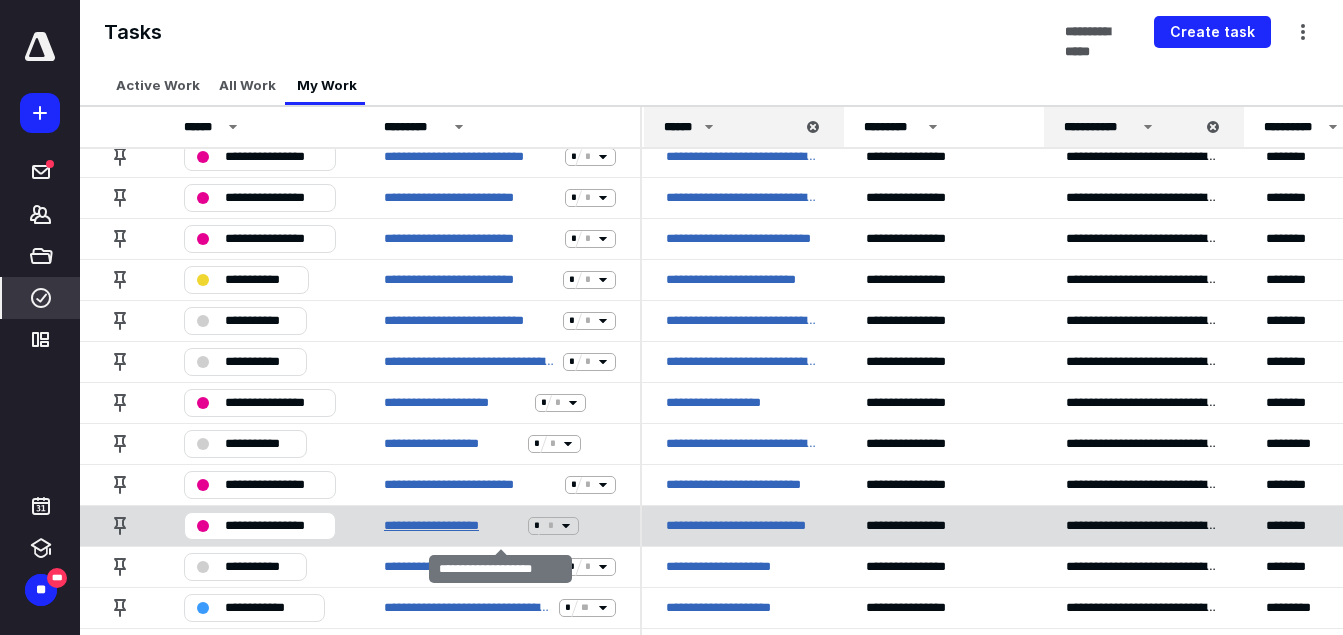 click on "**********" at bounding box center (452, 526) 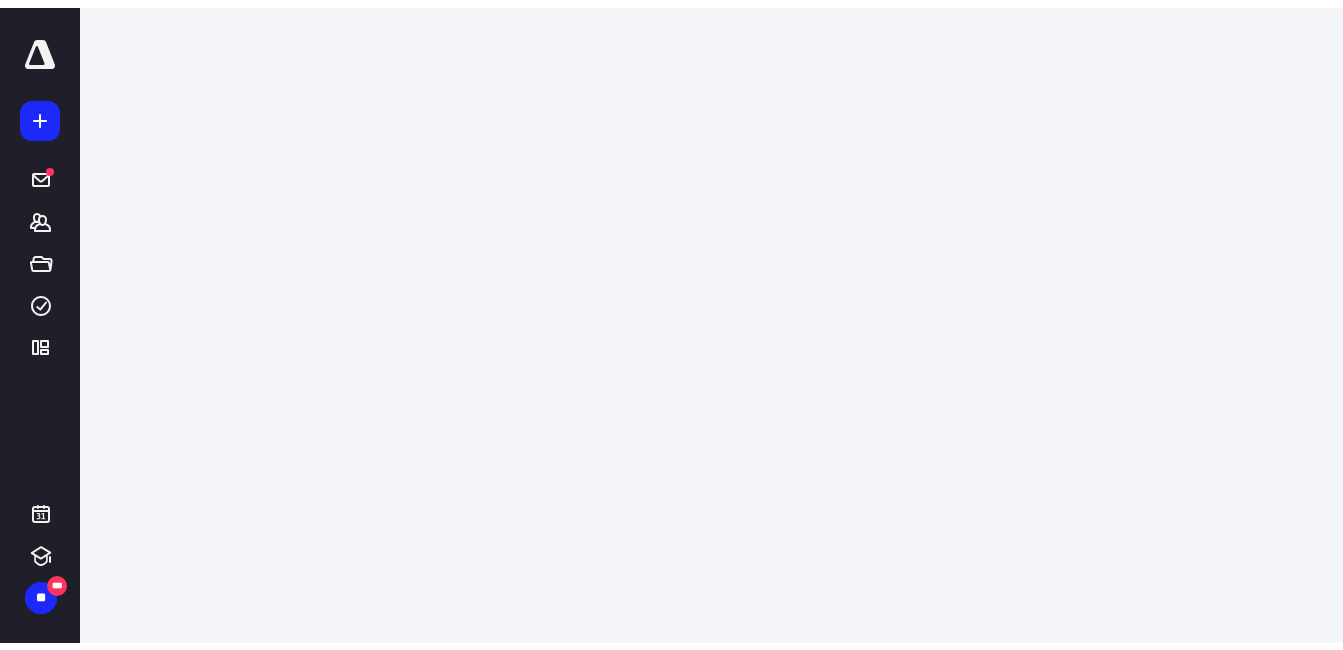scroll, scrollTop: 0, scrollLeft: 0, axis: both 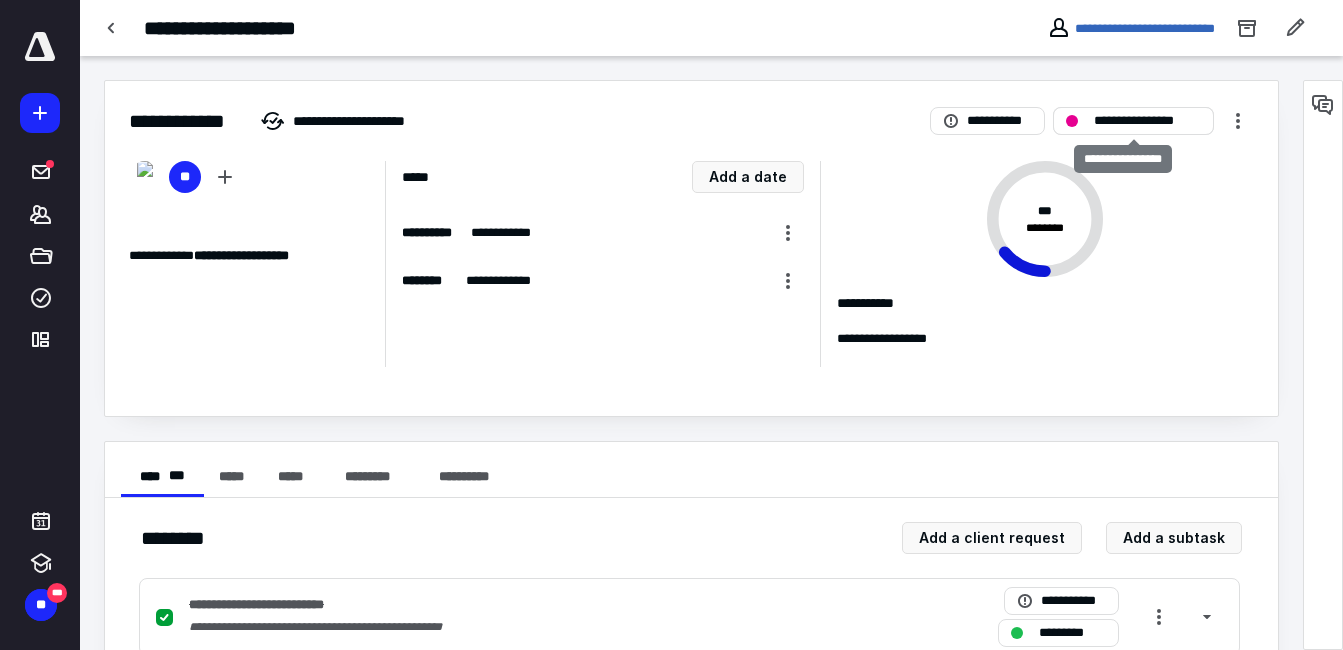 click on "**********" at bounding box center (1147, 121) 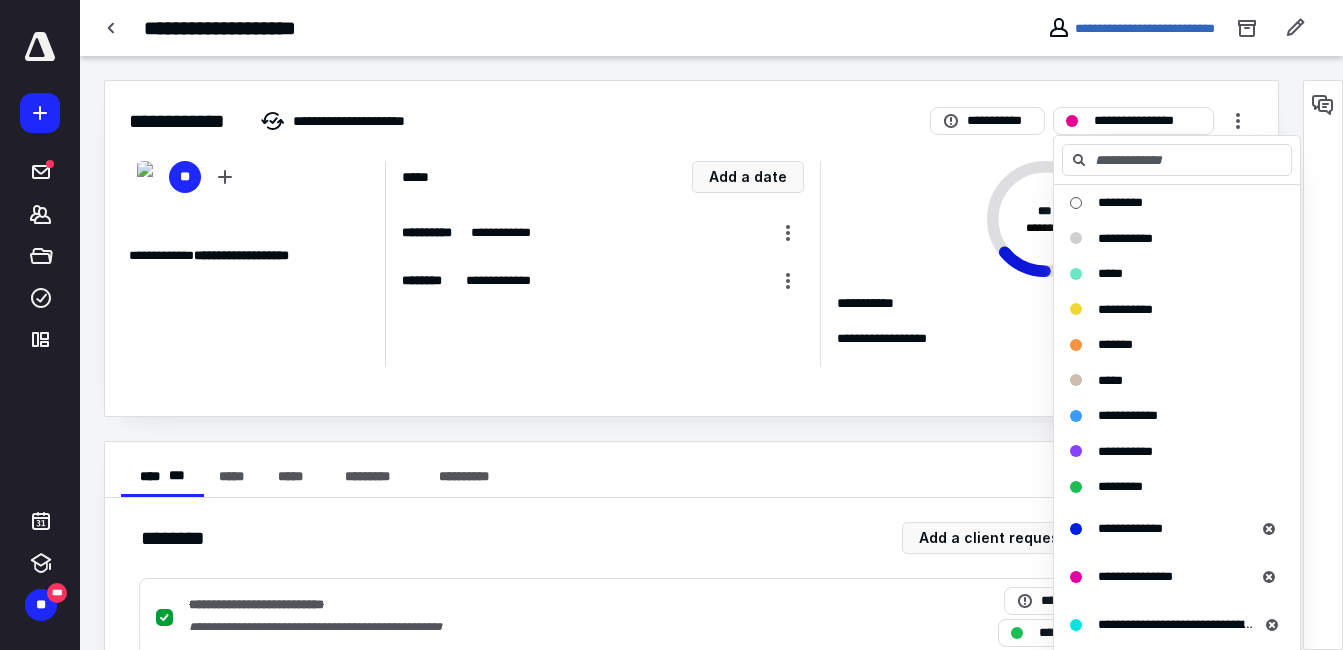 click on "**********" at bounding box center (1177, 310) 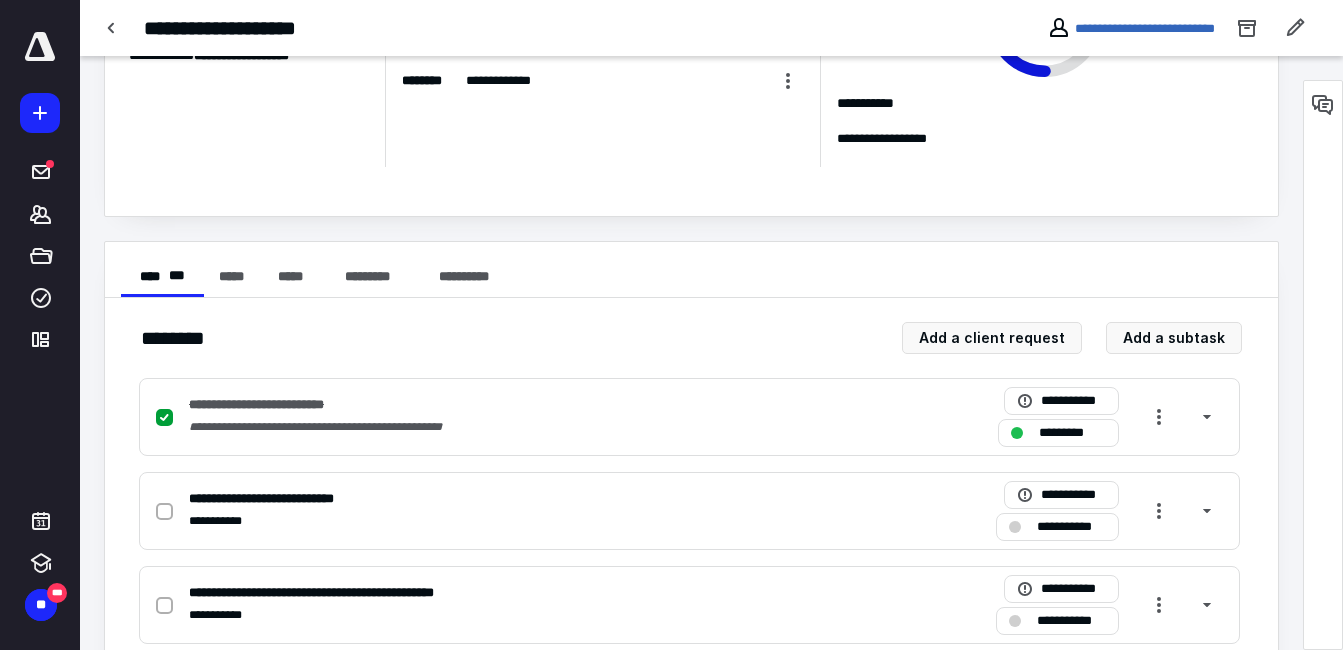 scroll, scrollTop: 300, scrollLeft: 0, axis: vertical 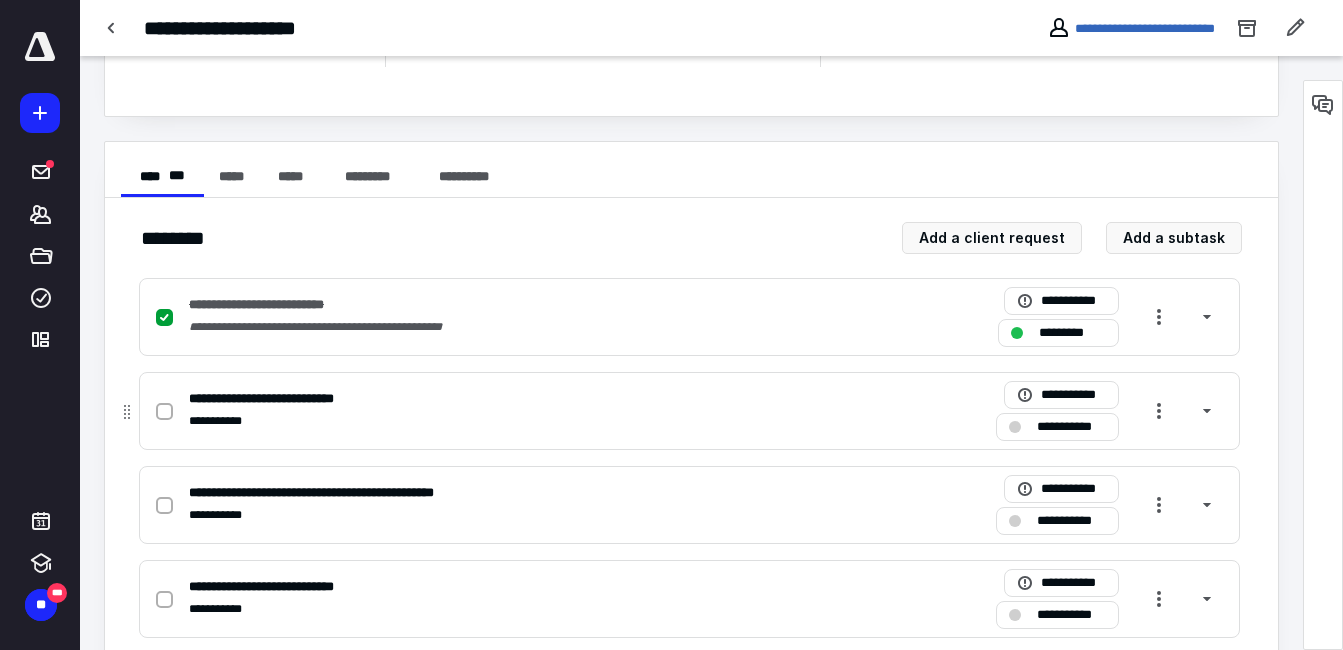 click at bounding box center [164, 412] 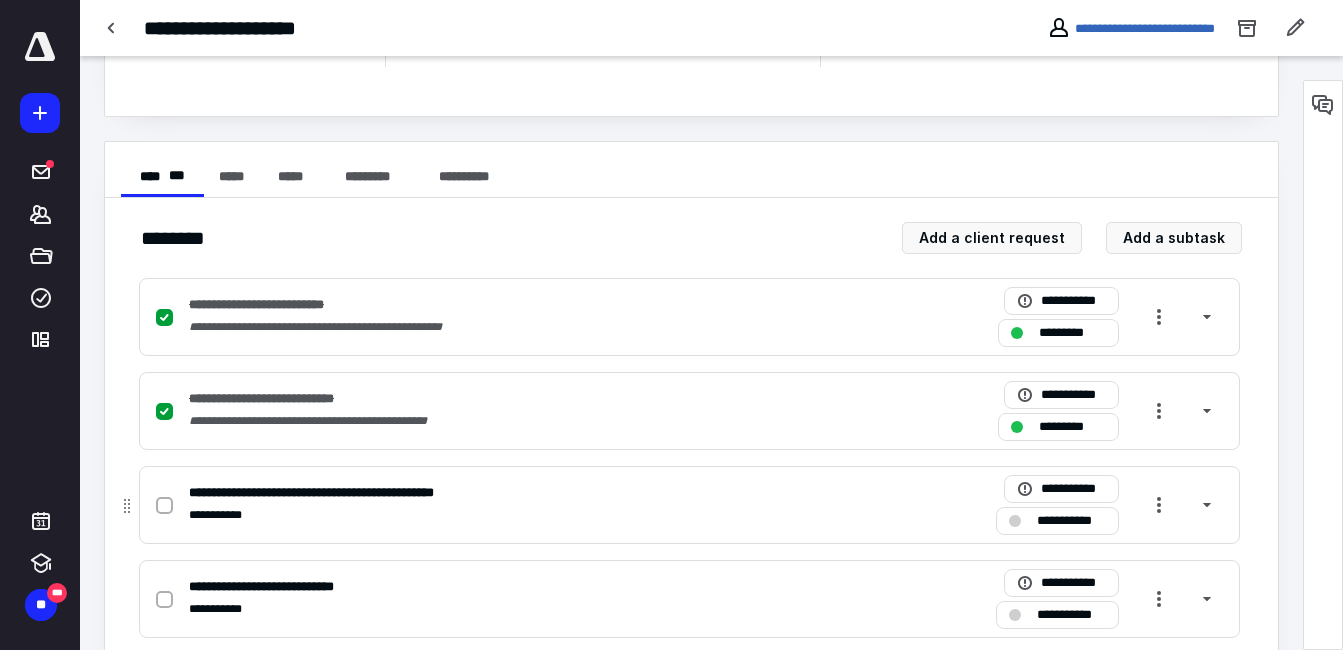 click at bounding box center [164, 506] 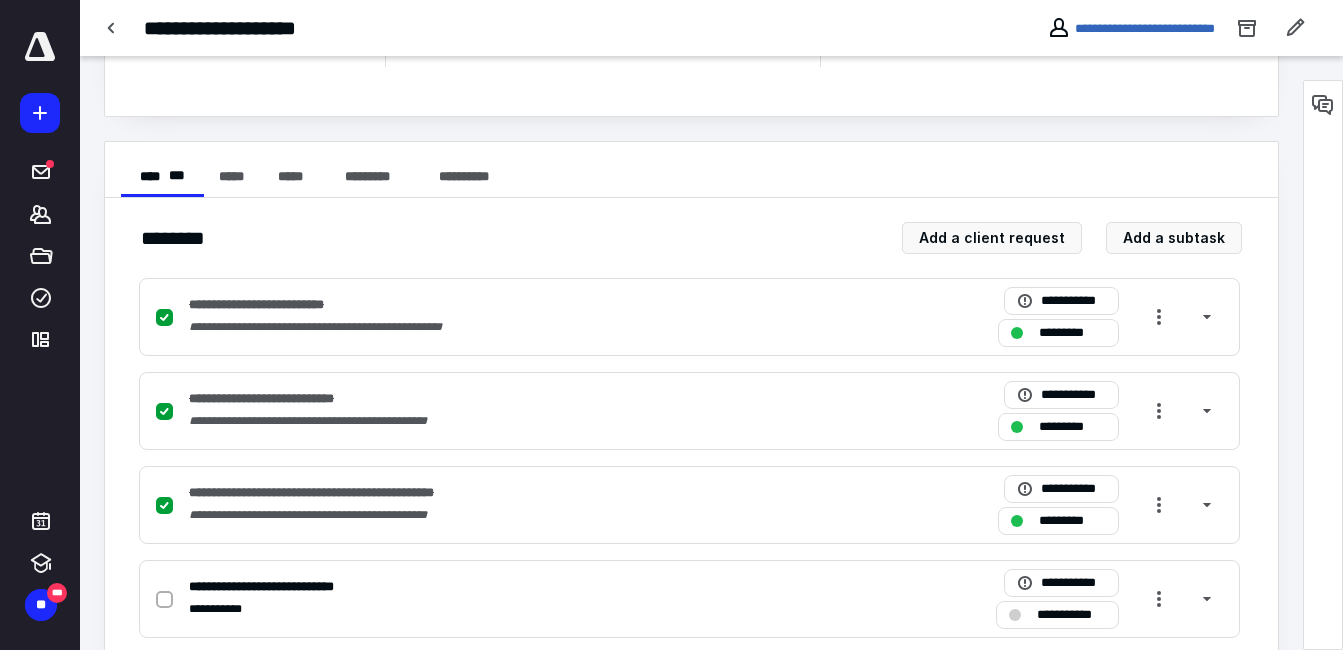 click at bounding box center [1323, 105] 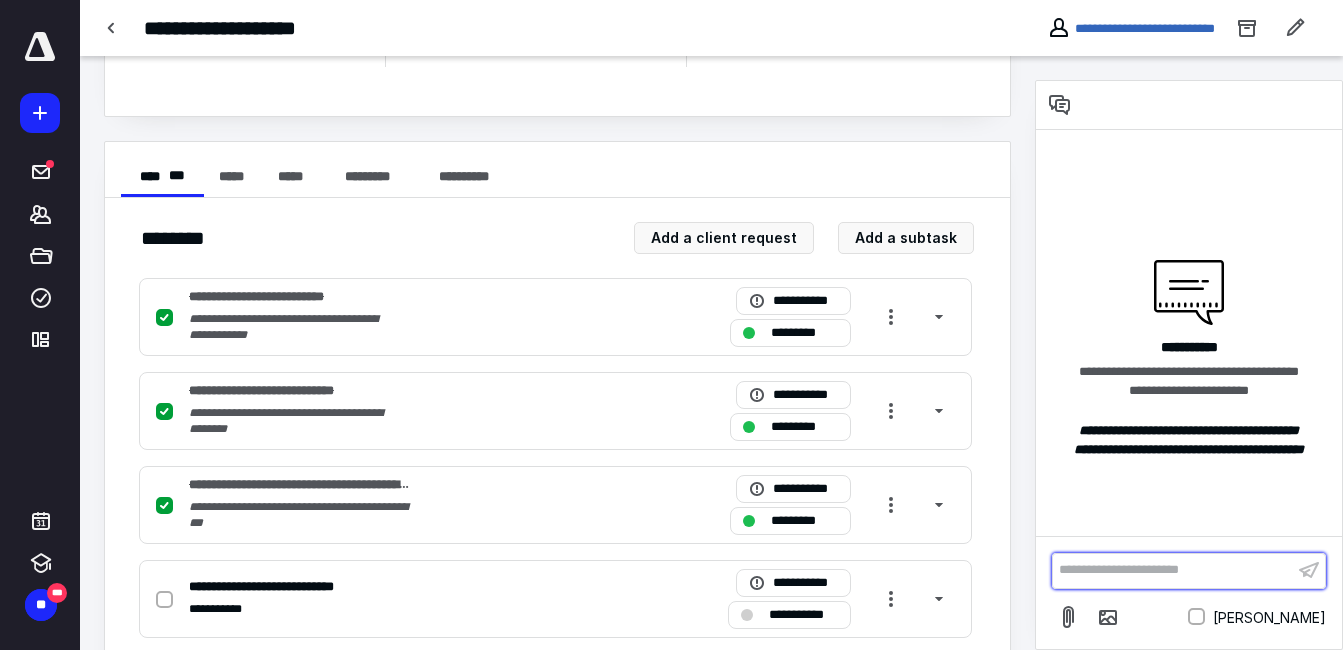 click on "**********" at bounding box center (1173, 570) 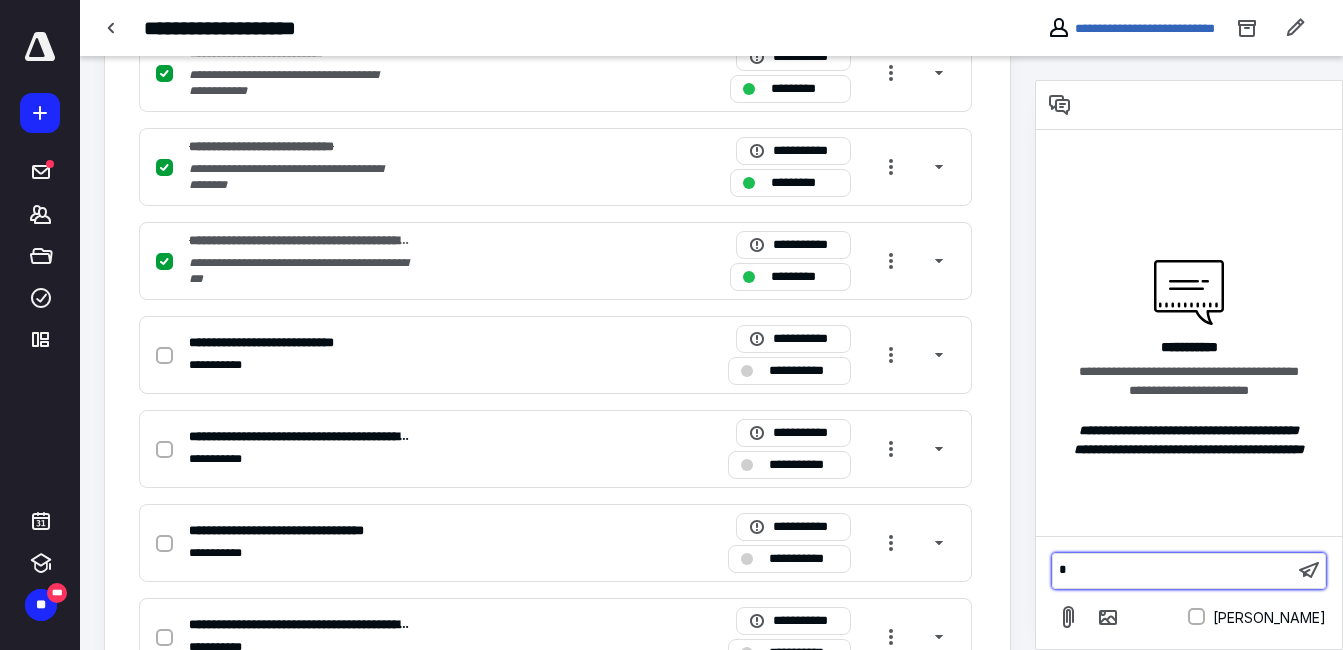 type 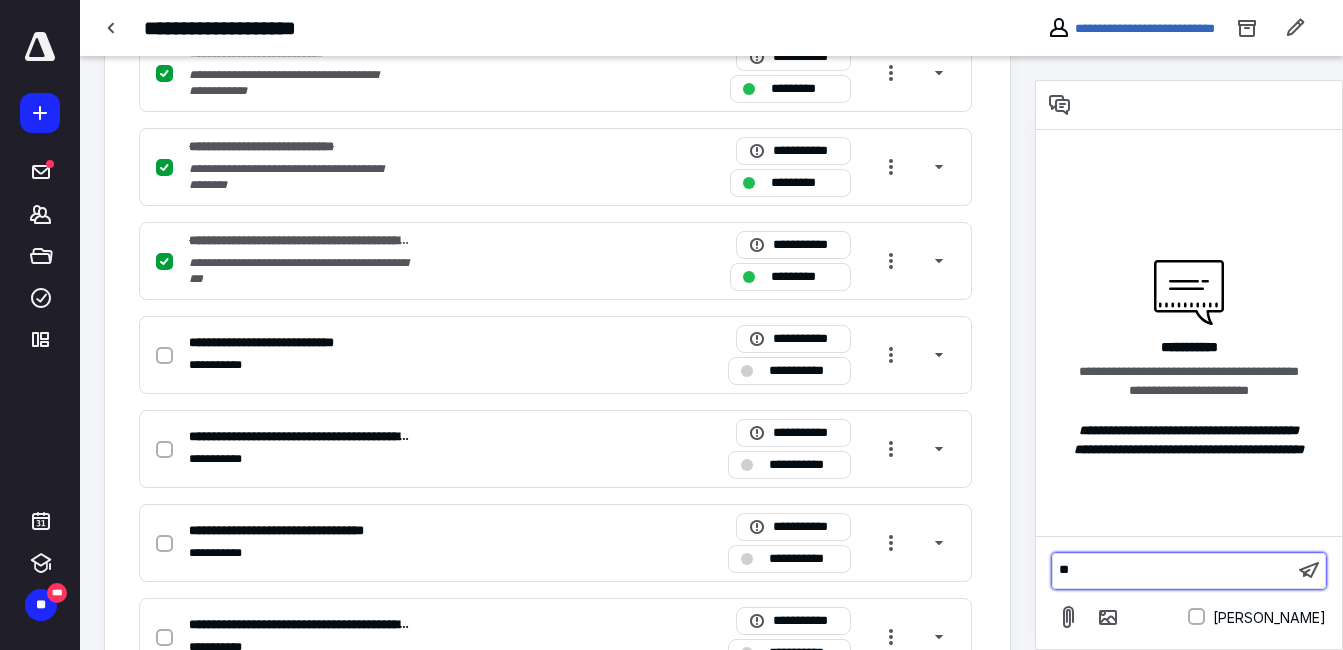 scroll, scrollTop: 619, scrollLeft: 0, axis: vertical 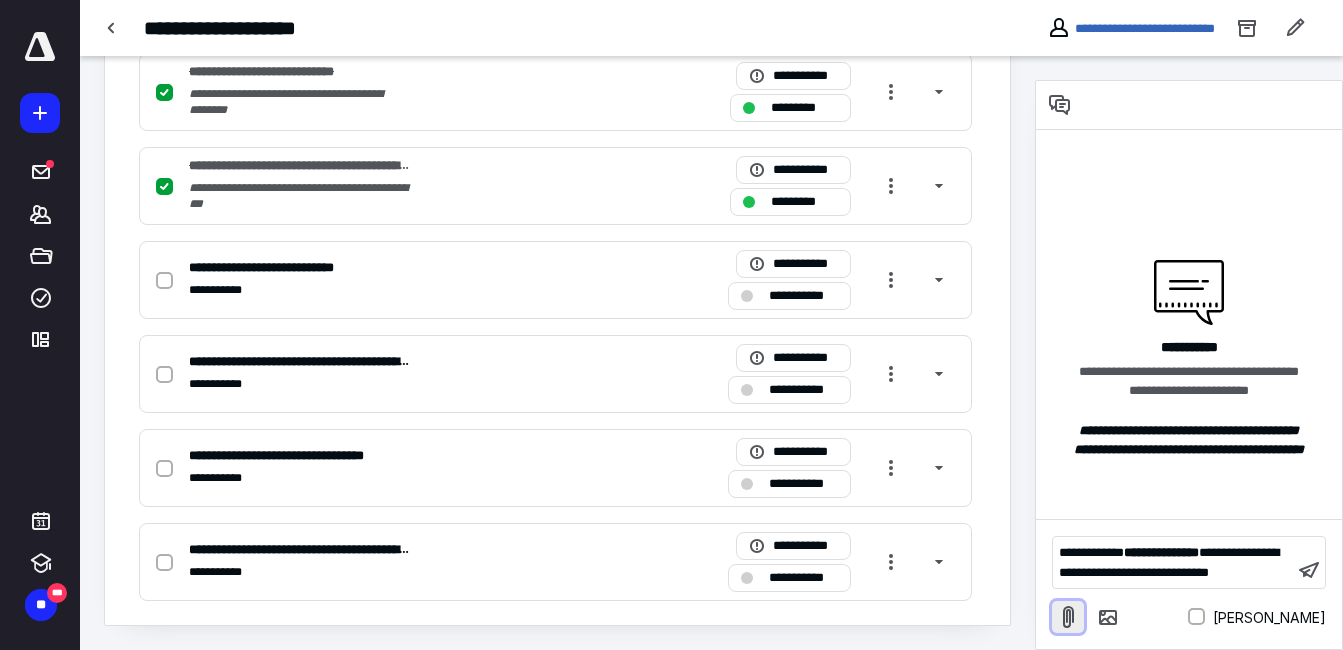 click at bounding box center (1068, 617) 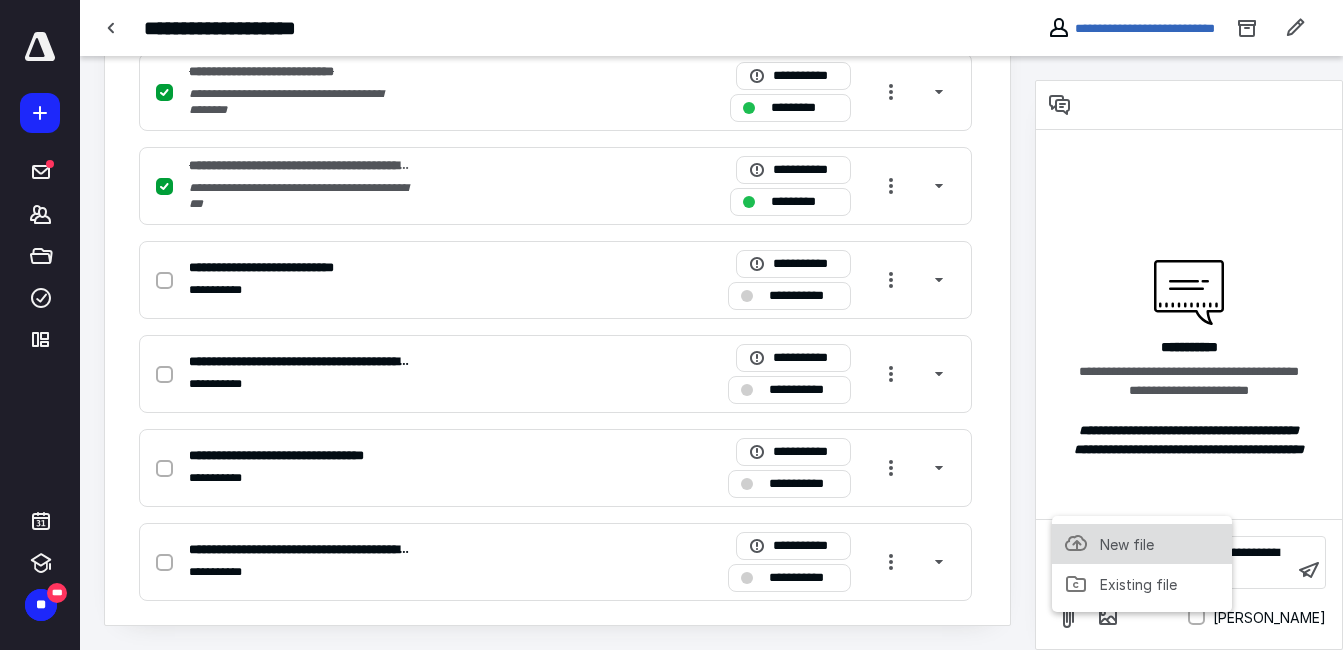 click on "New file" at bounding box center (1127, 544) 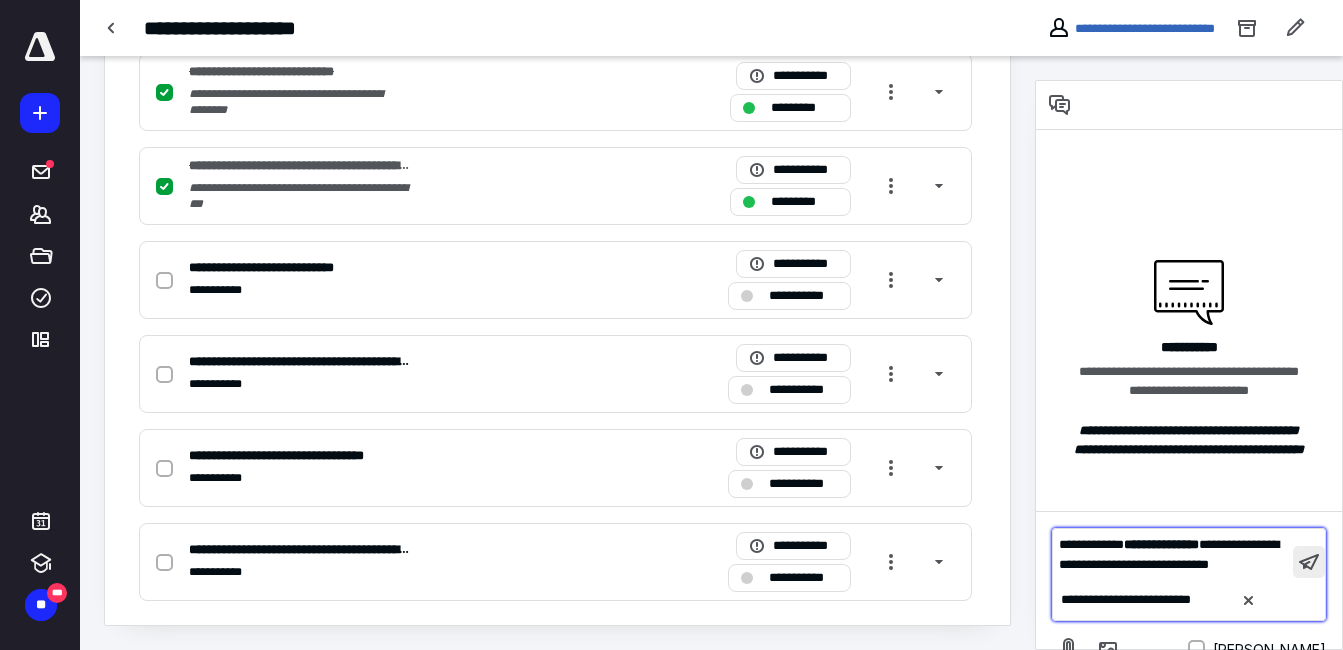 click at bounding box center [1309, 562] 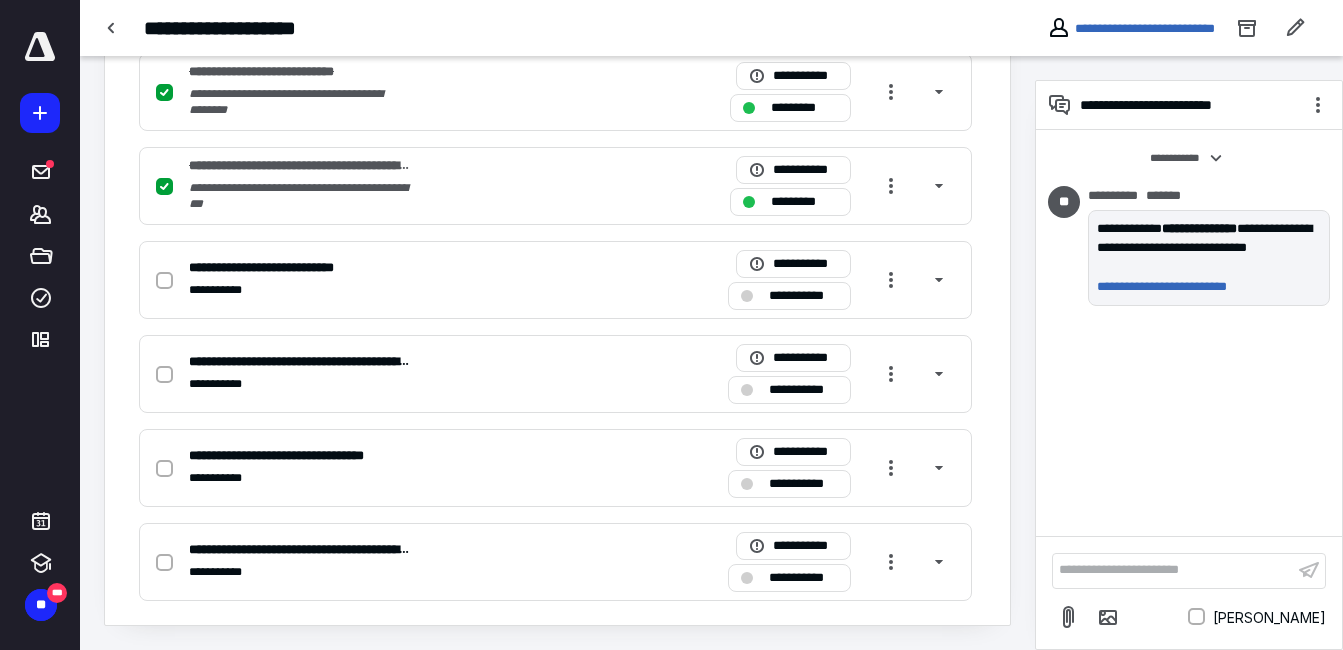 click on "**********" at bounding box center [1189, 333] 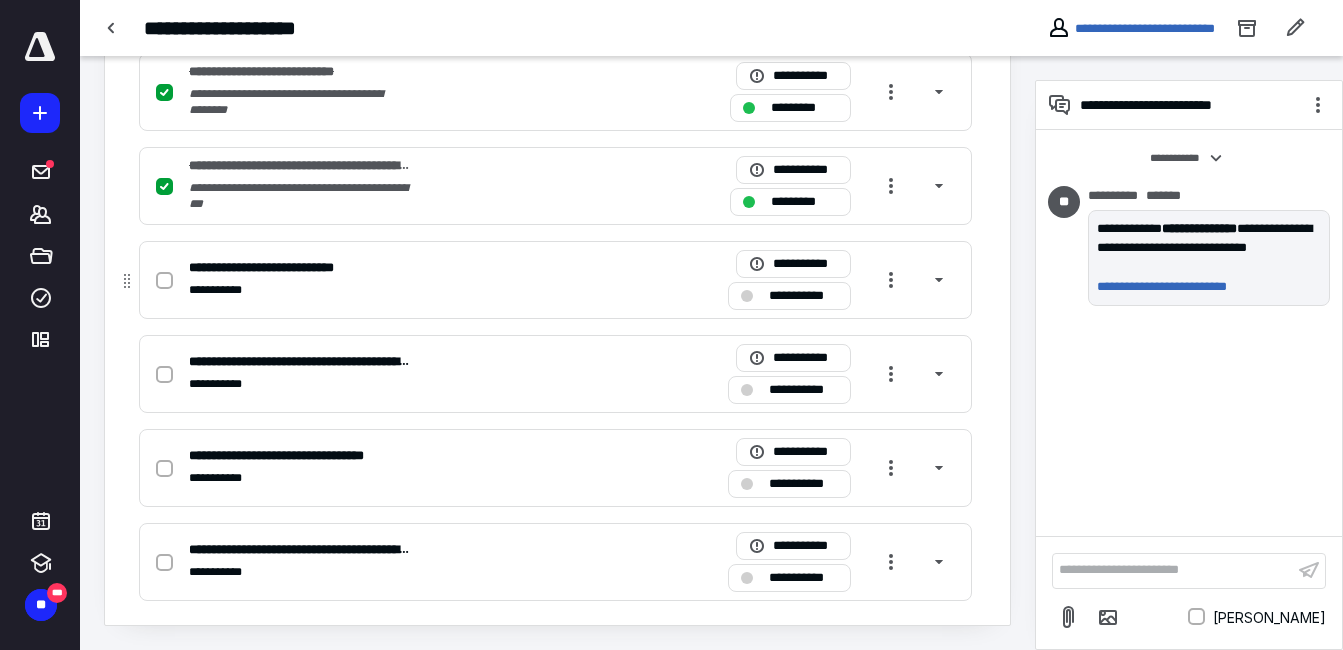 click 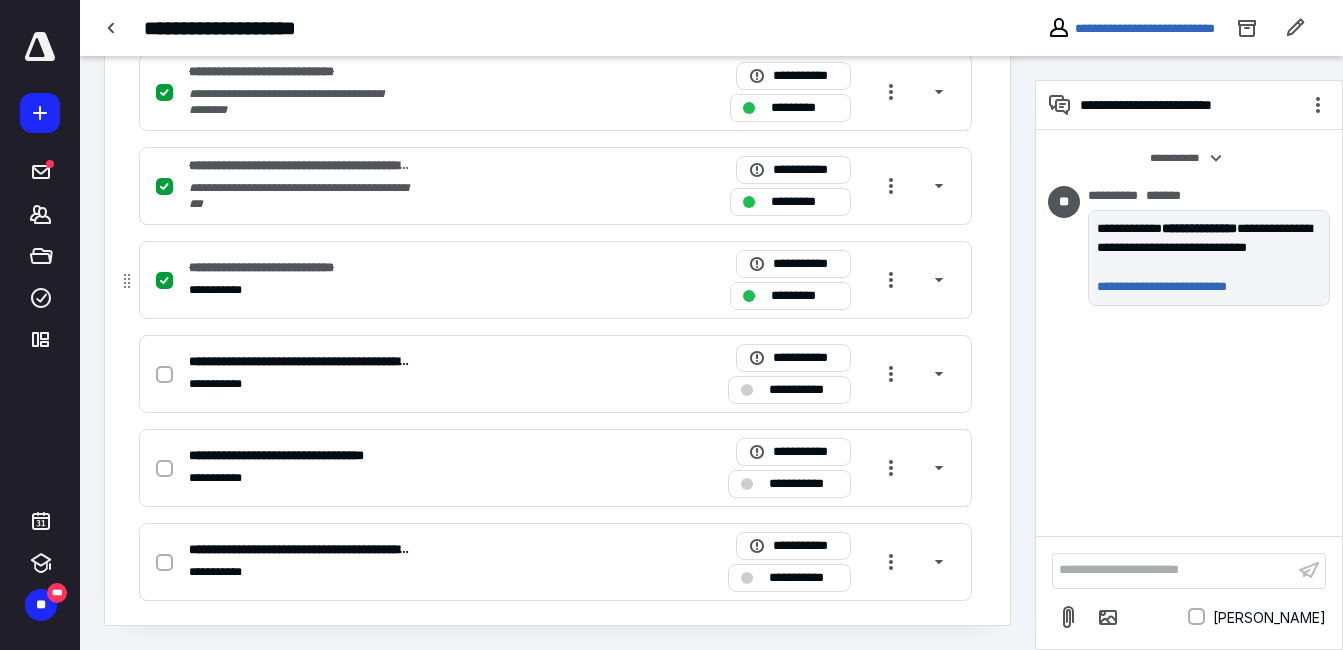 click 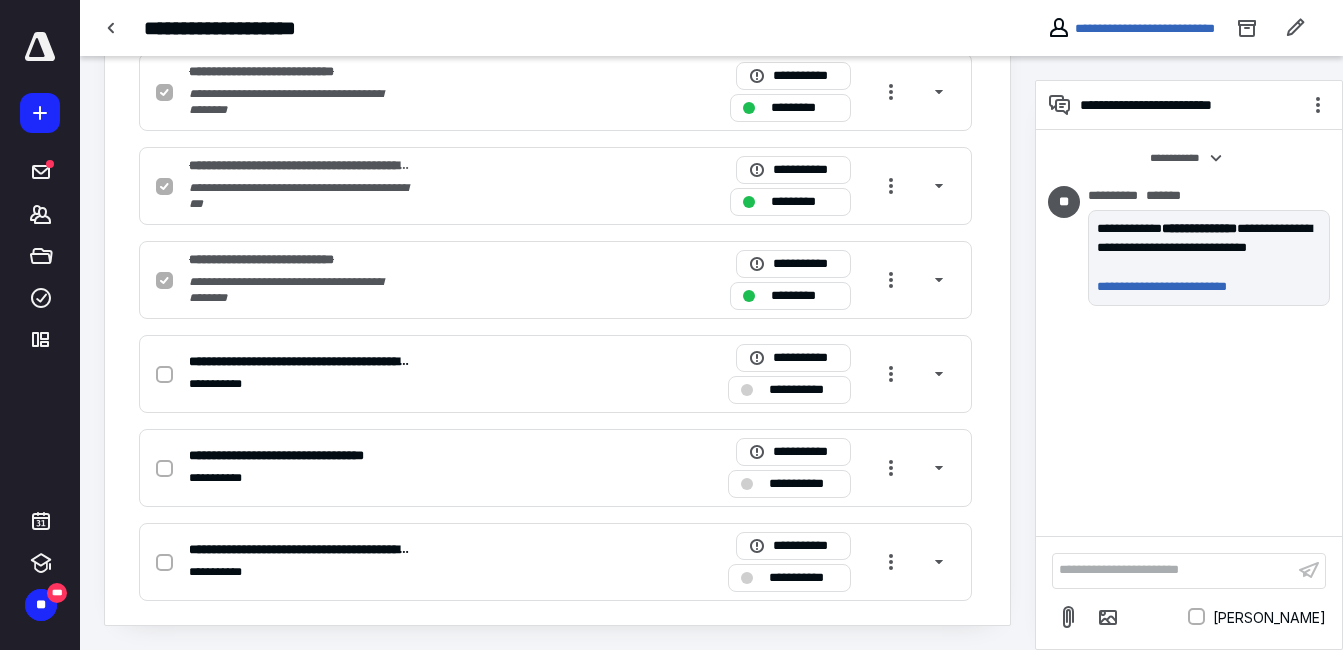 checkbox on "false" 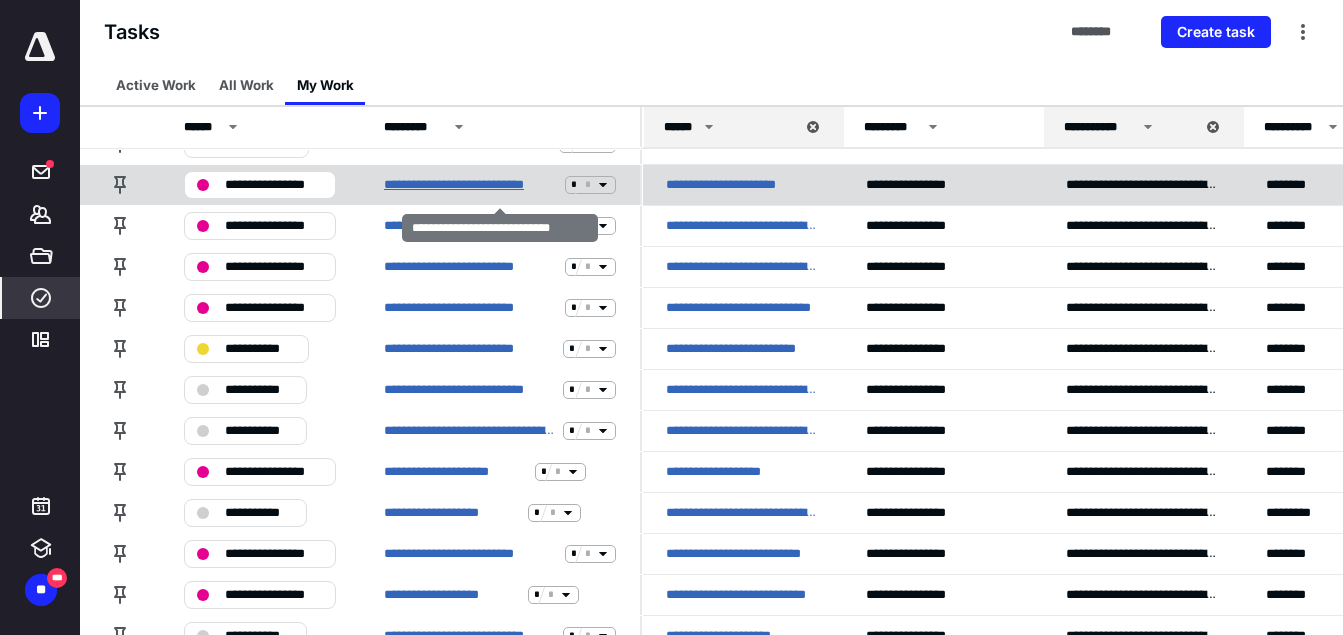 scroll, scrollTop: 369, scrollLeft: 0, axis: vertical 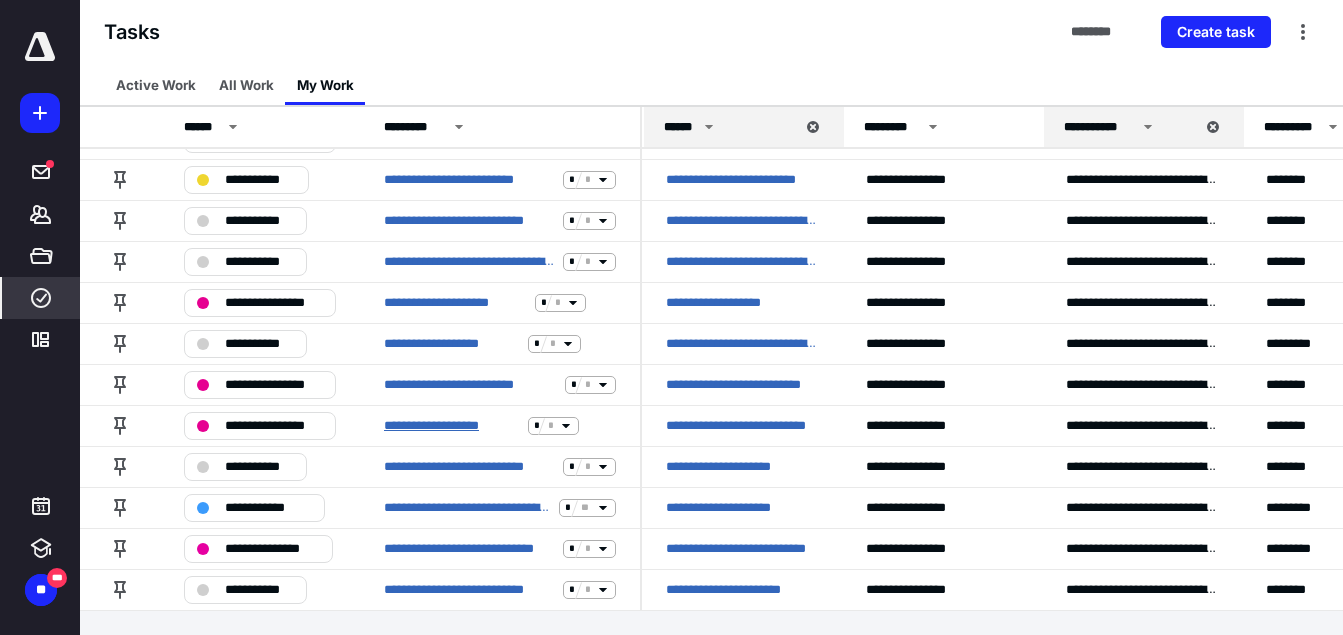 click on "**********" at bounding box center (452, 426) 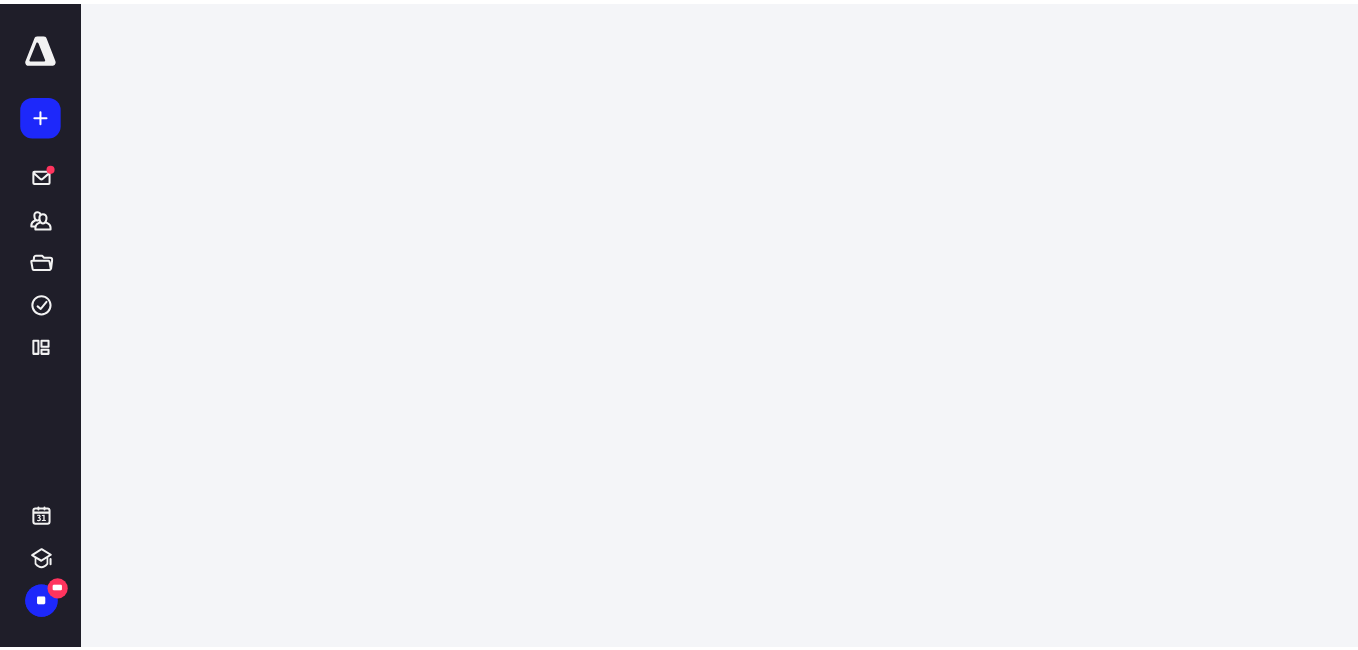 scroll, scrollTop: 0, scrollLeft: 0, axis: both 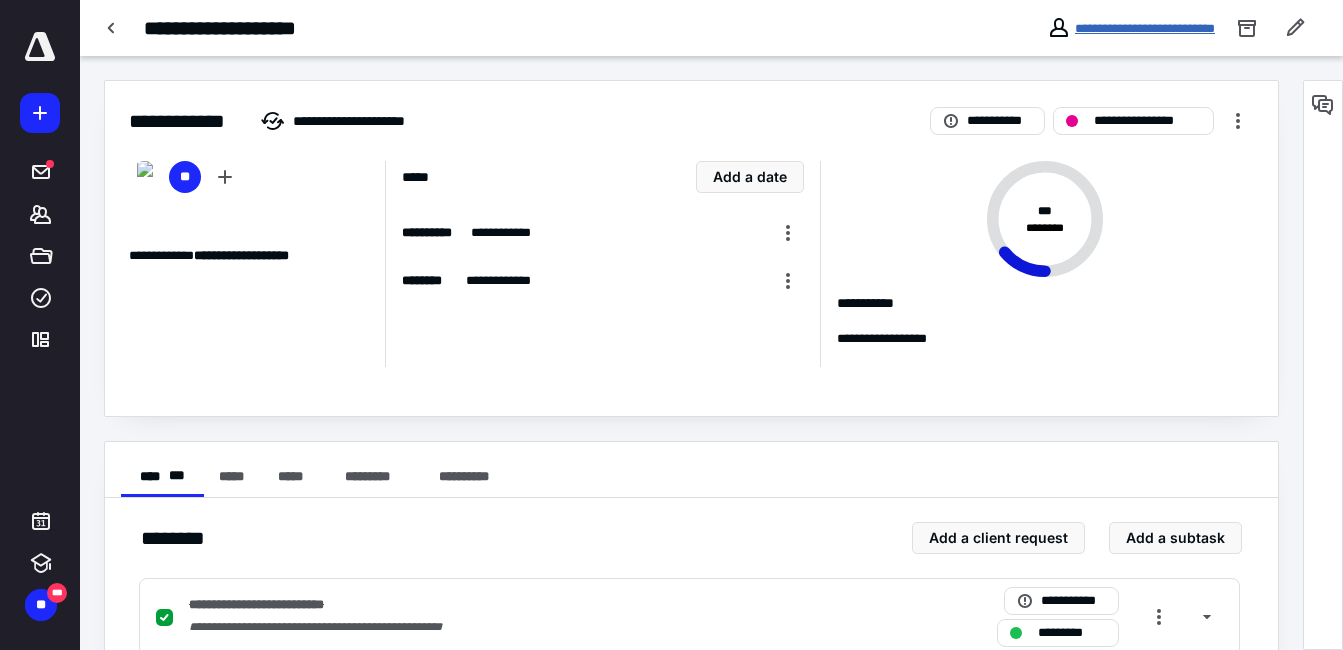 click on "**********" at bounding box center [1145, 28] 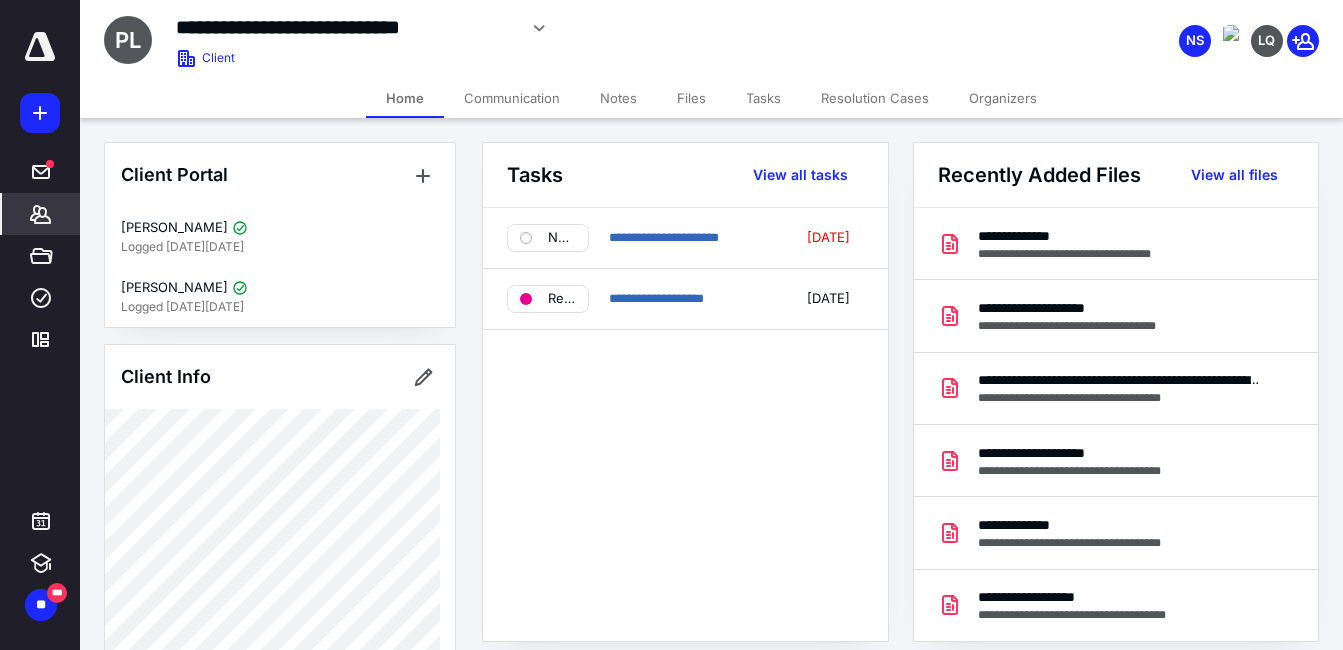 click on "Files" at bounding box center [691, 98] 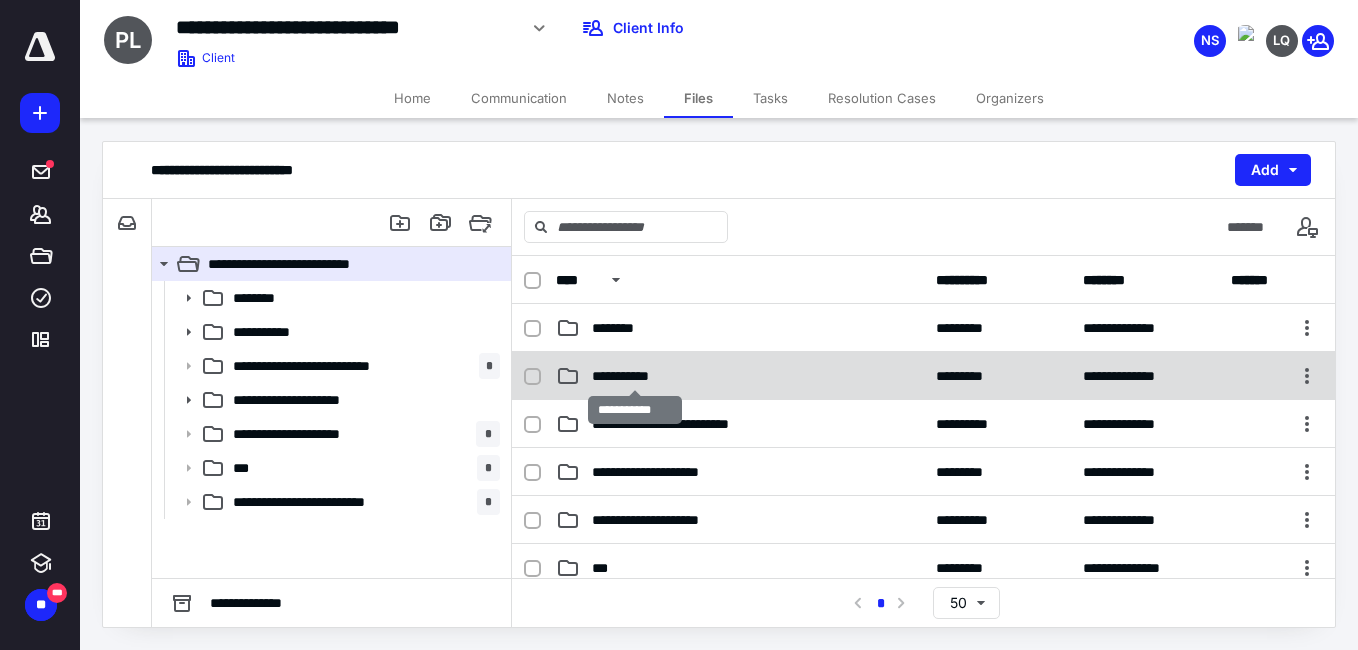 click on "**********" at bounding box center (635, 376) 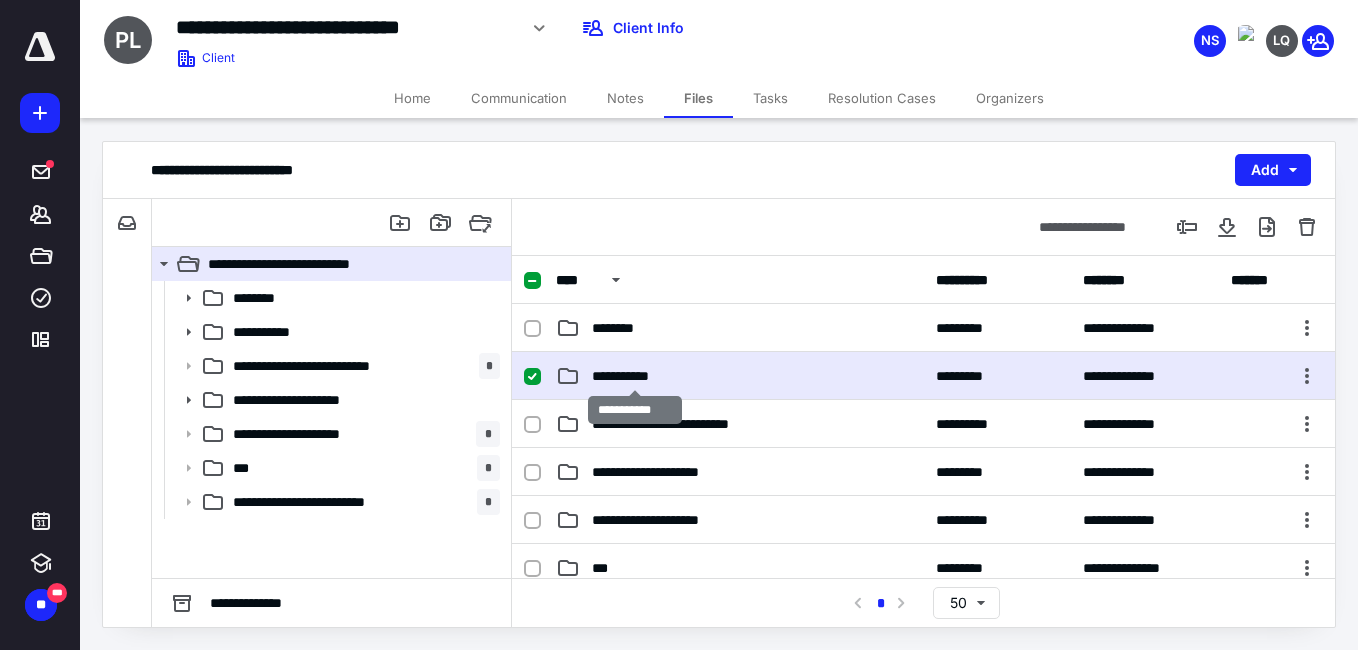click on "**********" at bounding box center [635, 376] 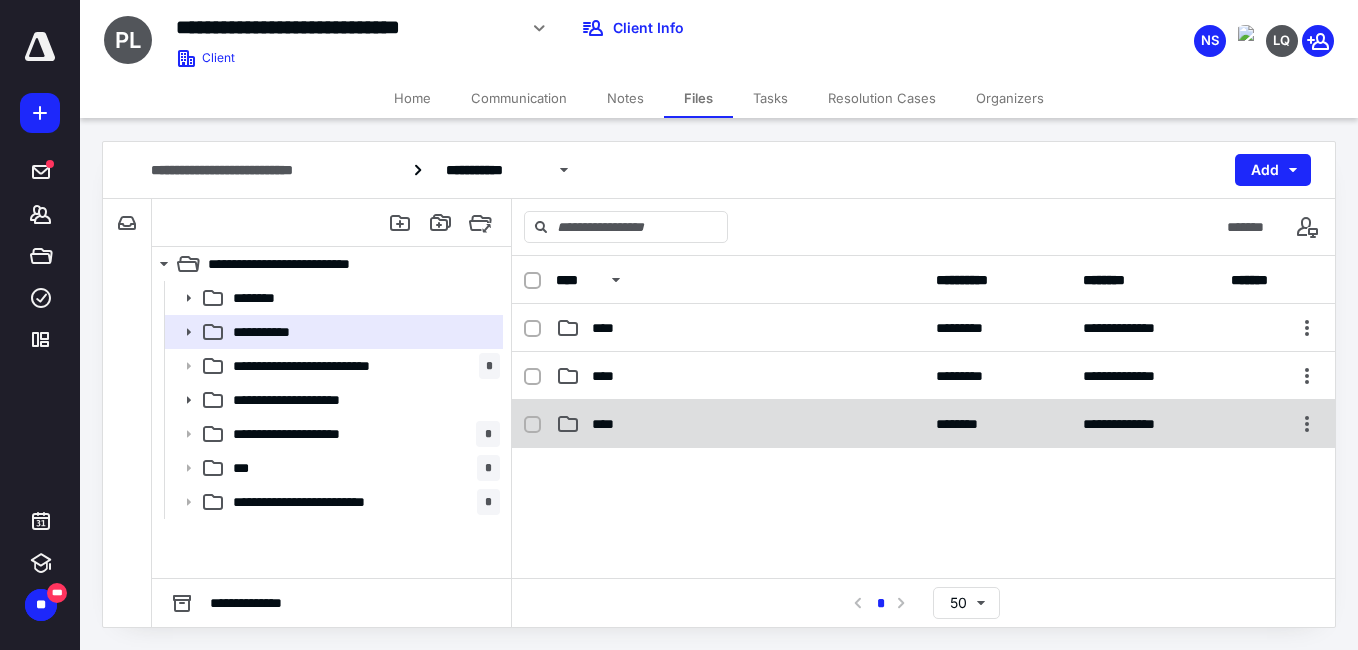click on "****" at bounding box center (609, 424) 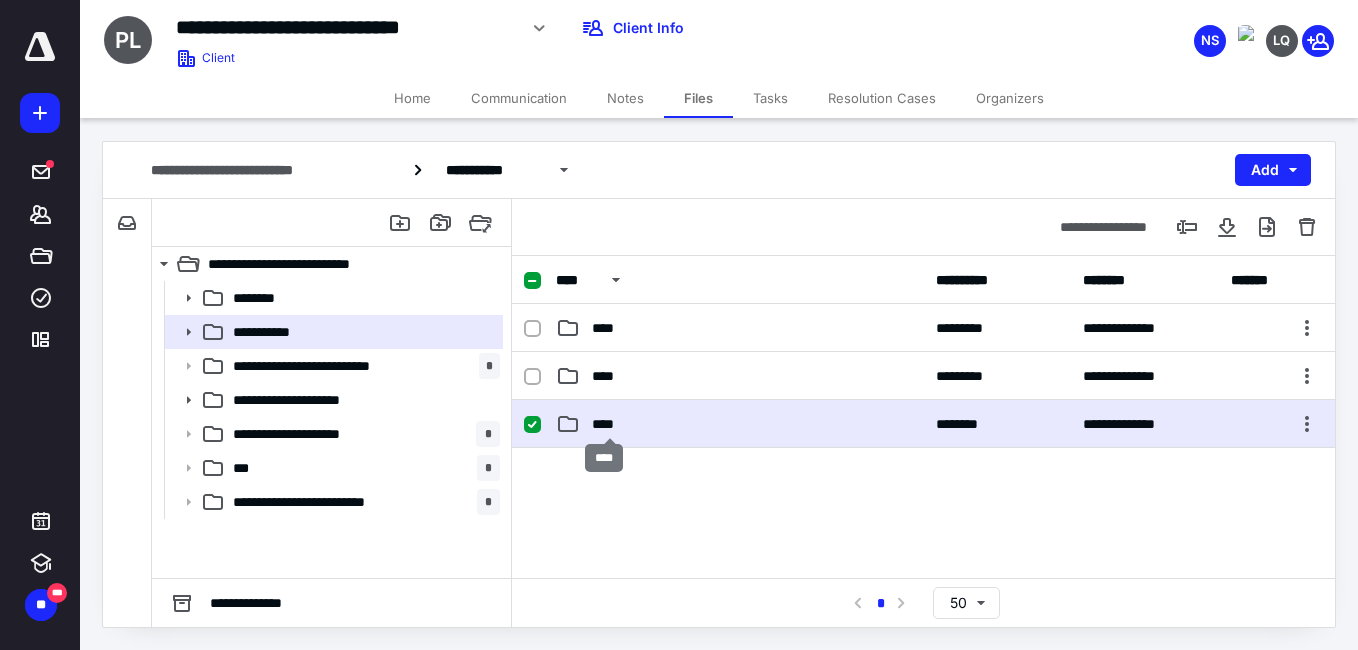 click on "****" at bounding box center (609, 424) 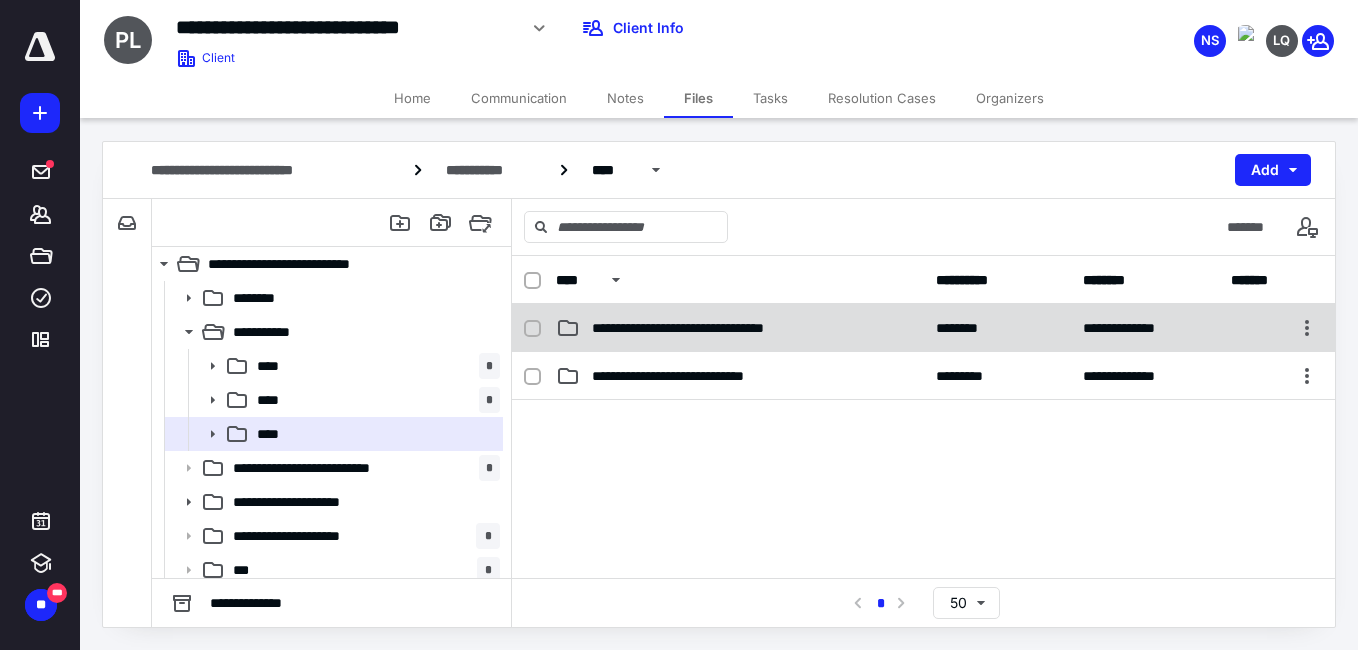 click on "**********" at bounding box center [740, 328] 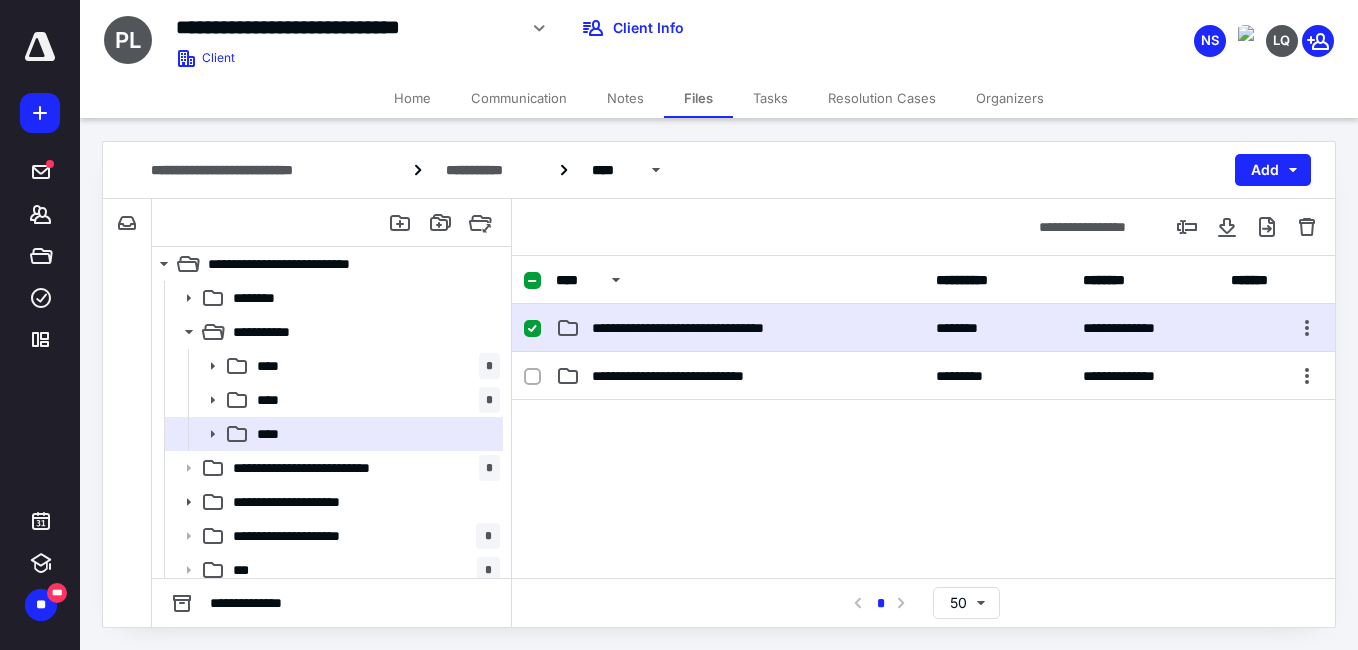 click on "**********" at bounding box center (740, 328) 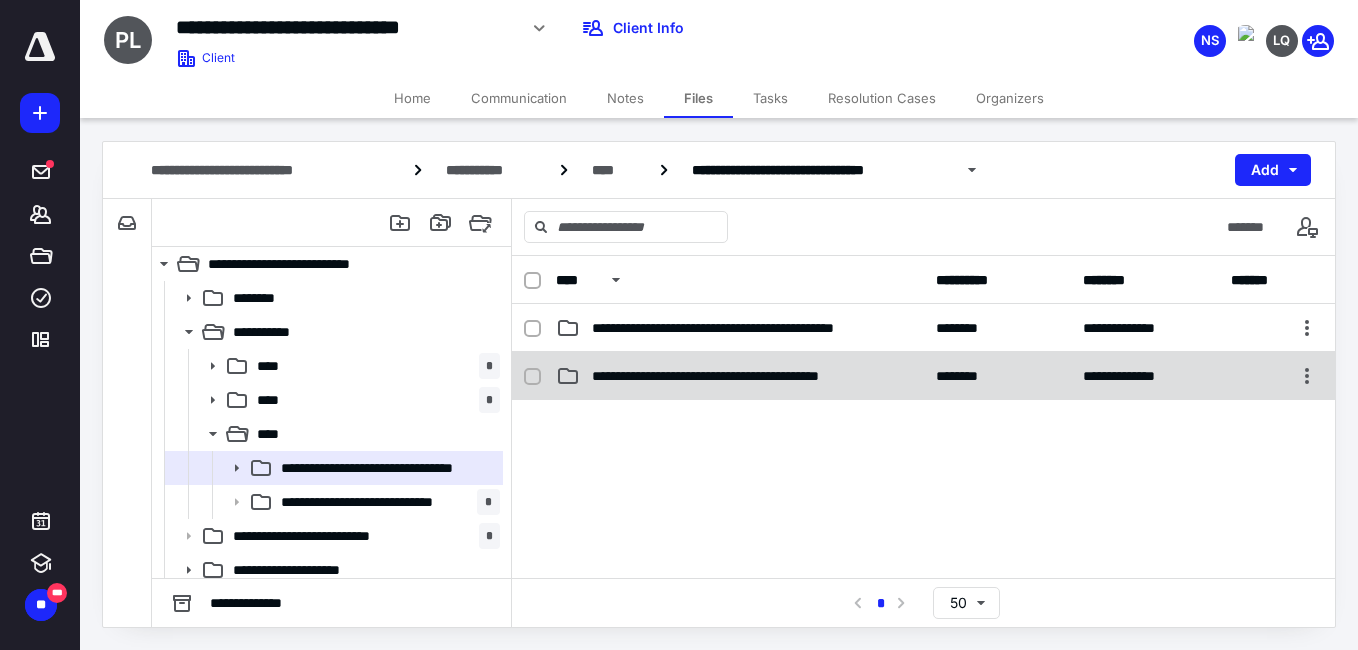 click on "**********" at bounding box center [748, 376] 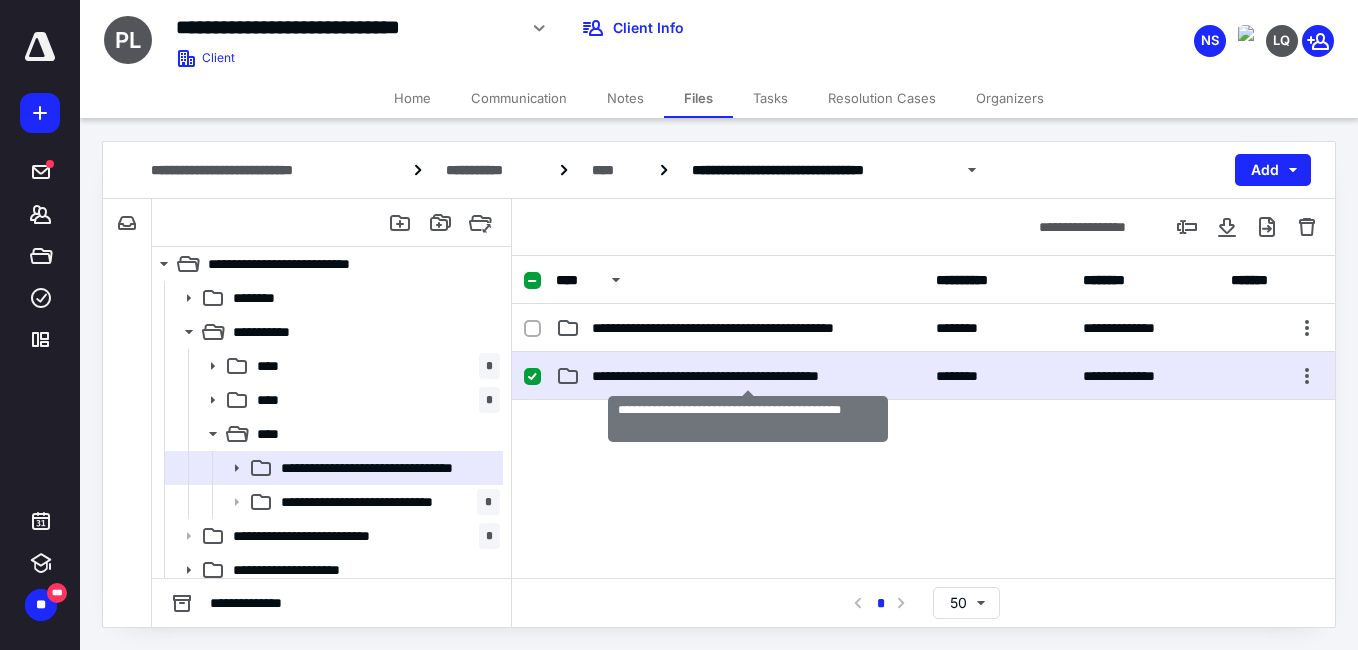 click on "**********" at bounding box center [748, 376] 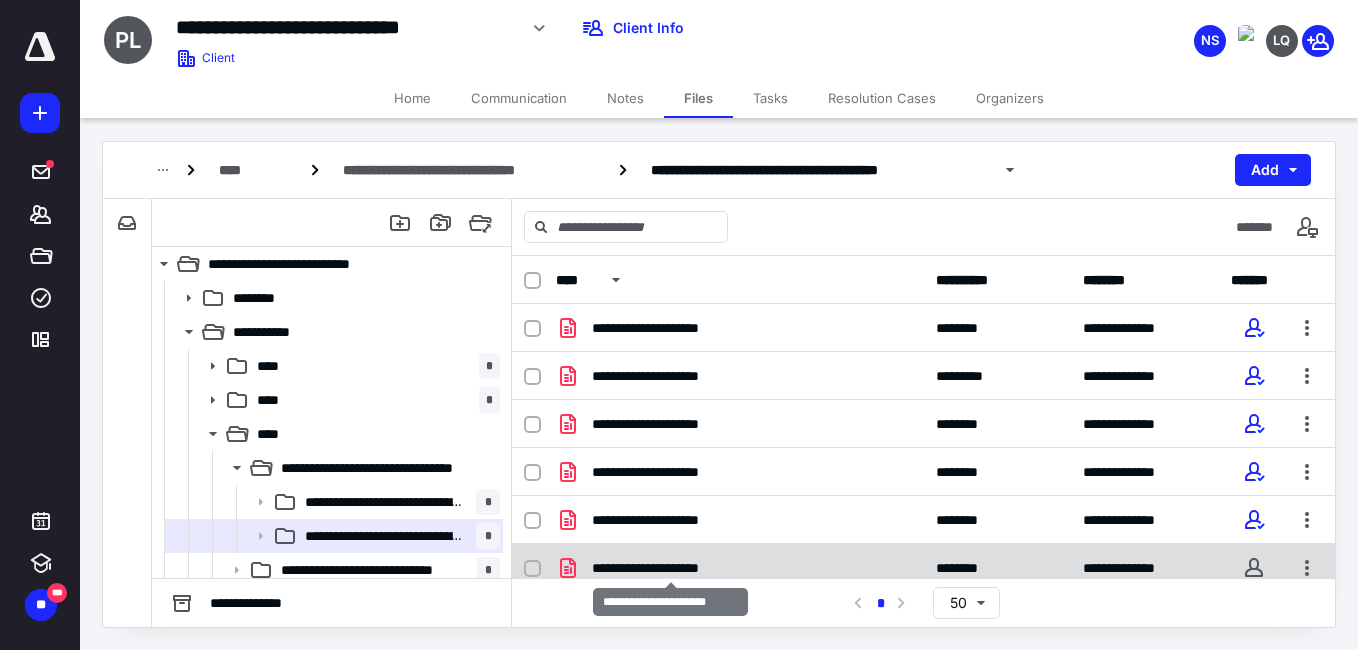 click on "**********" at bounding box center [670, 568] 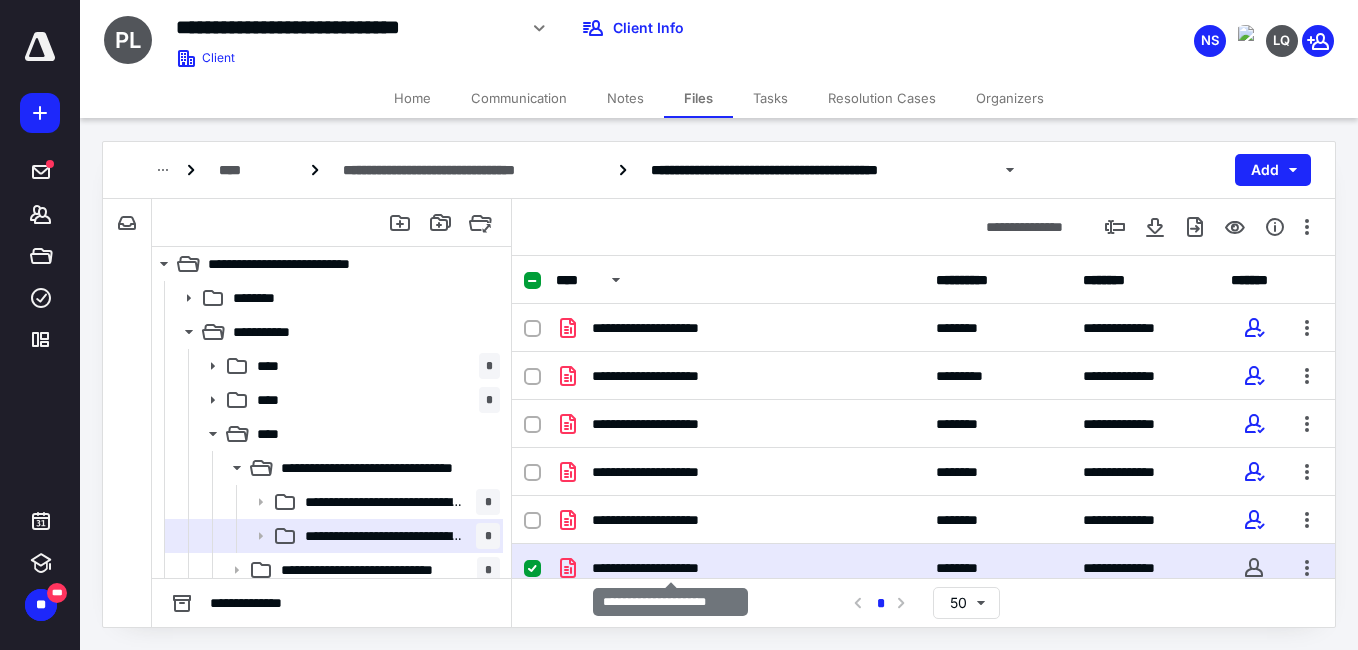 click on "**********" at bounding box center [670, 568] 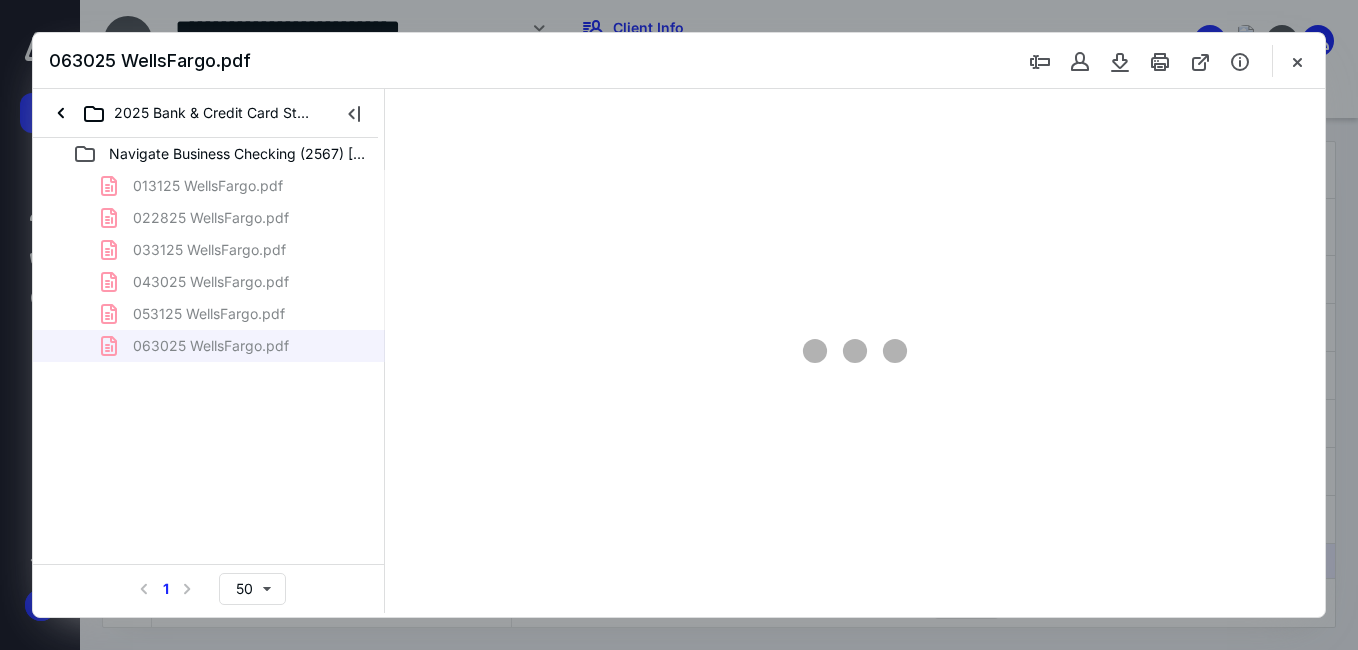 scroll, scrollTop: 0, scrollLeft: 0, axis: both 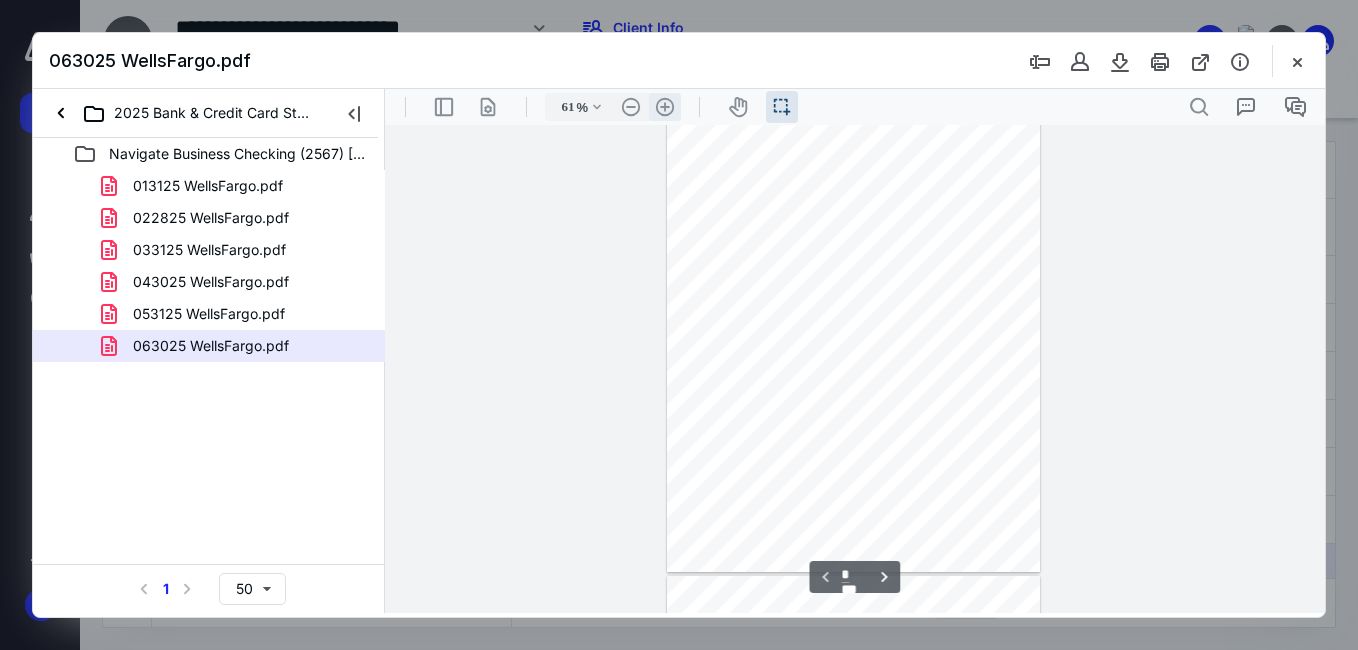 click on ".cls-1{fill:#abb0c4;} icon - header - zoom - in - line" at bounding box center (665, 107) 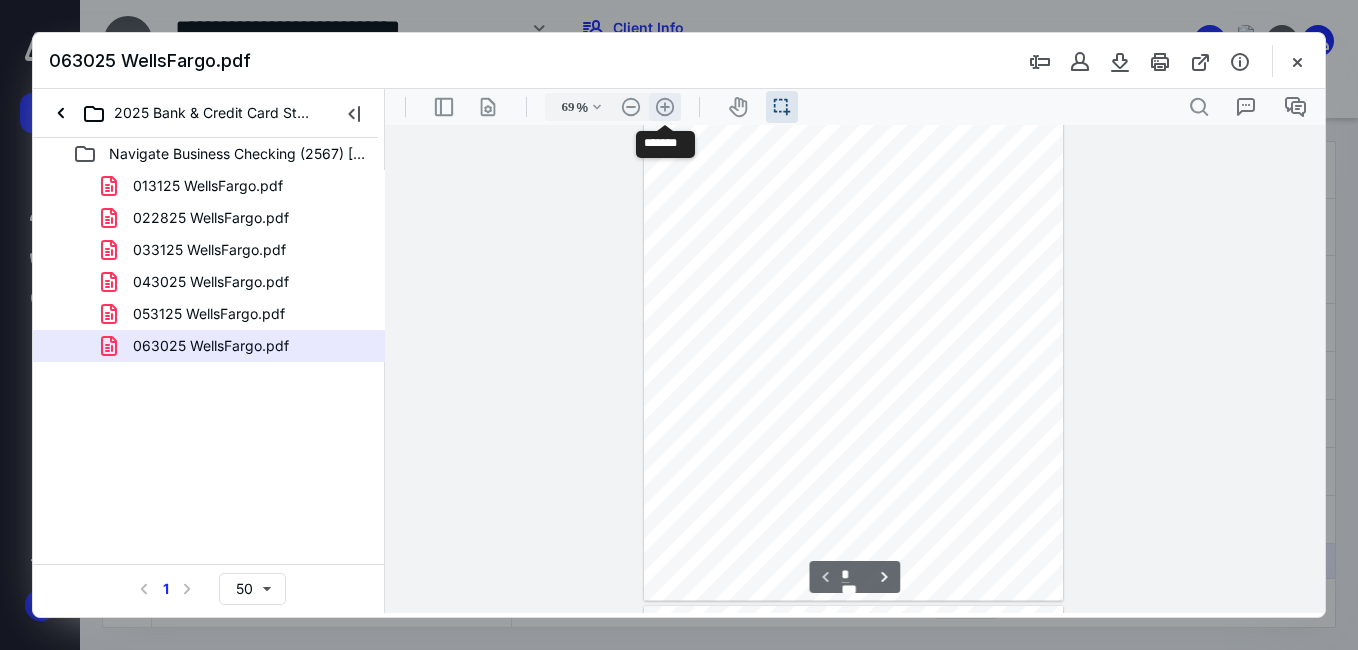 click on ".cls-1{fill:#abb0c4;} icon - header - zoom - in - line" at bounding box center [665, 107] 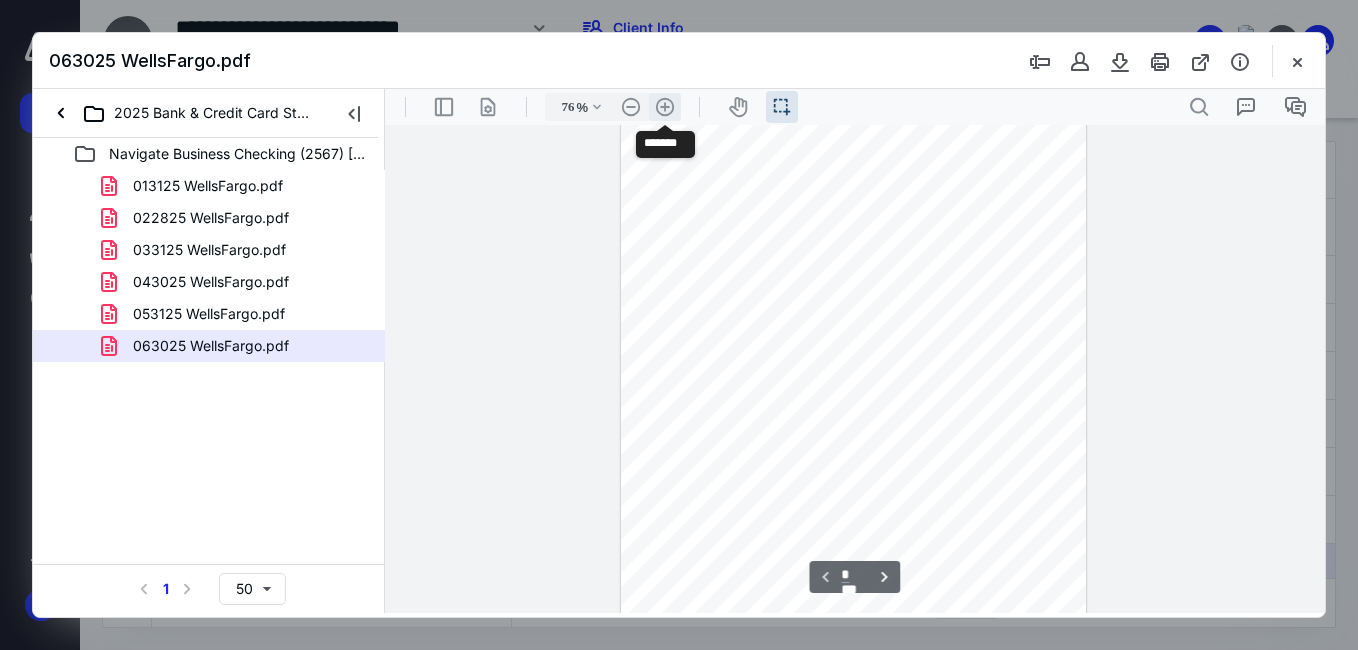 click on ".cls-1{fill:#abb0c4;} icon - header - zoom - in - line" at bounding box center (665, 107) 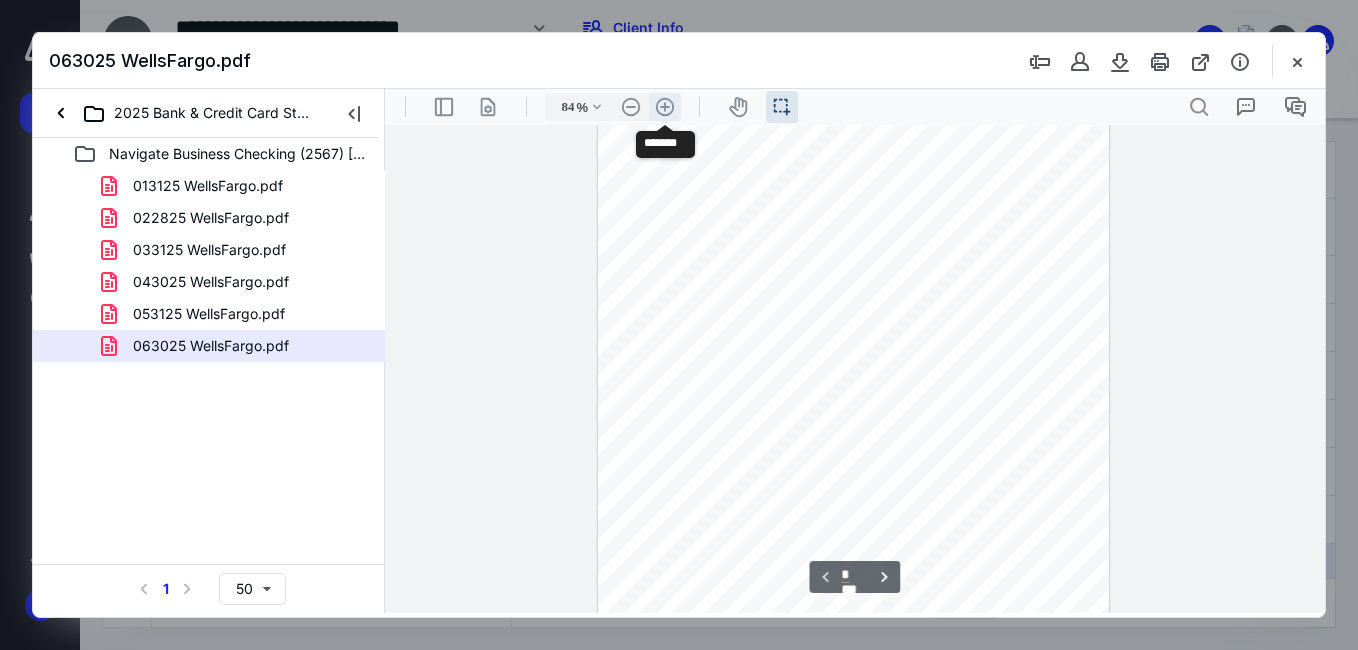 scroll, scrollTop: 134, scrollLeft: 0, axis: vertical 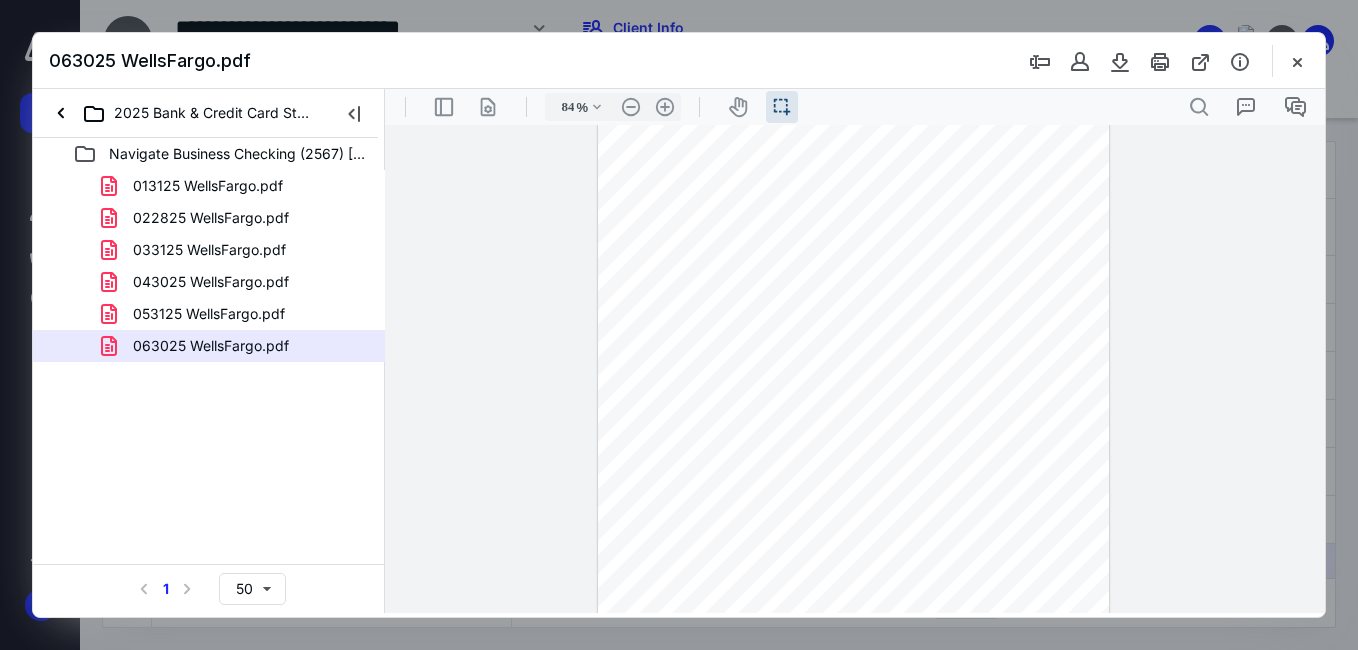 click at bounding box center (853, 324) 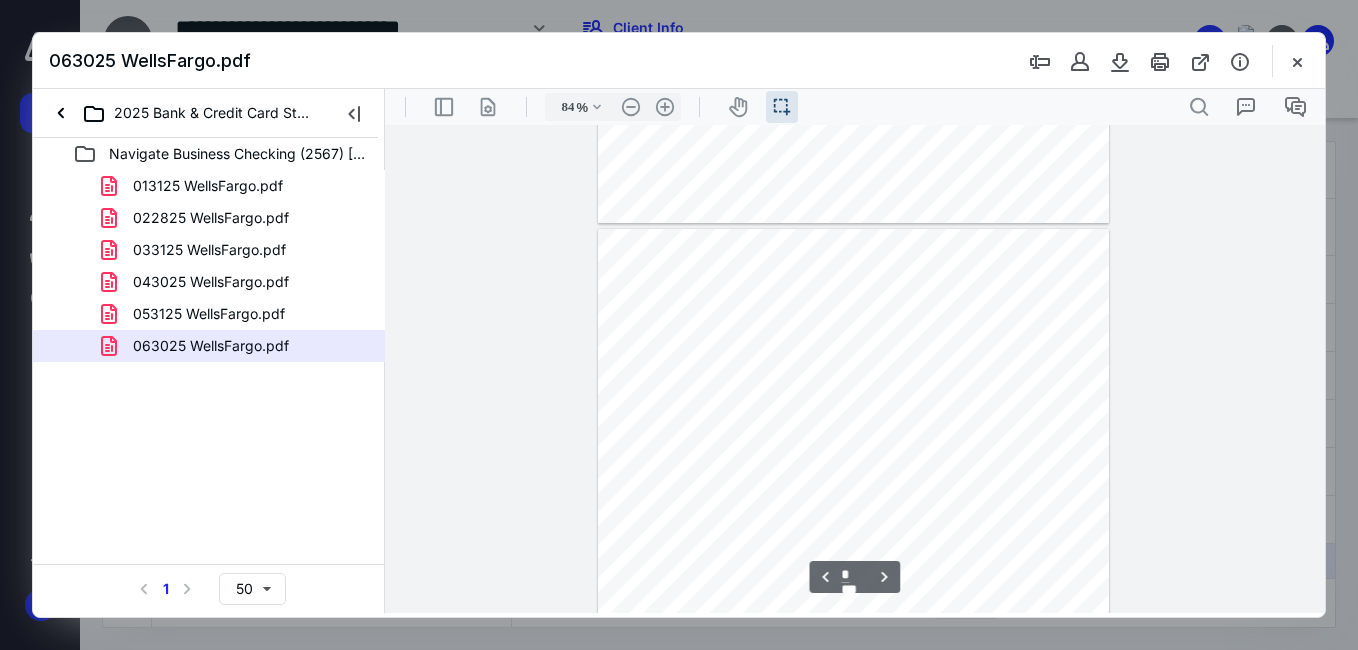 scroll, scrollTop: 2800, scrollLeft: 0, axis: vertical 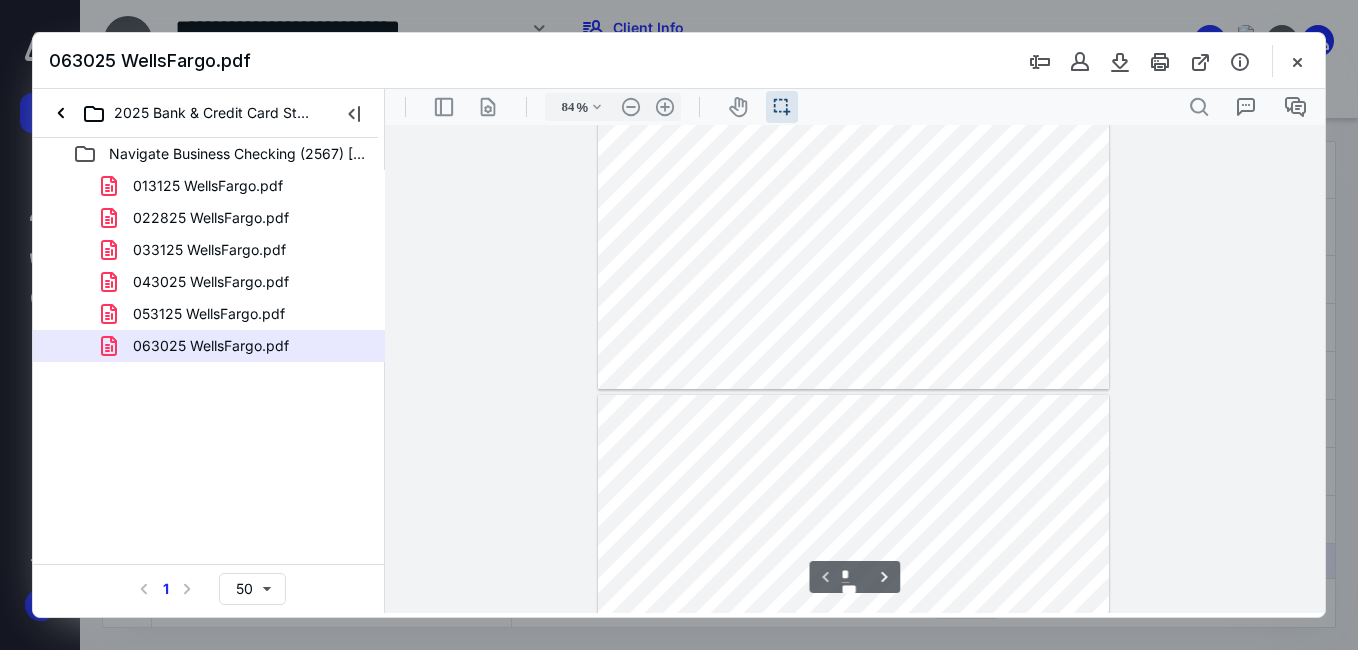 type on "*" 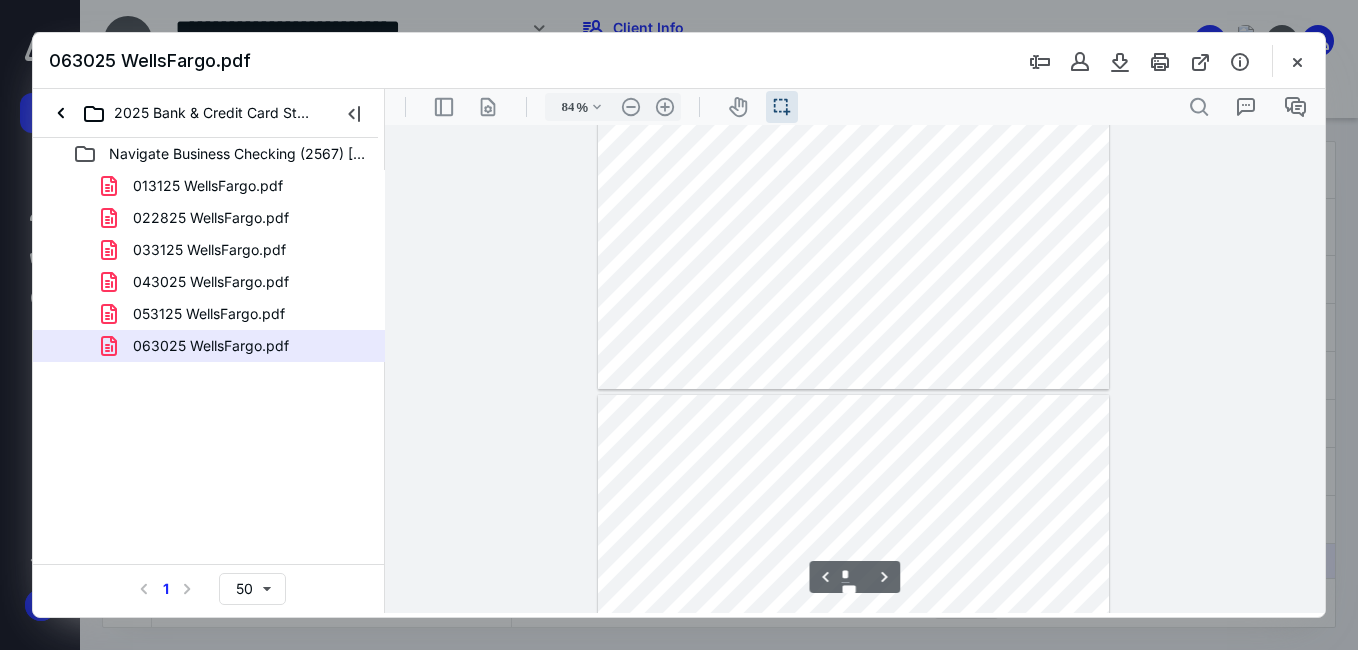 scroll, scrollTop: 500, scrollLeft: 0, axis: vertical 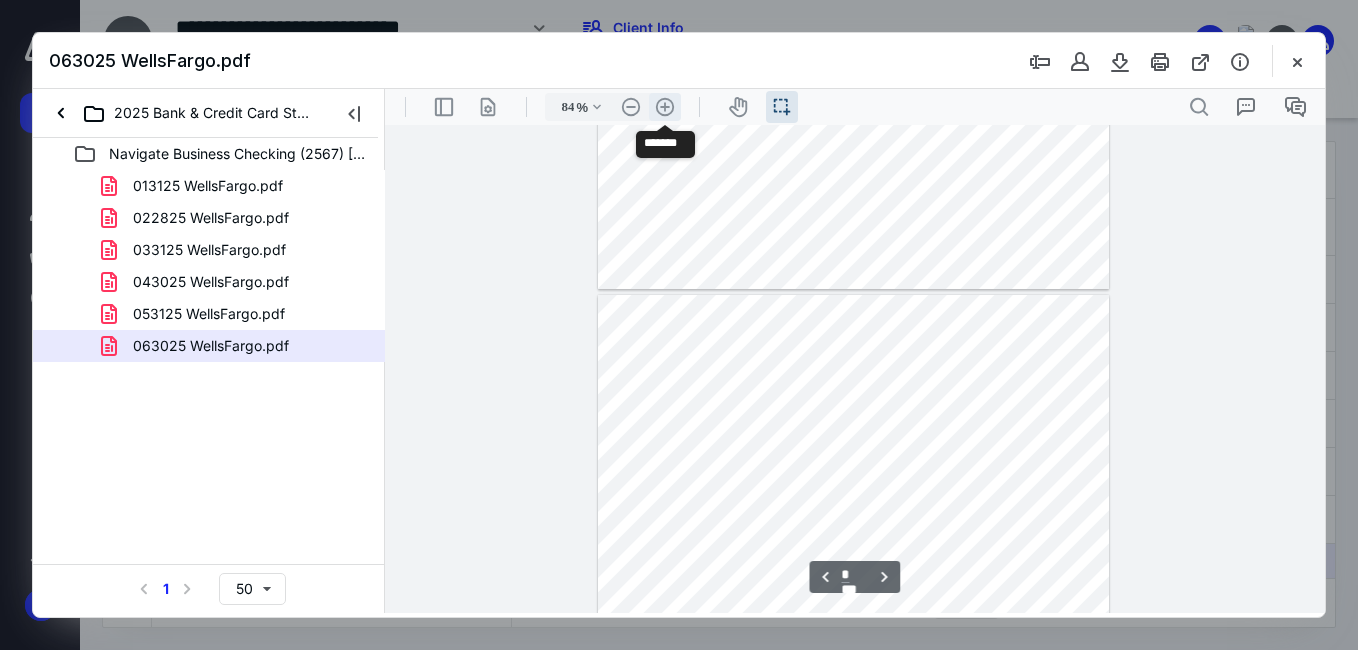 click on ".cls-1{fill:#abb0c4;} icon - header - zoom - in - line" at bounding box center (665, 107) 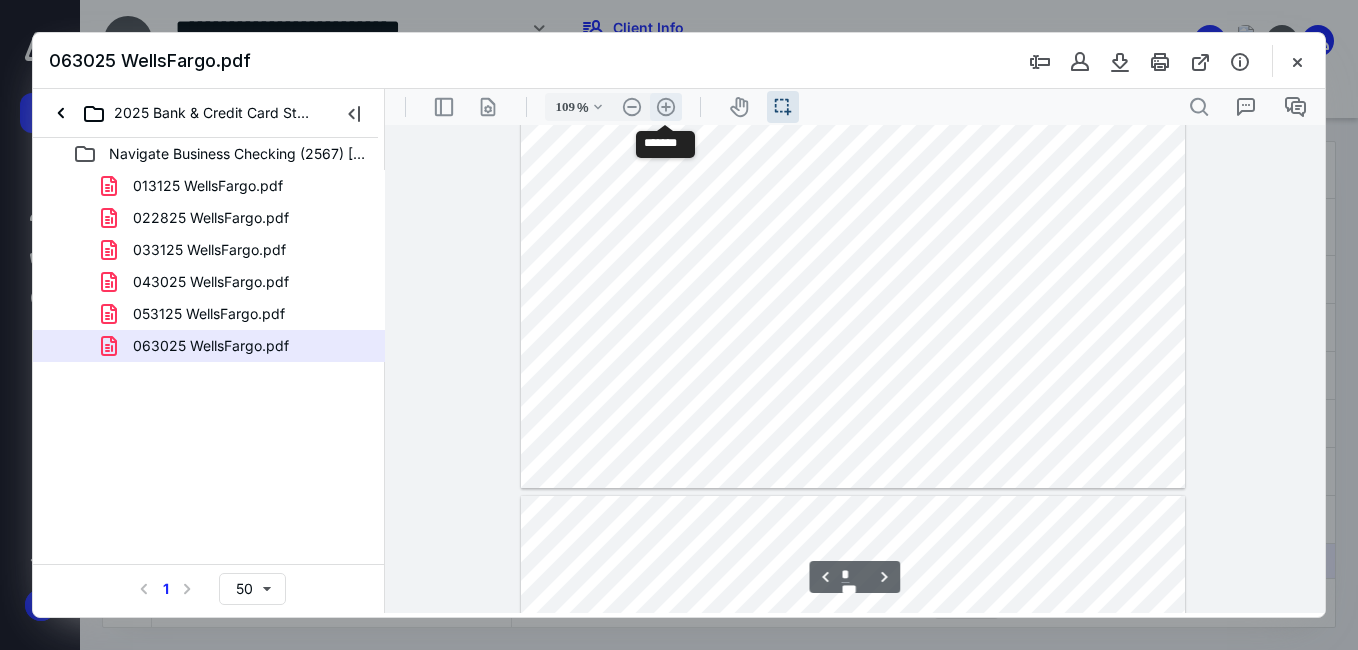 click on ".cls-1{fill:#abb0c4;} icon - header - zoom - in - line" at bounding box center (666, 107) 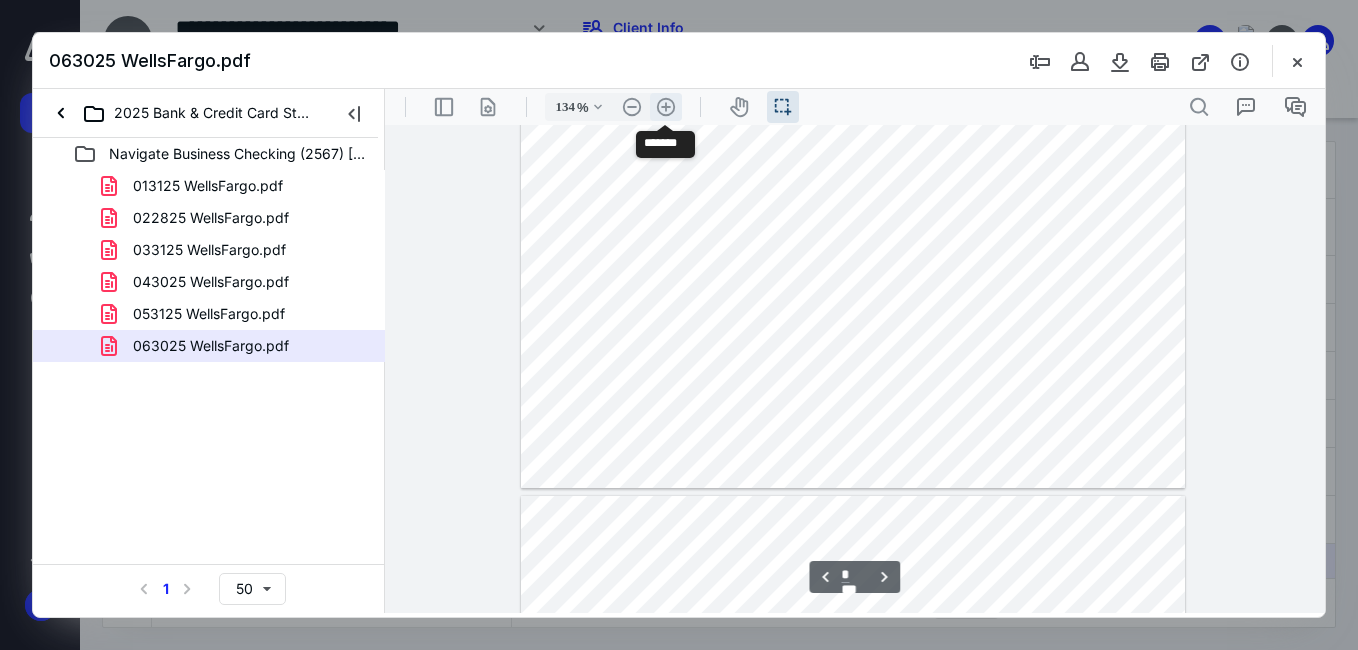 scroll, scrollTop: 934, scrollLeft: 0, axis: vertical 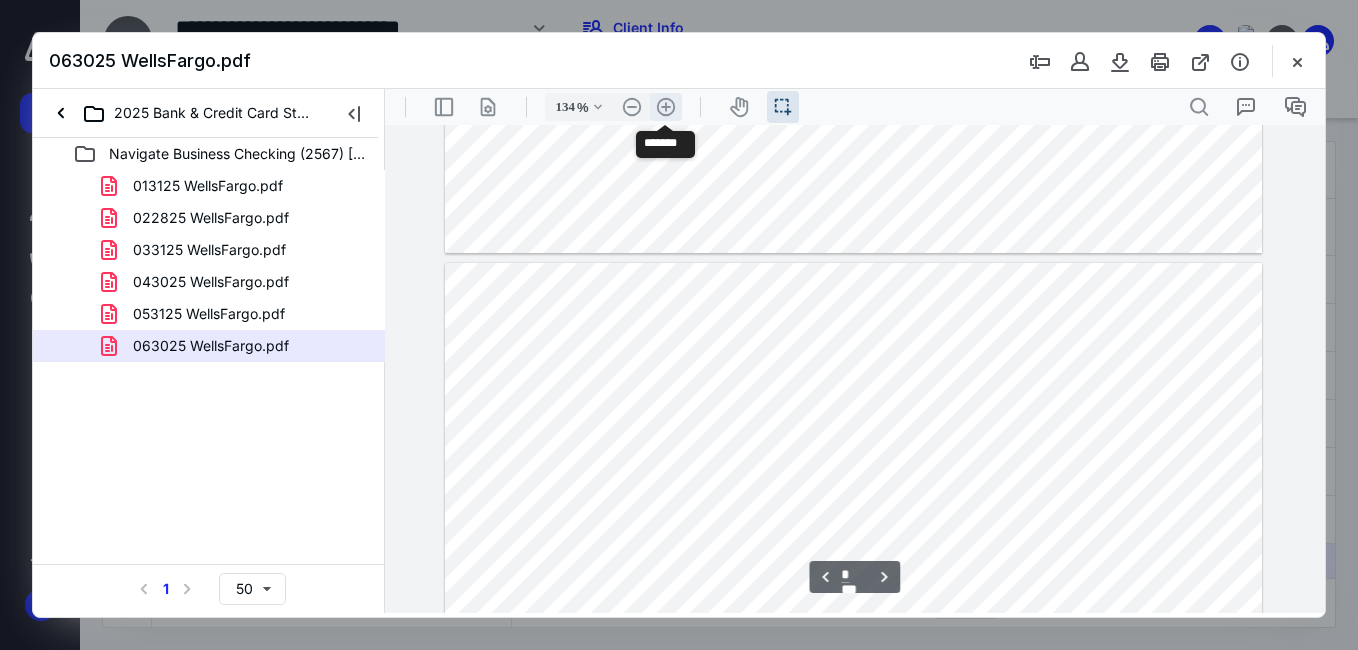 click on ".cls-1{fill:#abb0c4;} icon - header - zoom - in - line" at bounding box center (666, 107) 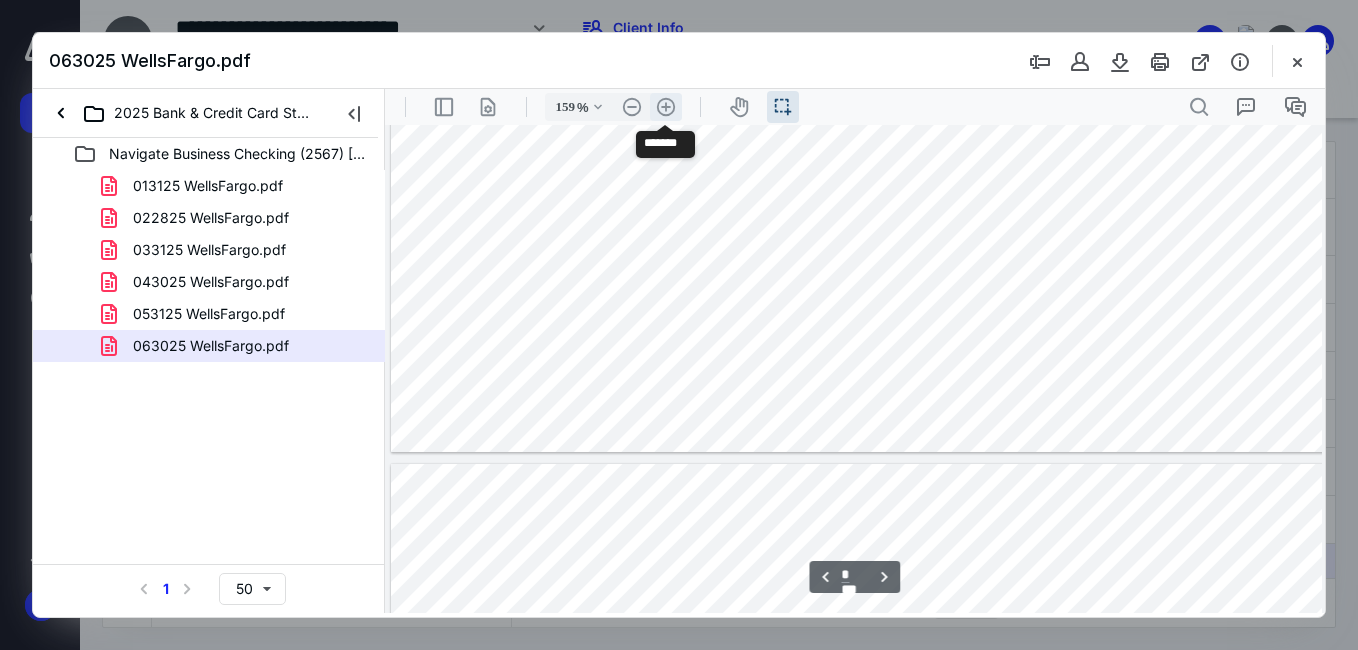 scroll, scrollTop: 1151, scrollLeft: 27, axis: both 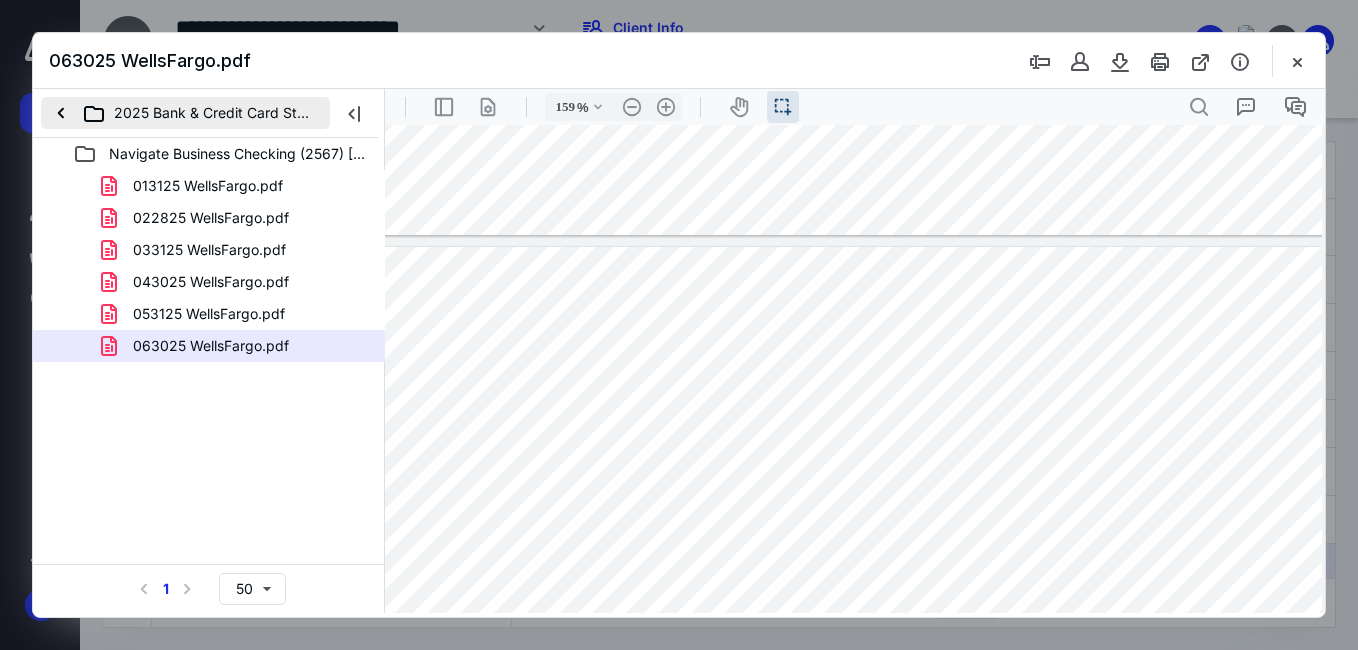 click on "2025 Bank & Credit Card Statements" at bounding box center (185, 113) 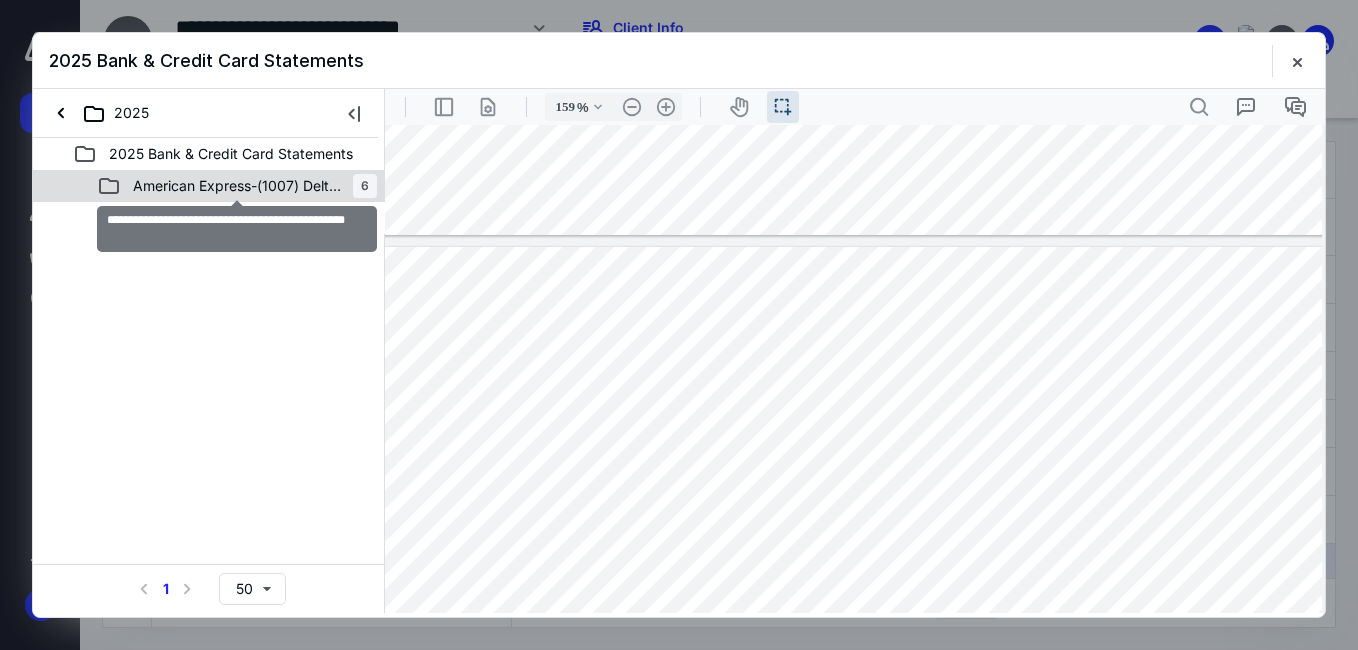 click on "American Express-(1007) Delta SkyMiles Gold Card" at bounding box center [237, 186] 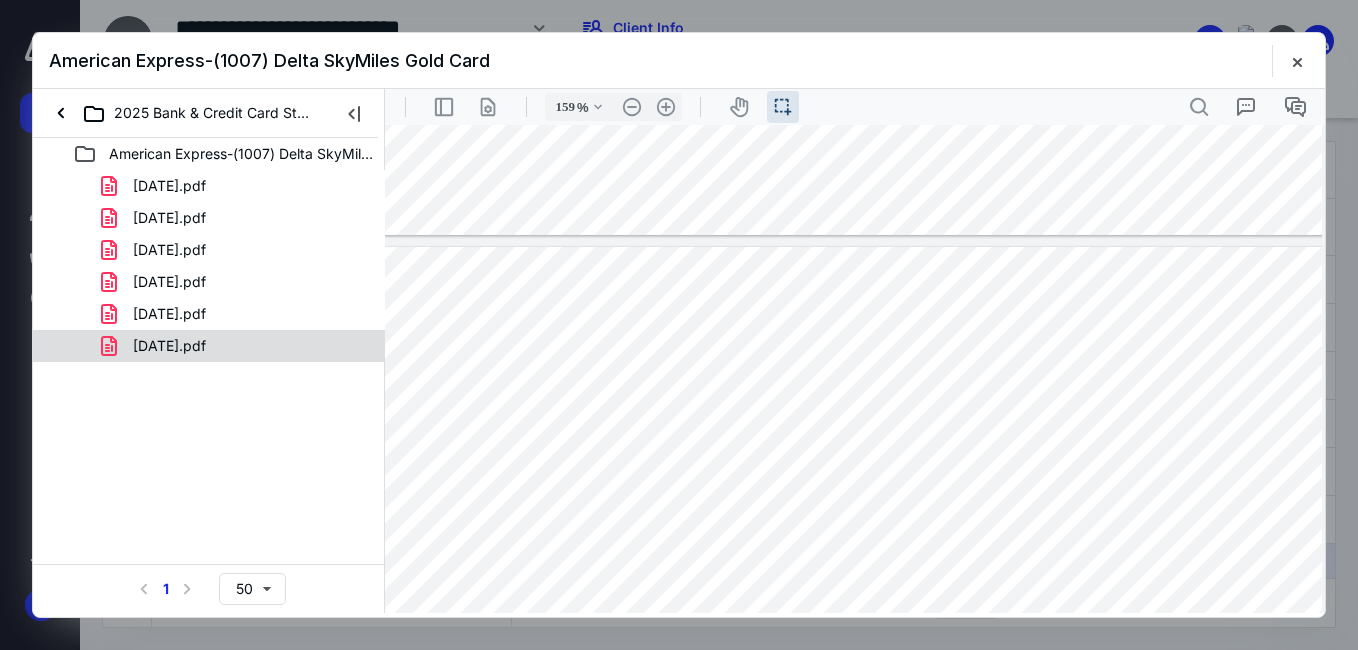 click on "[DATE].pdf" at bounding box center [169, 346] 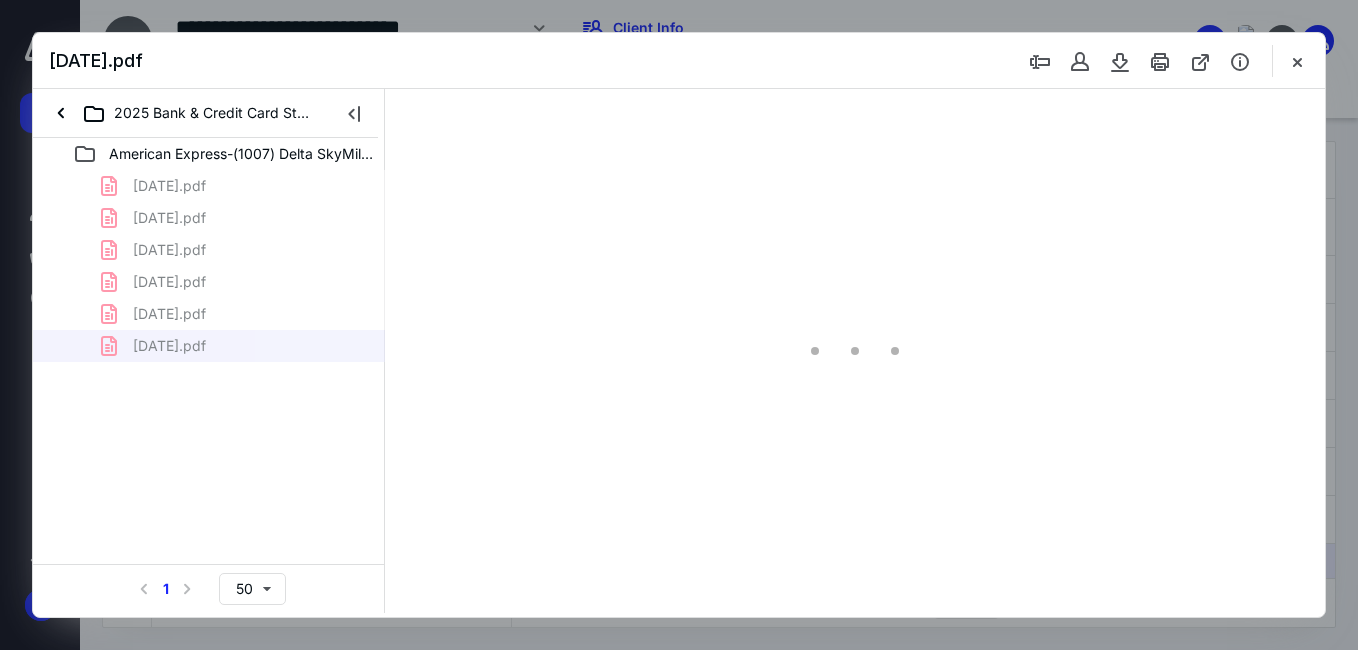 scroll, scrollTop: 38, scrollLeft: 0, axis: vertical 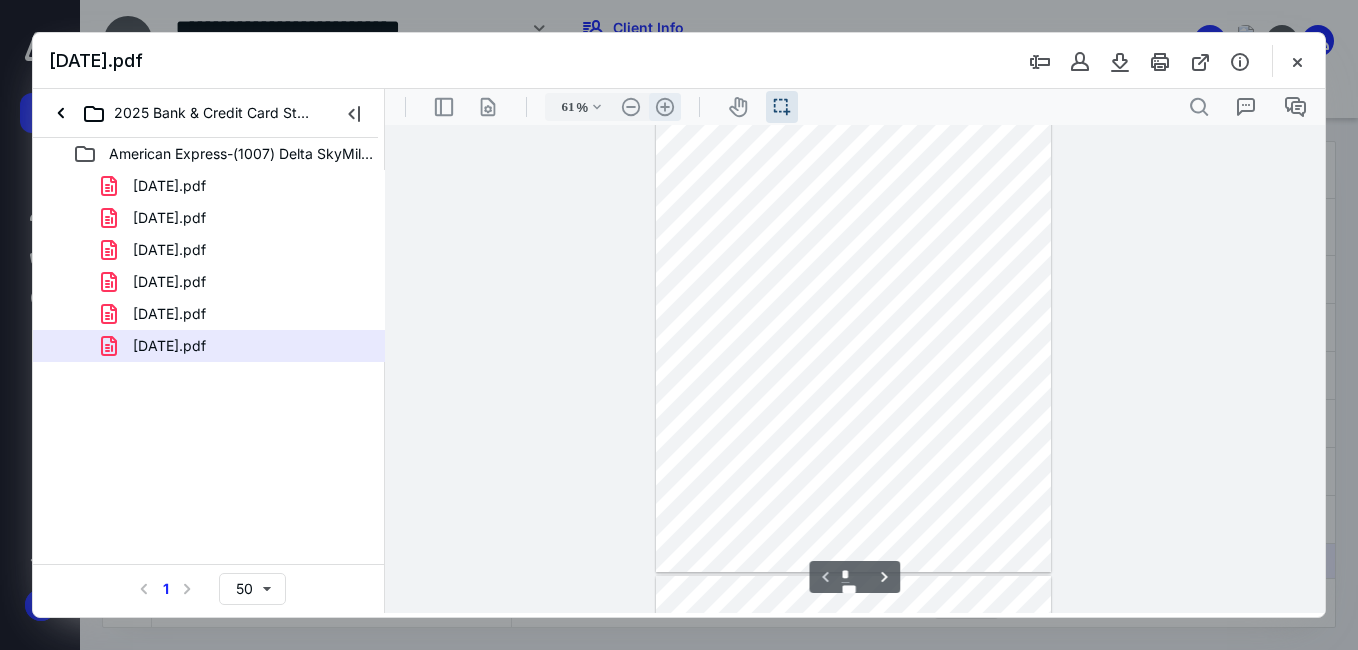 click on ".cls-1{fill:#abb0c4;} icon - header - zoom - in - line" at bounding box center [665, 107] 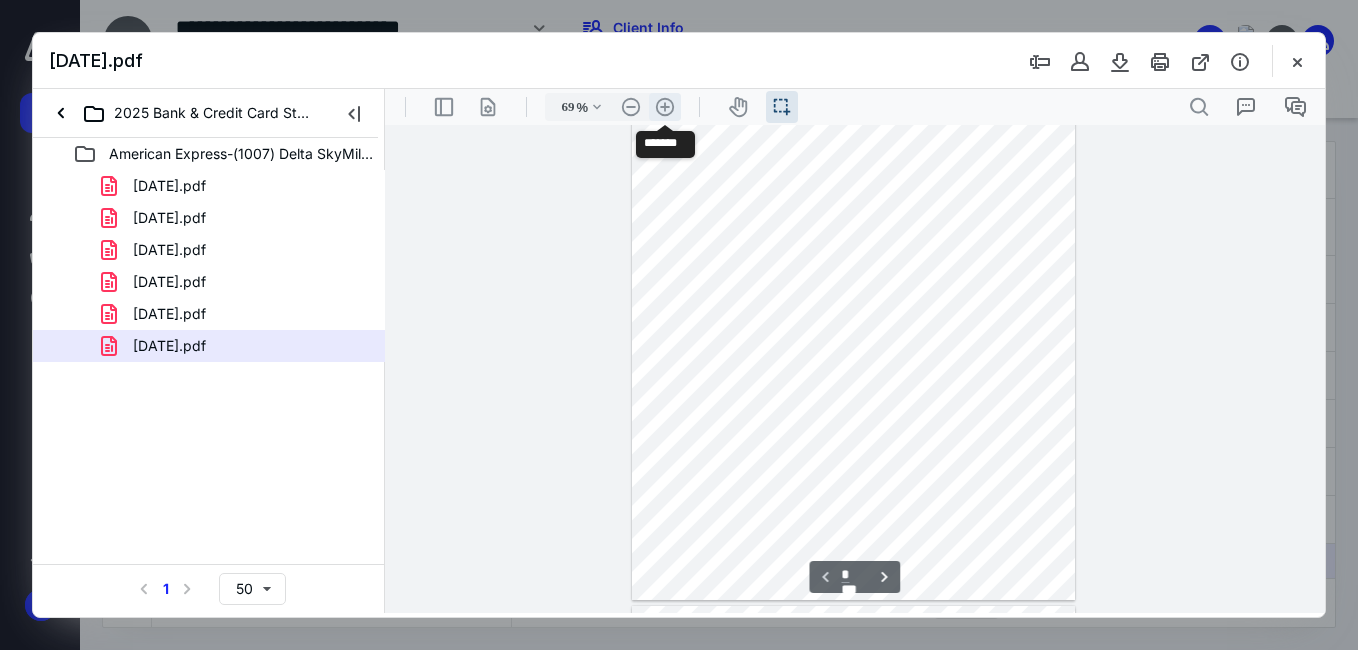 click on ".cls-1{fill:#abb0c4;} icon - header - zoom - in - line" at bounding box center (665, 107) 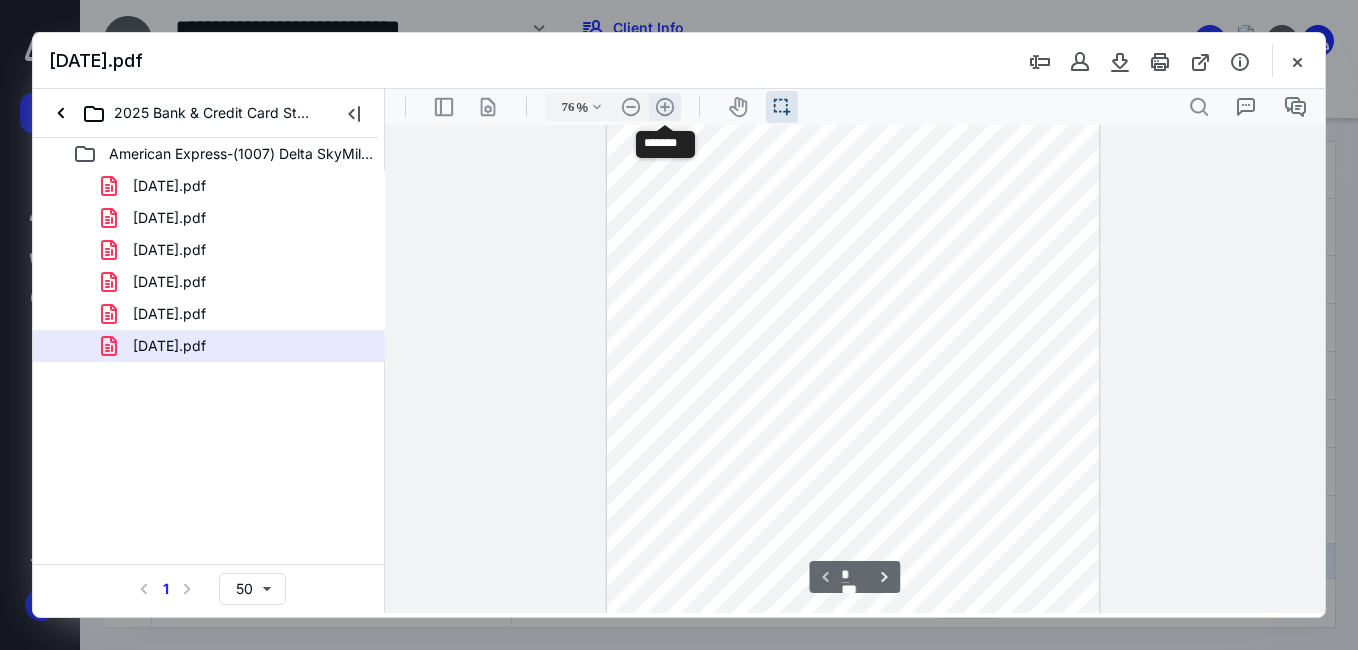 click on ".cls-1{fill:#abb0c4;} icon - header - zoom - in - line" at bounding box center (665, 107) 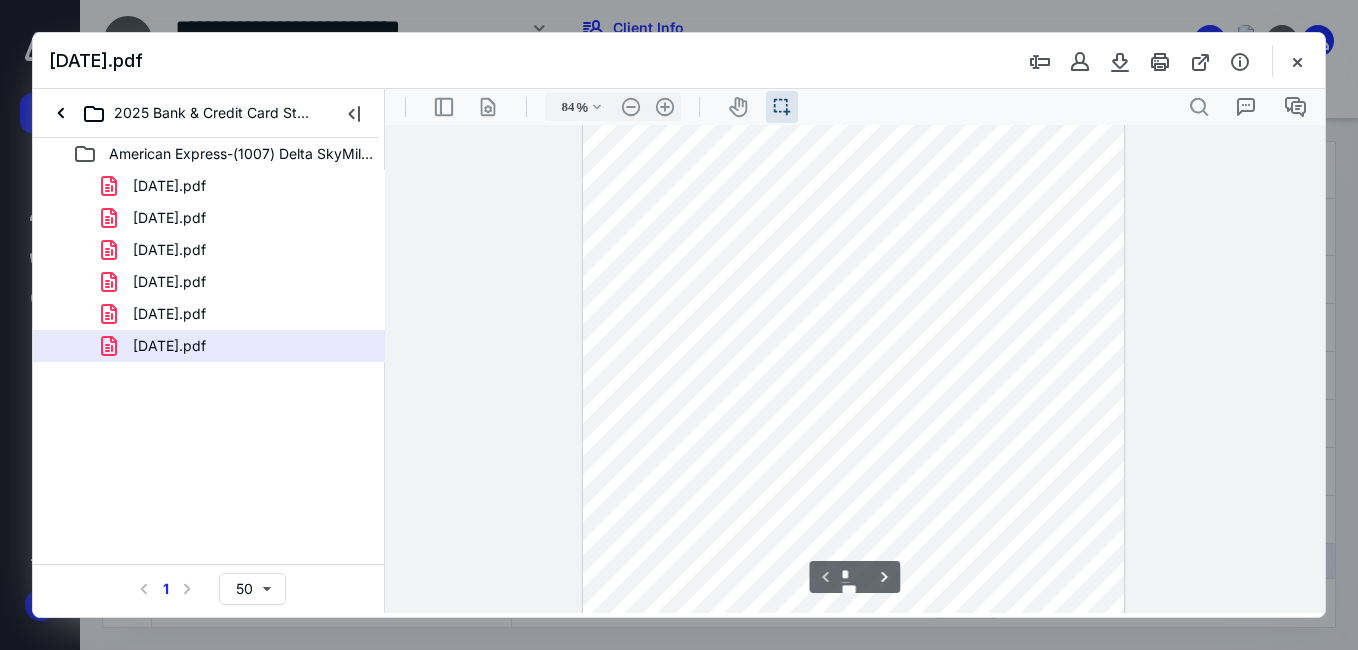 scroll, scrollTop: 0, scrollLeft: 0, axis: both 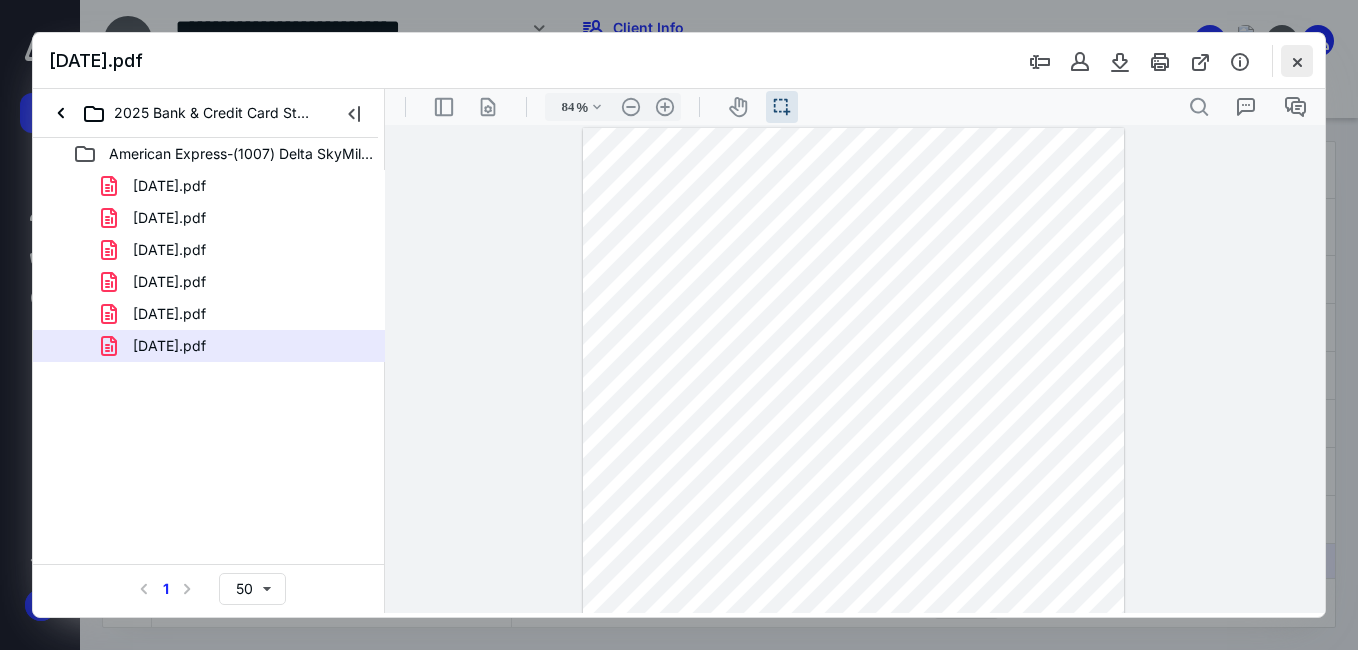 click at bounding box center (1297, 61) 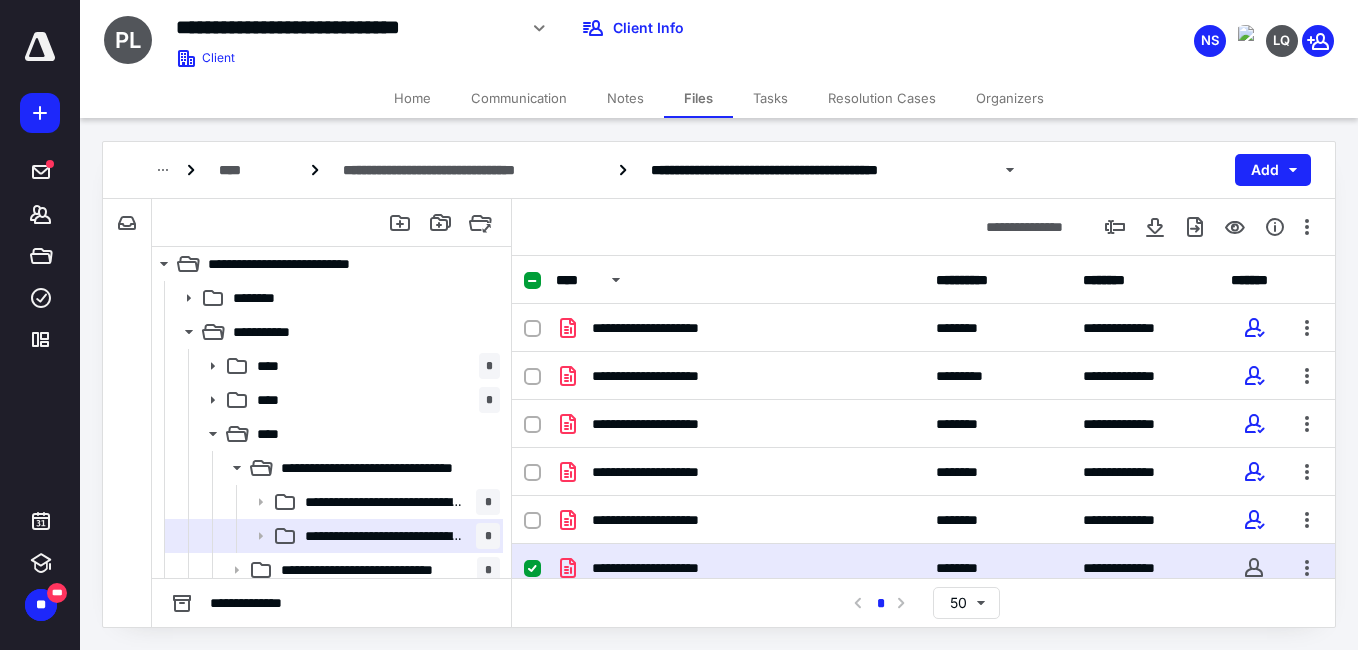 scroll, scrollTop: 0, scrollLeft: 0, axis: both 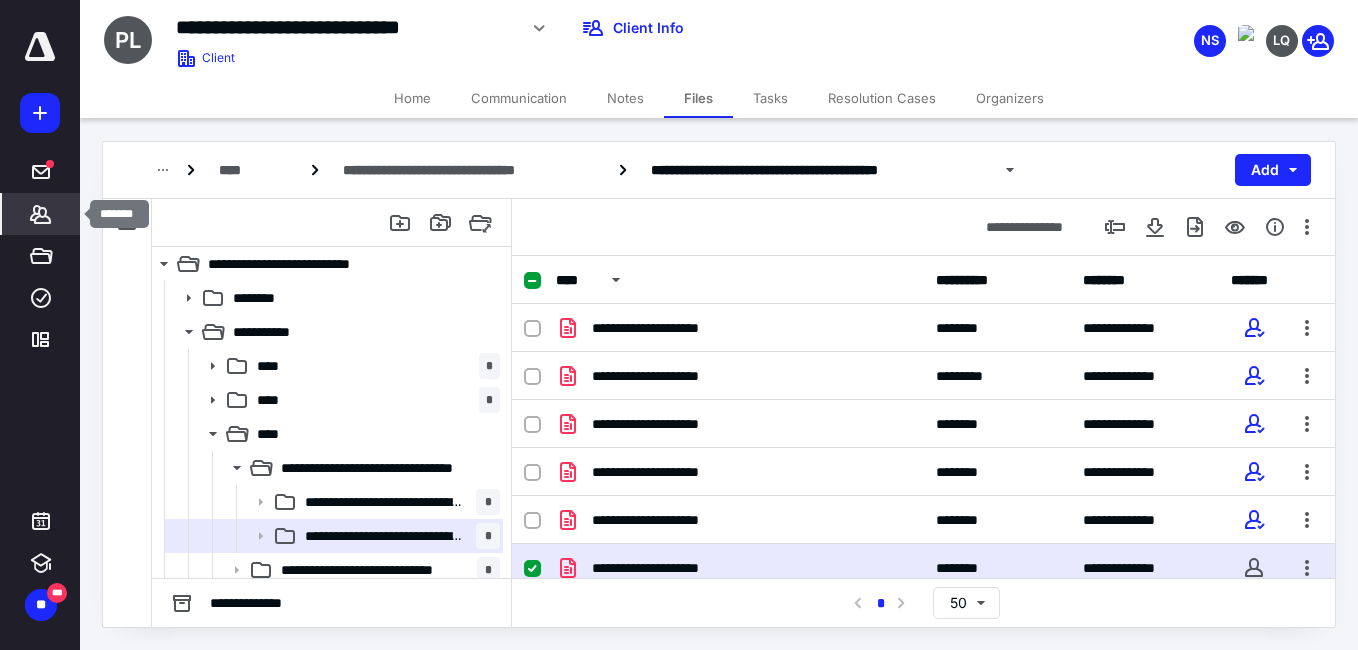 click 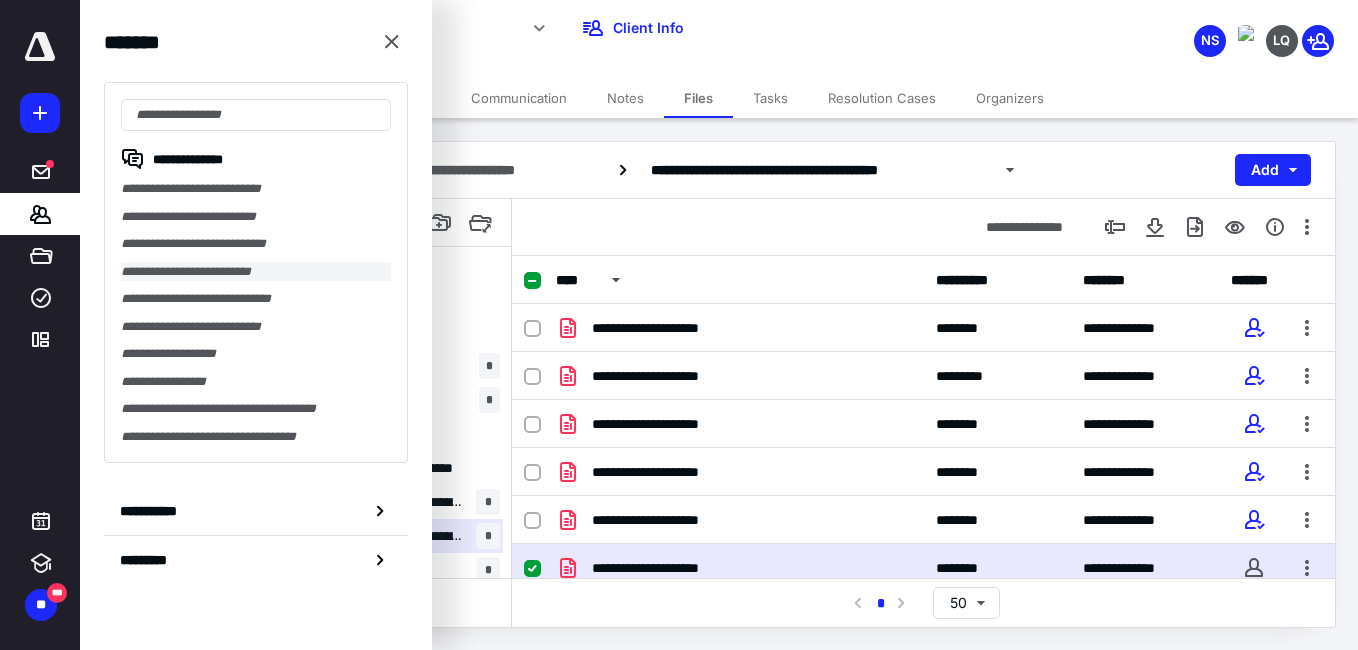 click on "**********" at bounding box center (256, 272) 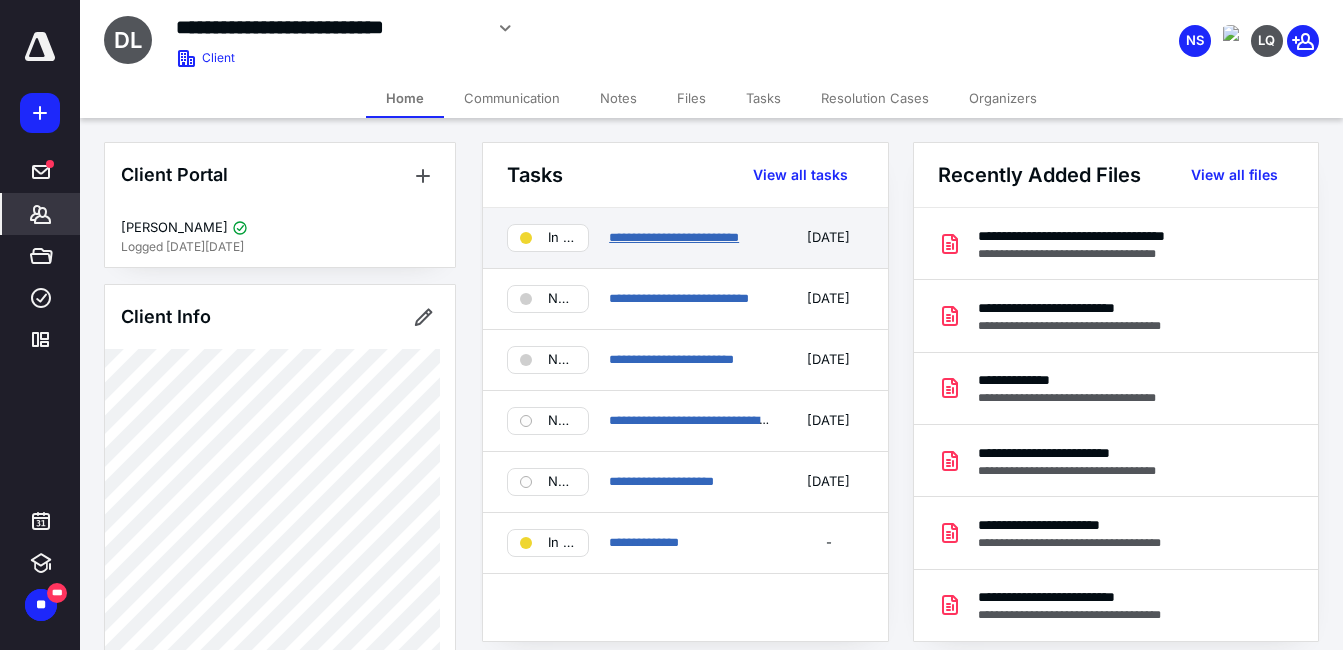 click on "**********" at bounding box center [674, 237] 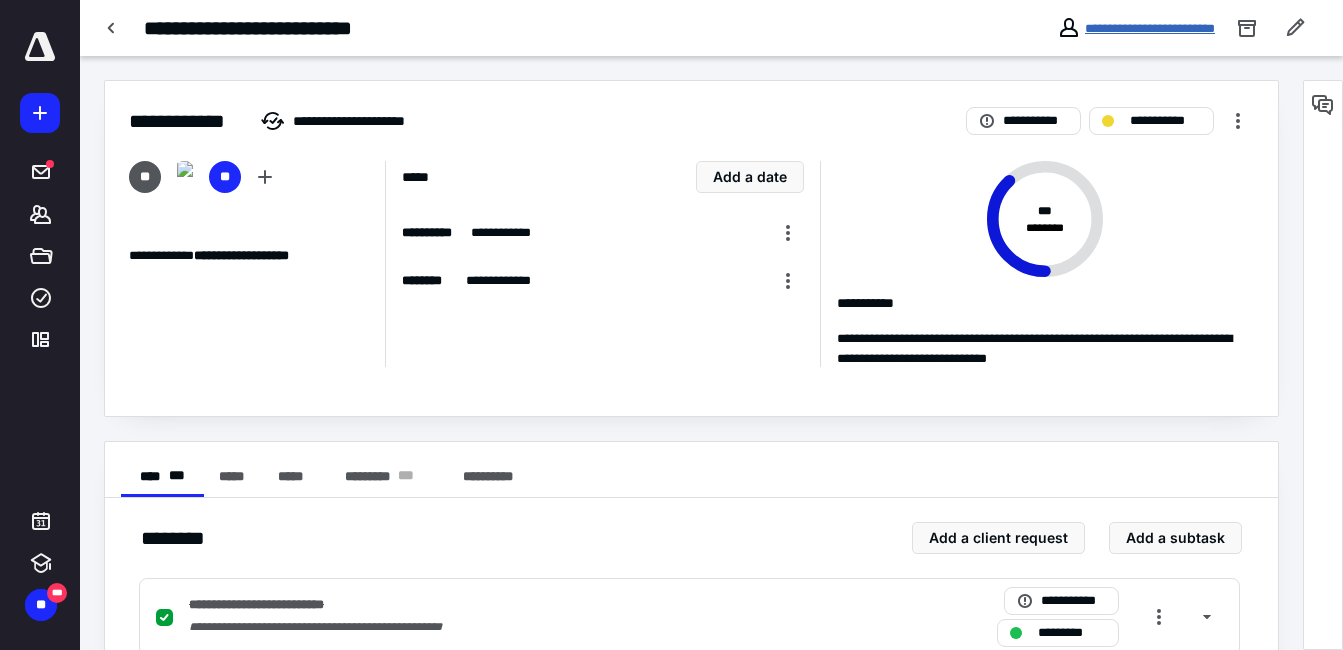 click on "**********" at bounding box center [1150, 28] 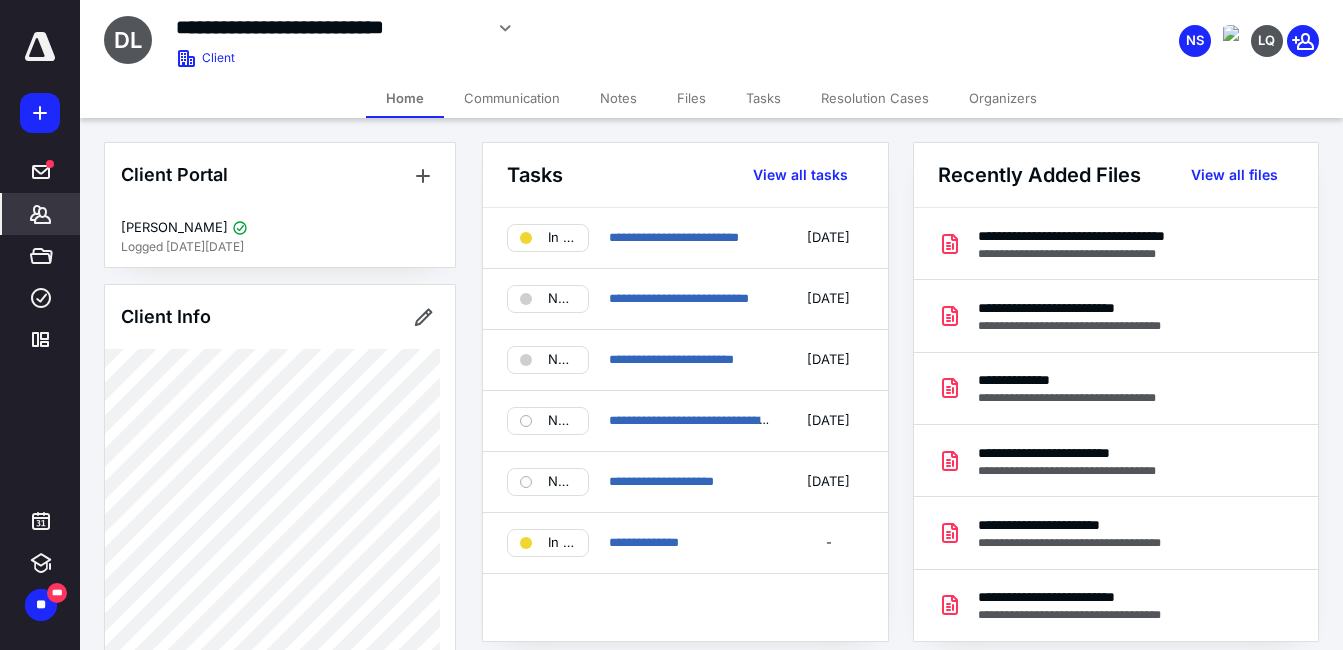 click on "Files" at bounding box center [691, 98] 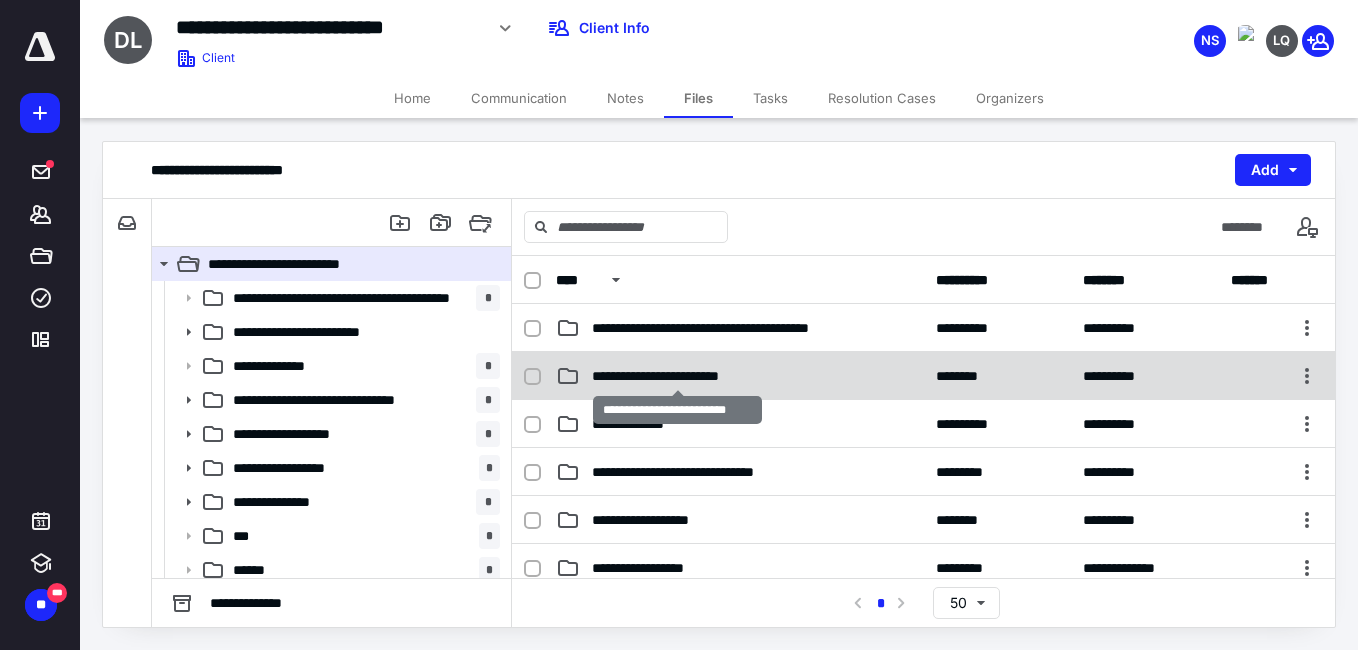 click on "**********" at bounding box center [677, 376] 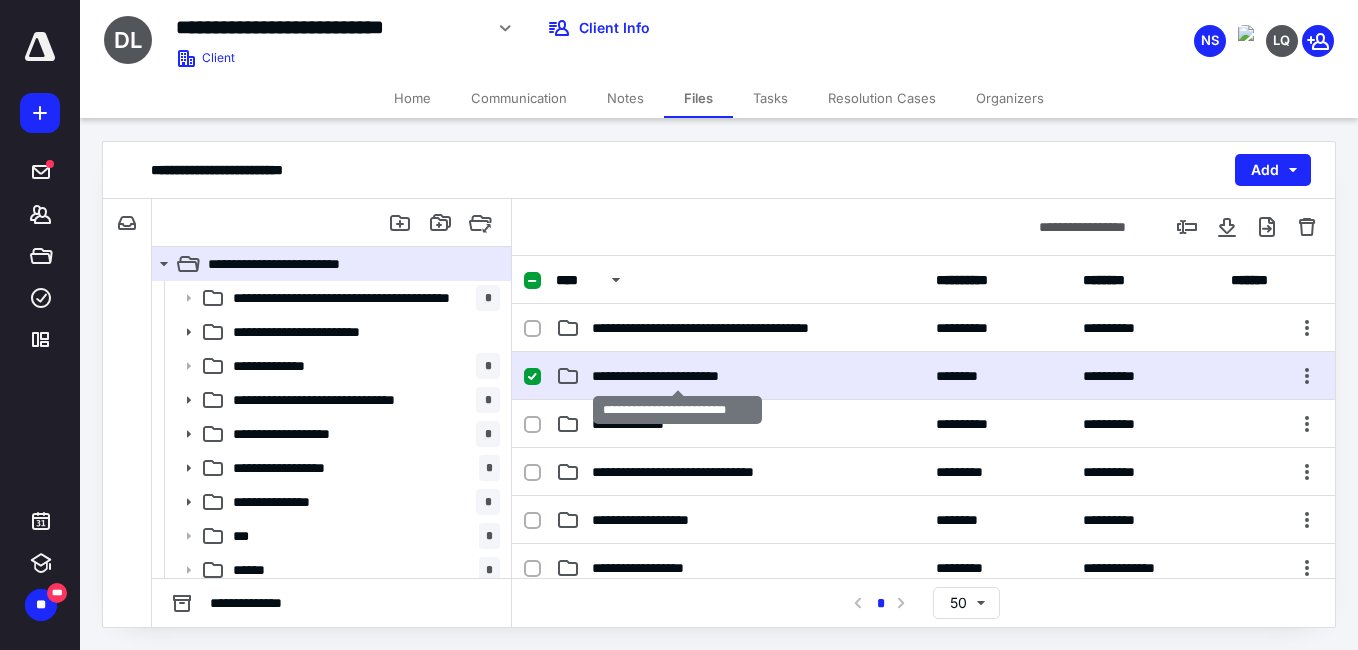 click on "**********" at bounding box center [677, 376] 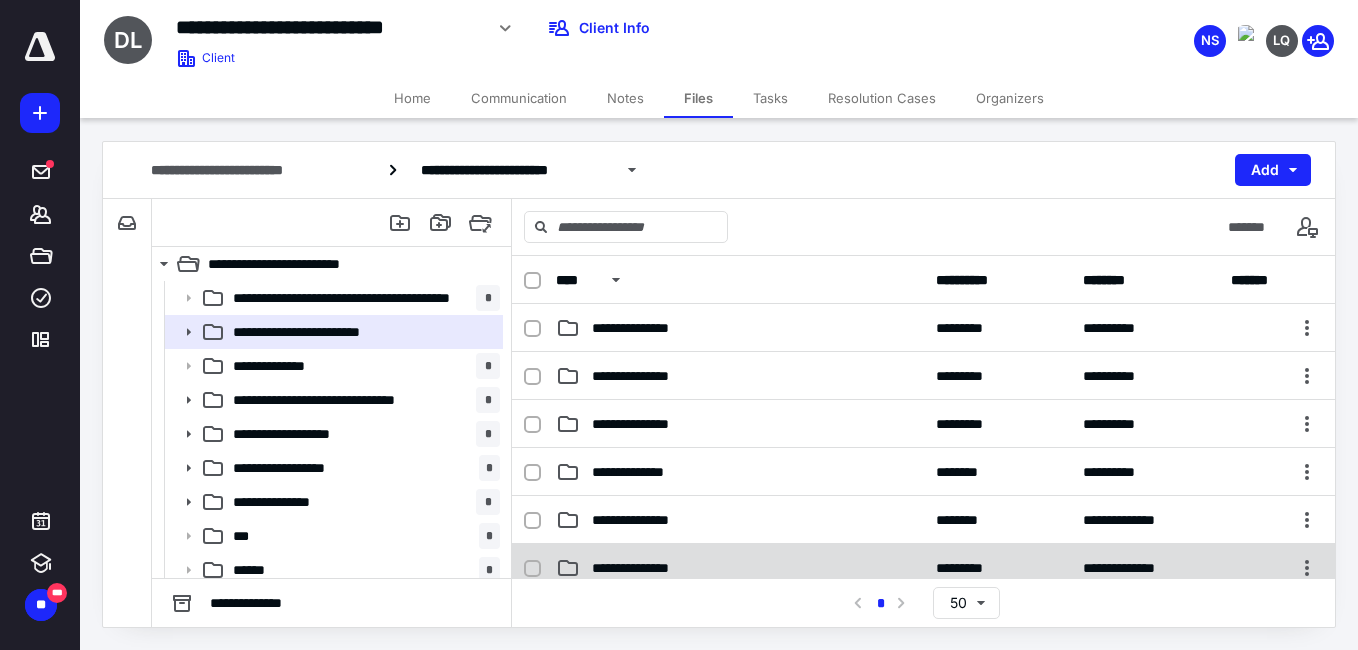 click on "**********" at bounding box center [643, 568] 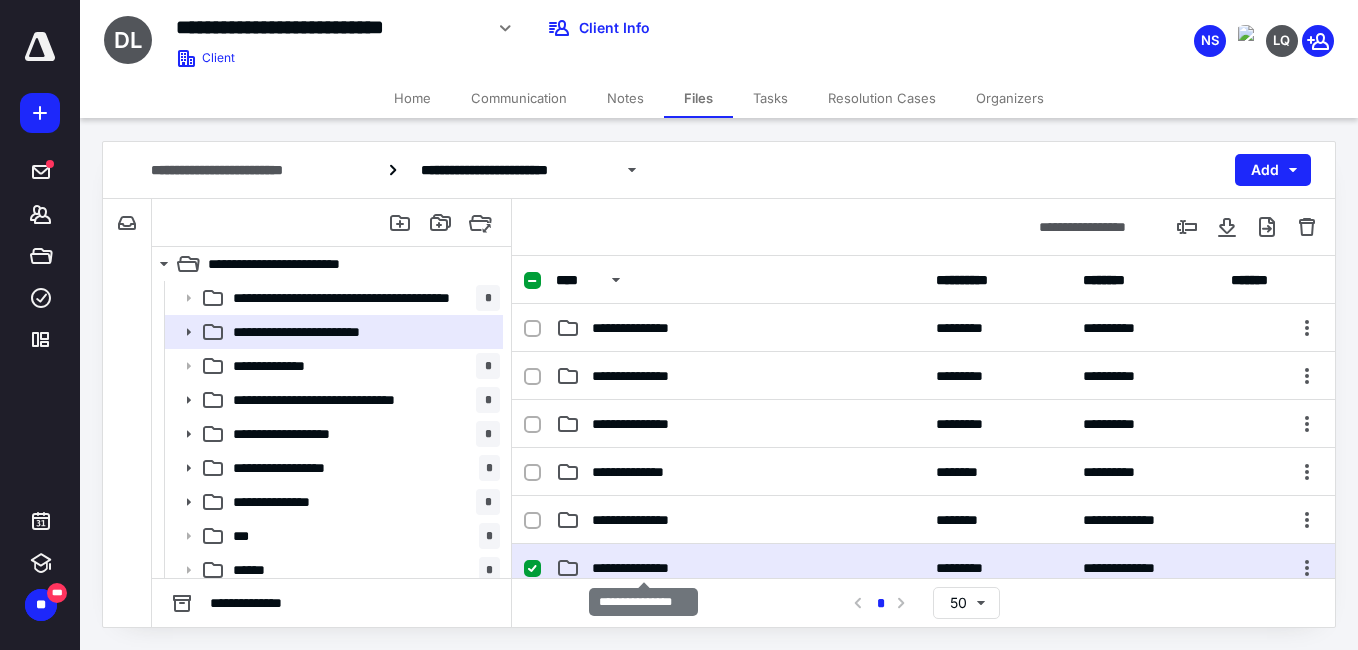 click on "**********" at bounding box center [643, 568] 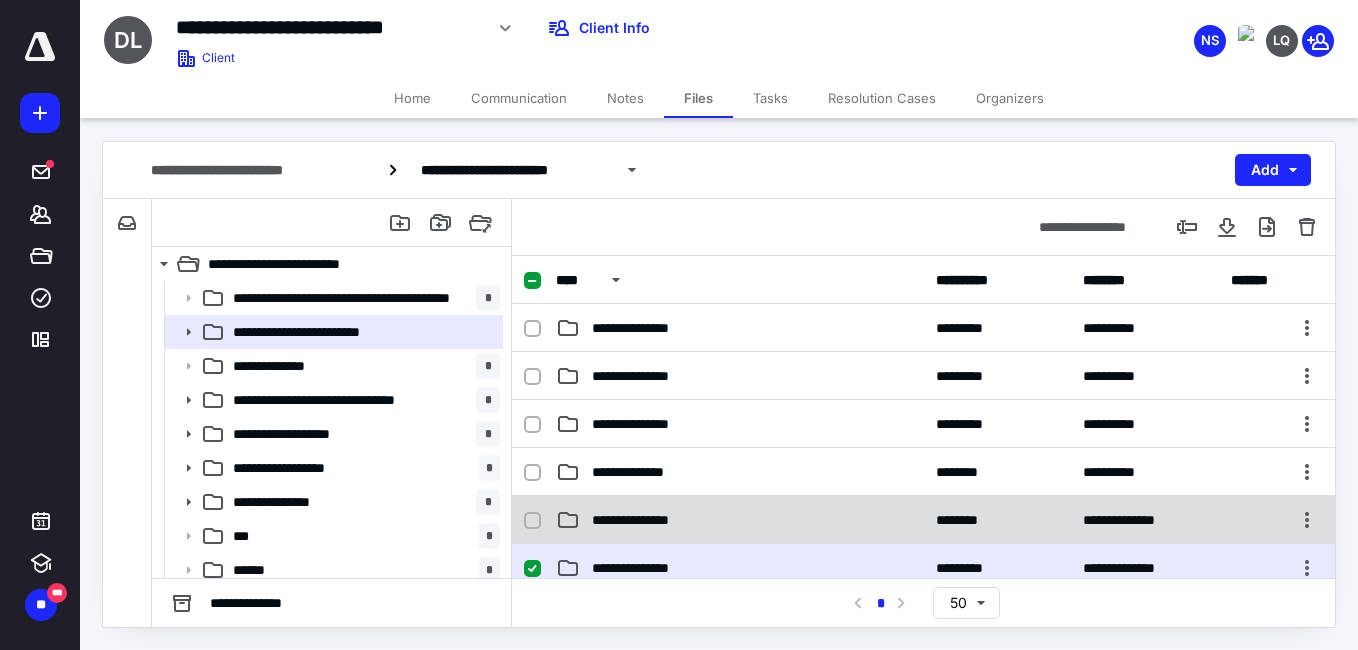 scroll, scrollTop: 200, scrollLeft: 0, axis: vertical 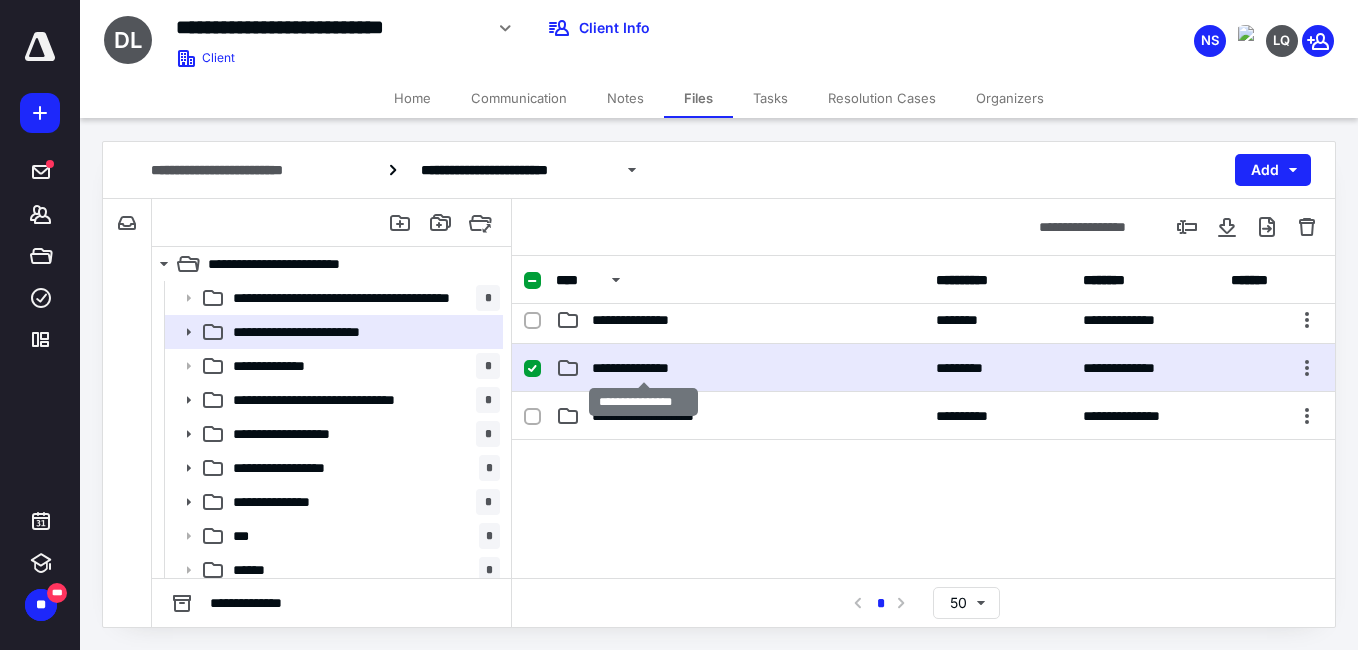 click on "**********" at bounding box center [643, 368] 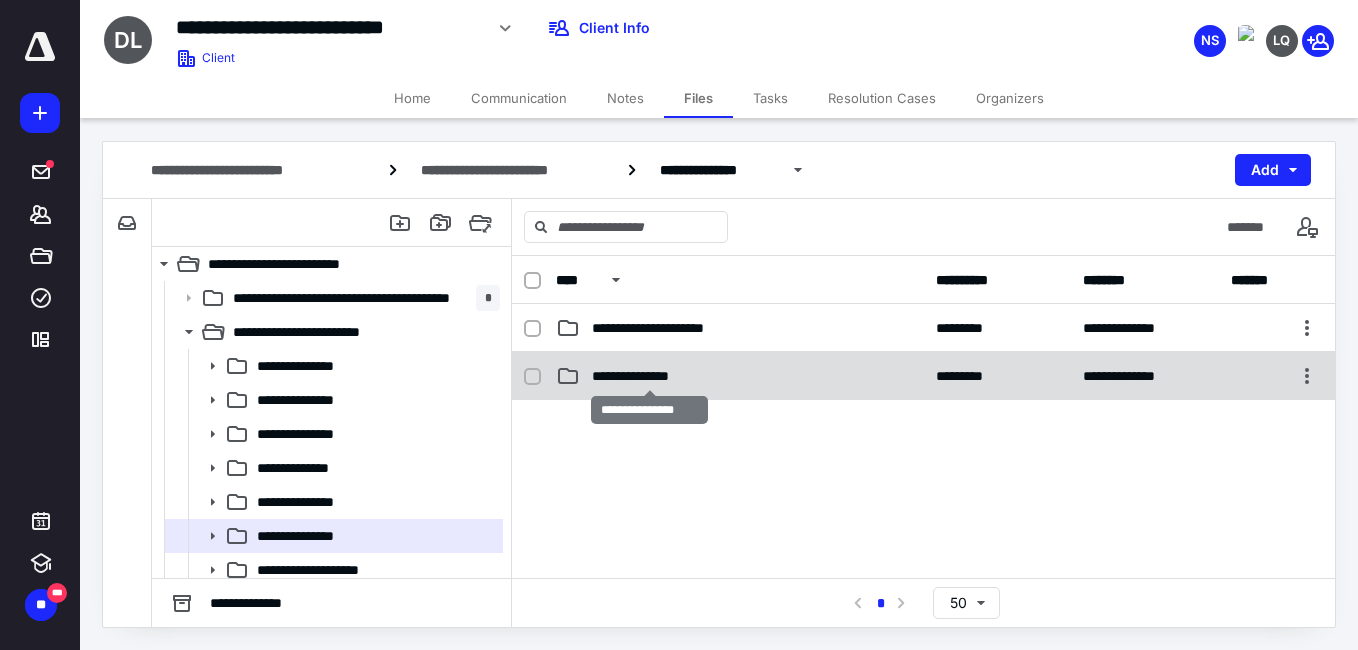 click on "**********" at bounding box center (649, 376) 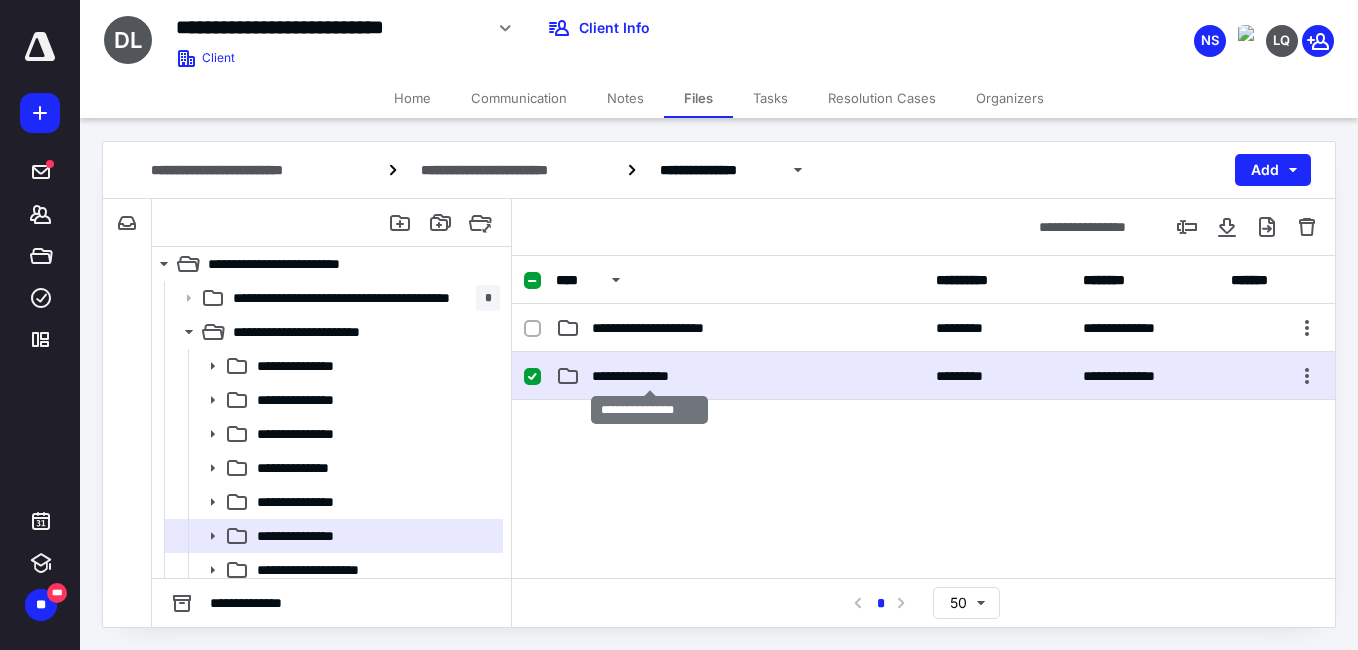 click on "**********" at bounding box center (649, 376) 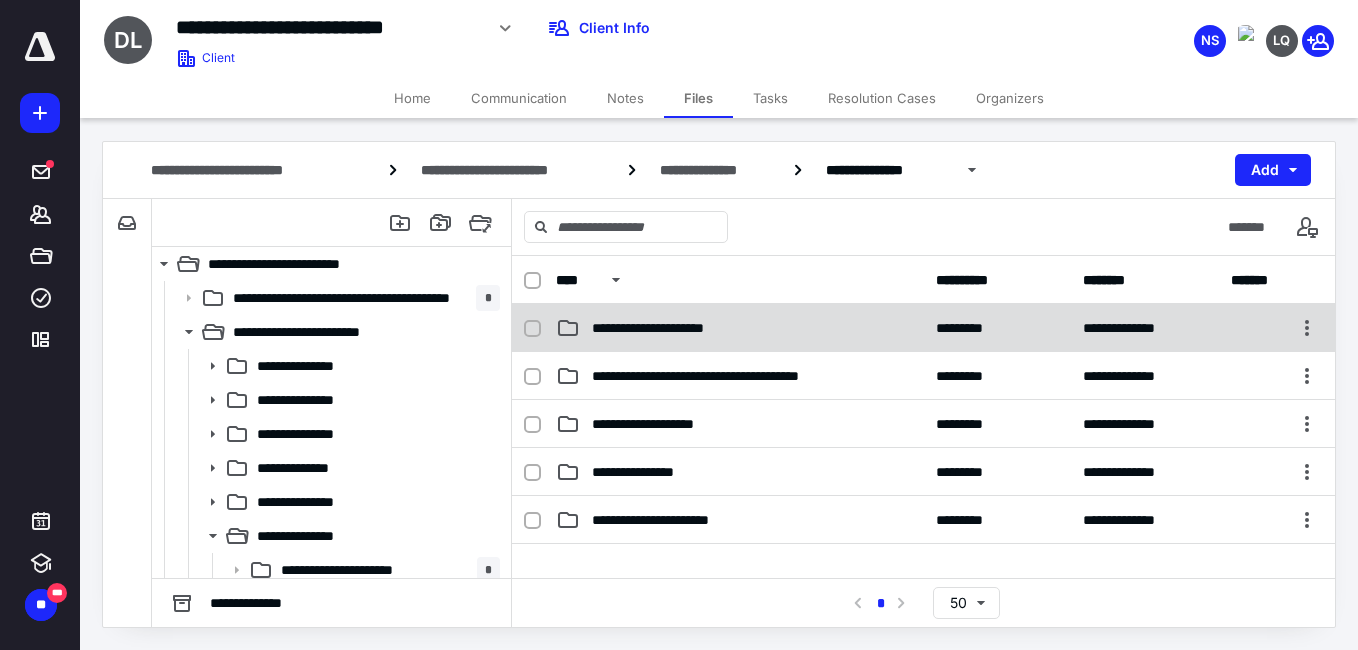 click on "**********" at bounding box center [740, 328] 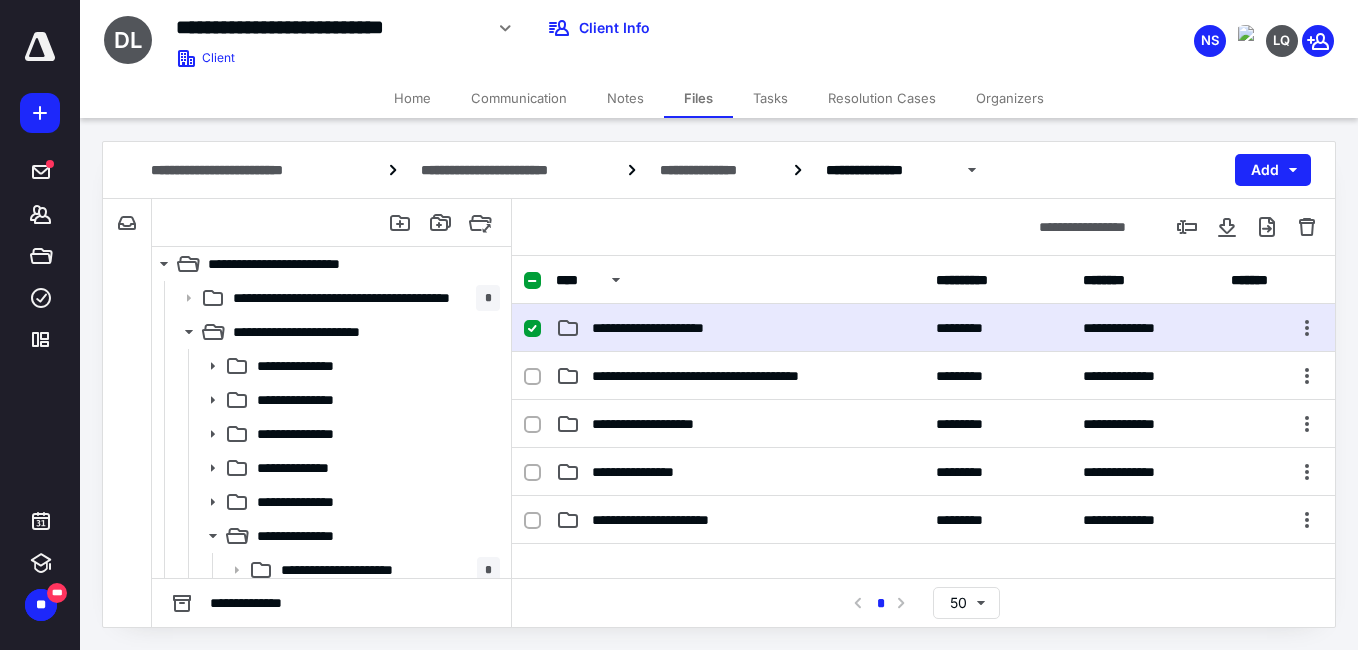 click on "**********" at bounding box center [740, 328] 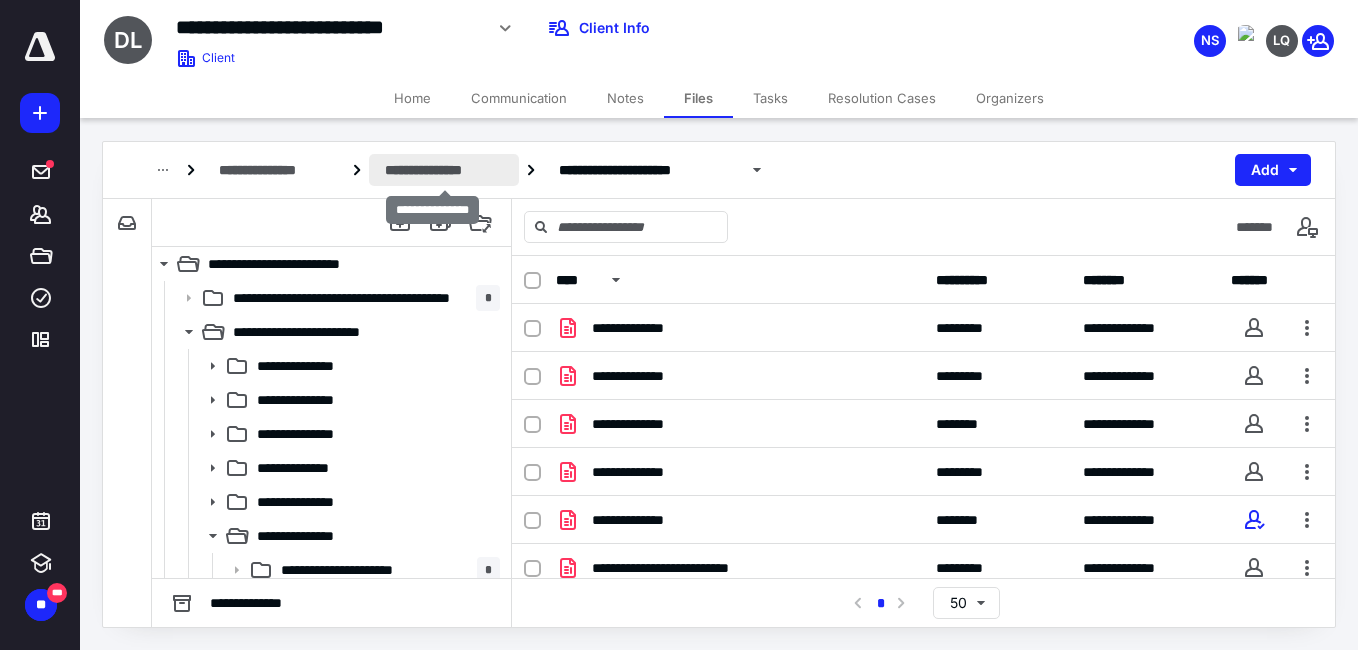 click on "**********" at bounding box center (444, 170) 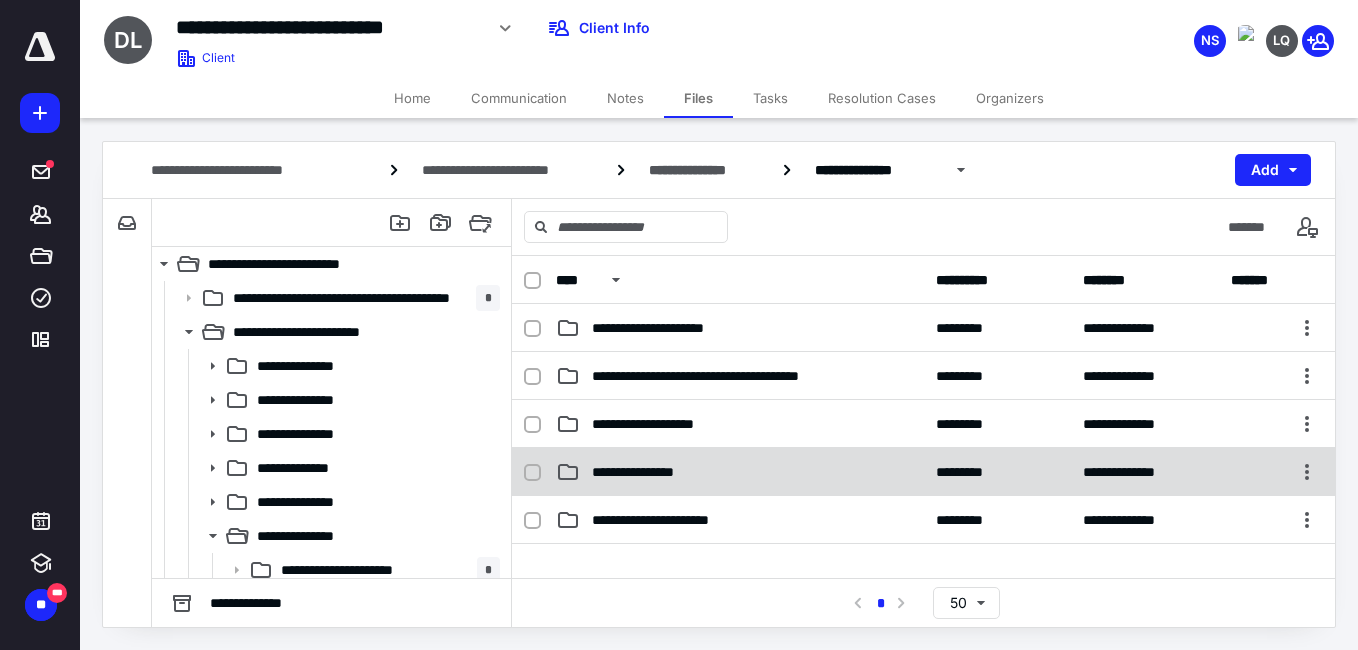 click on "**********" at bounding box center [740, 472] 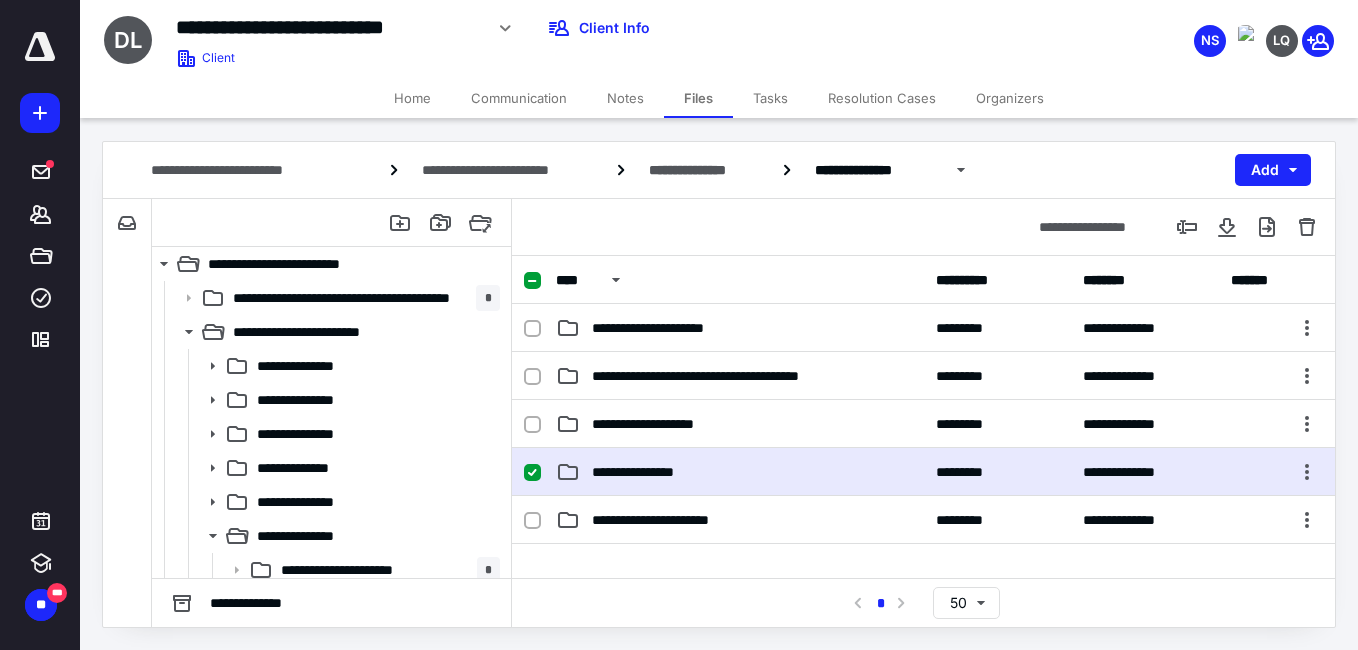 click on "**********" at bounding box center (740, 472) 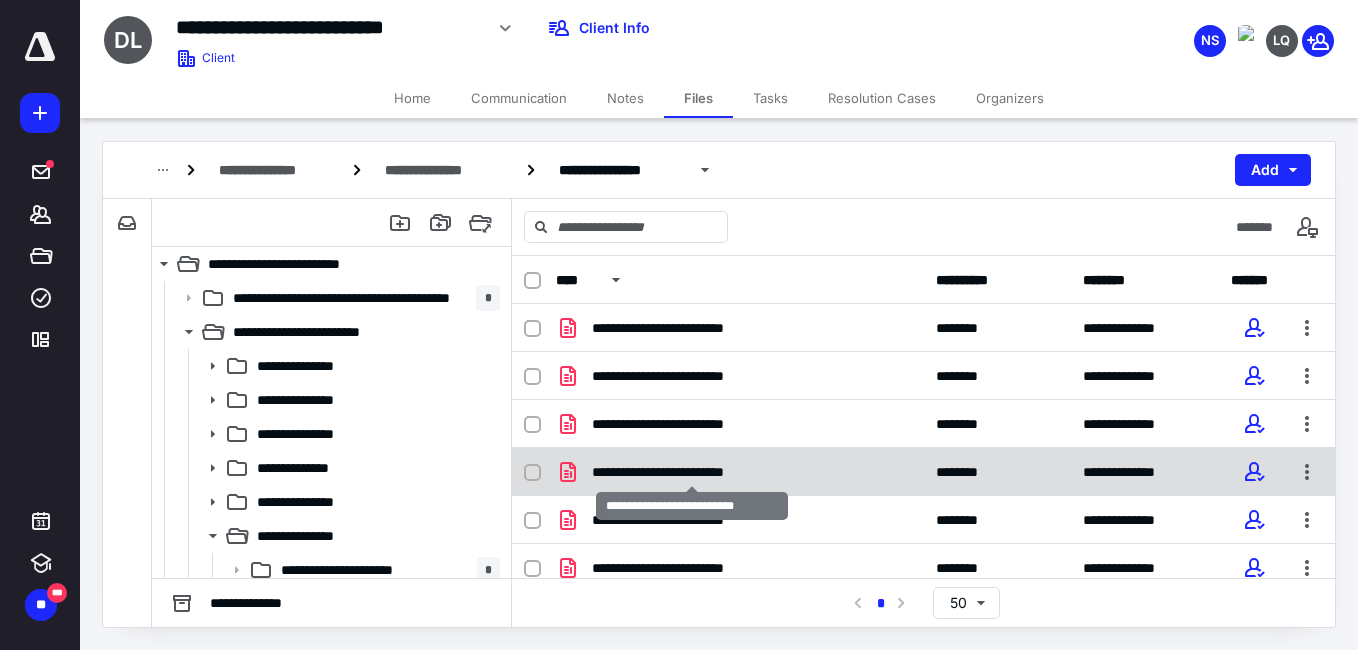 scroll, scrollTop: 26, scrollLeft: 0, axis: vertical 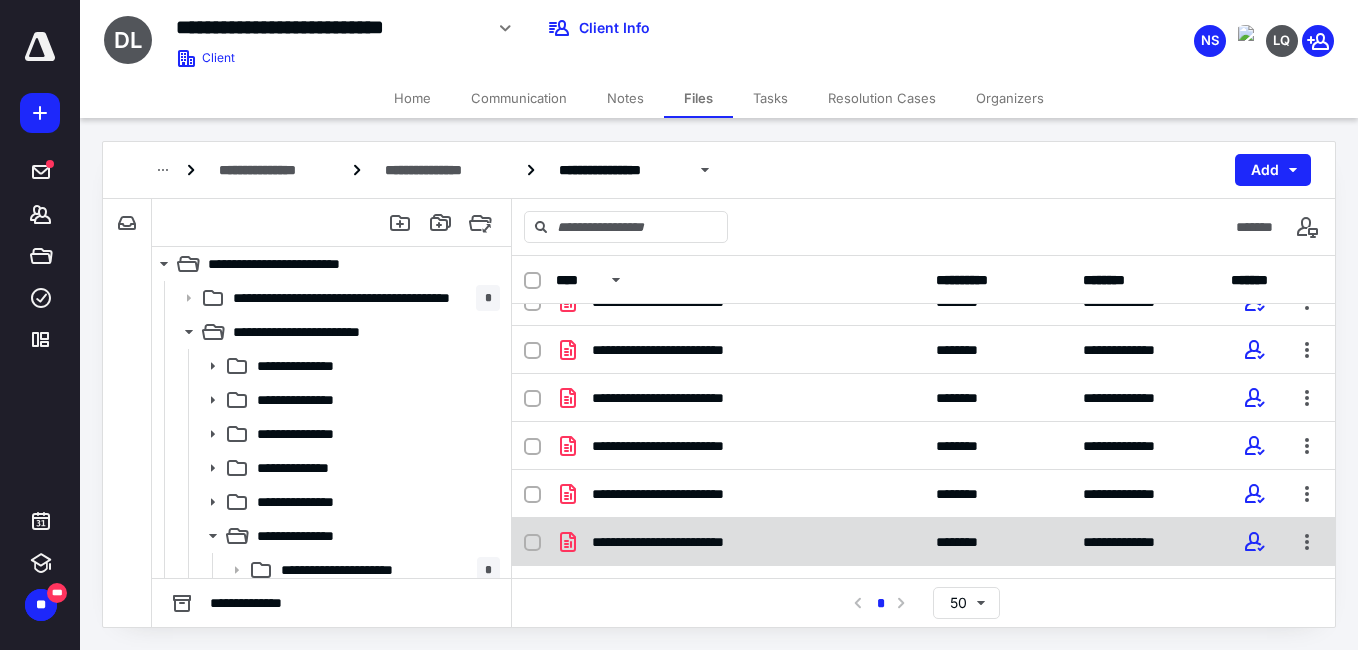 click on "**********" at bounding box center (691, 542) 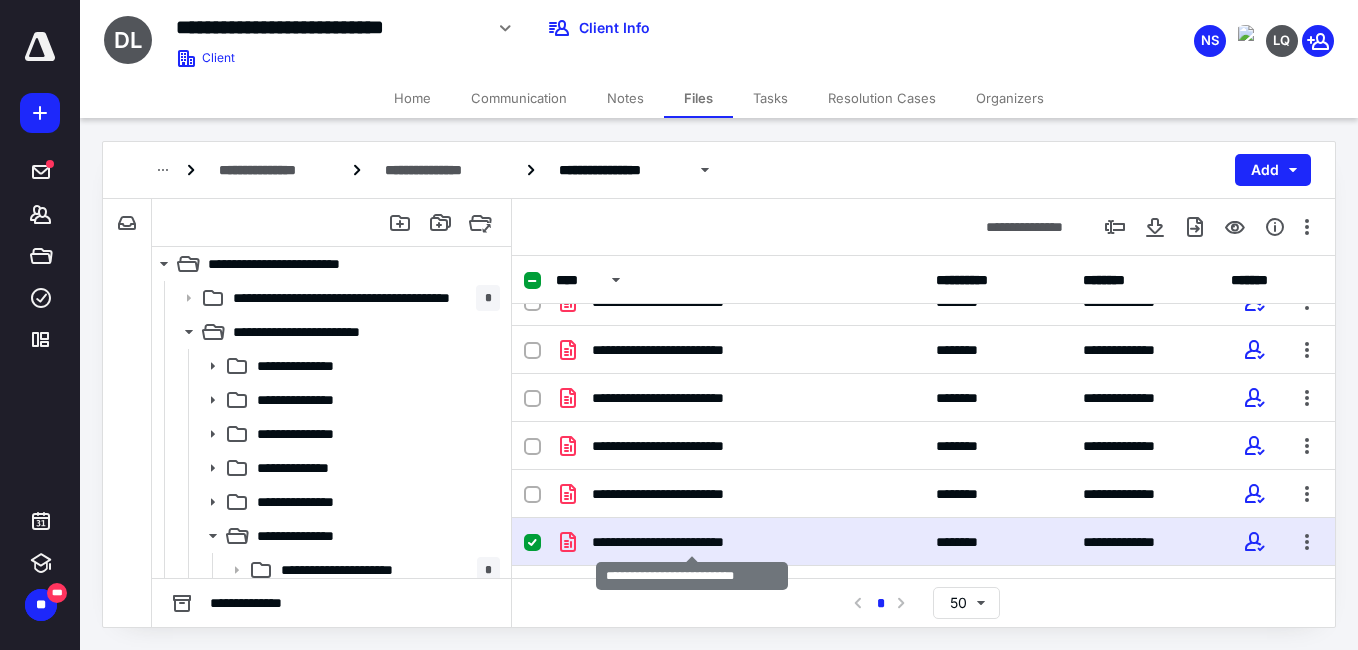 click on "**********" at bounding box center [691, 542] 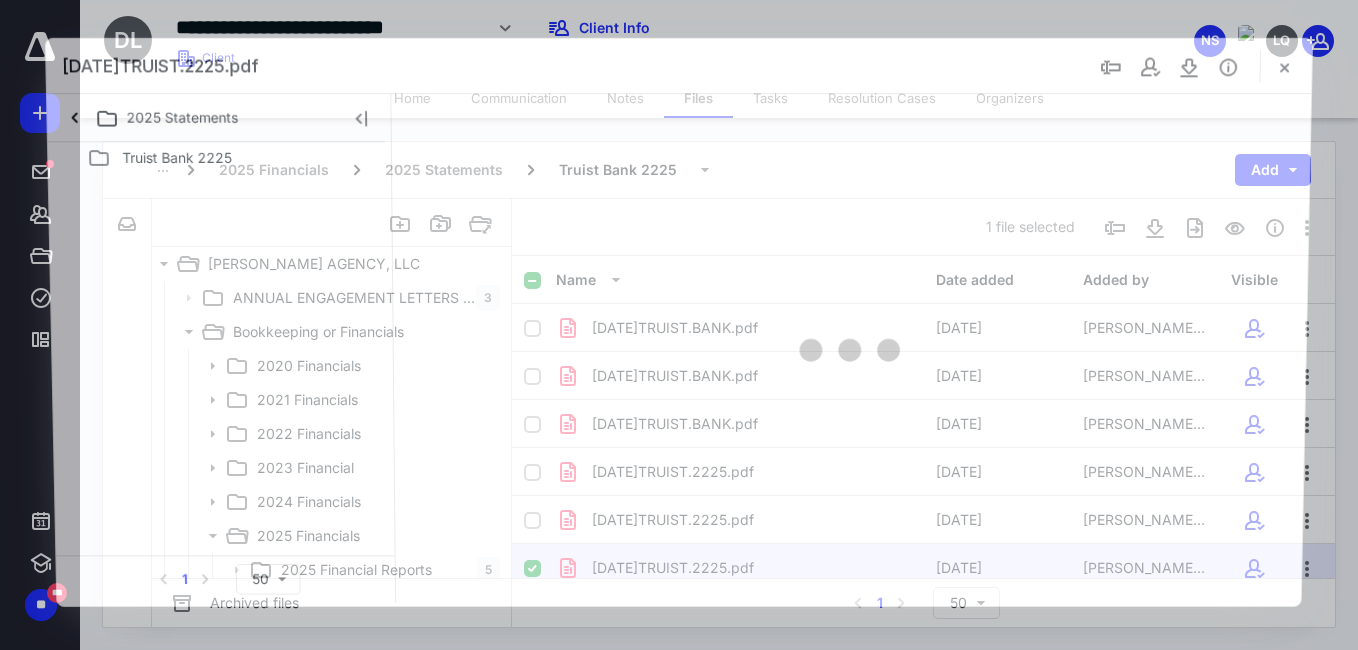 scroll, scrollTop: 26, scrollLeft: 0, axis: vertical 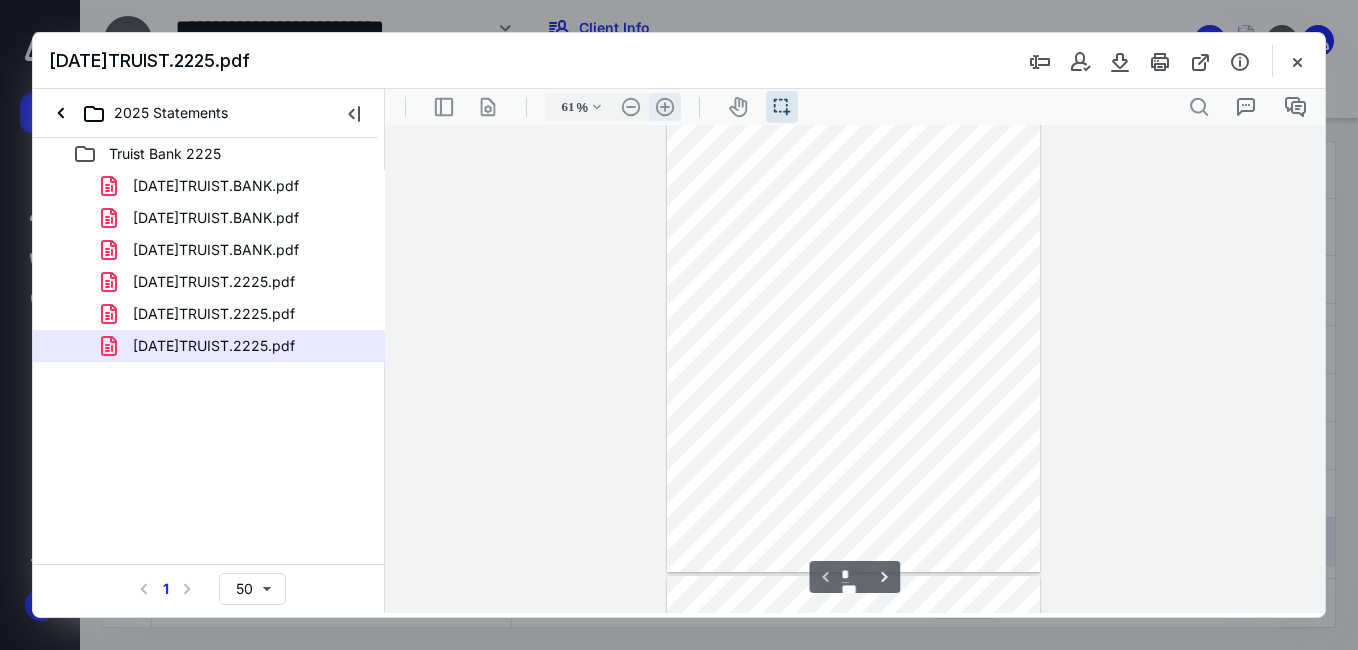 click on ".cls-1{fill:#abb0c4;} icon - header - zoom - in - line" at bounding box center (665, 107) 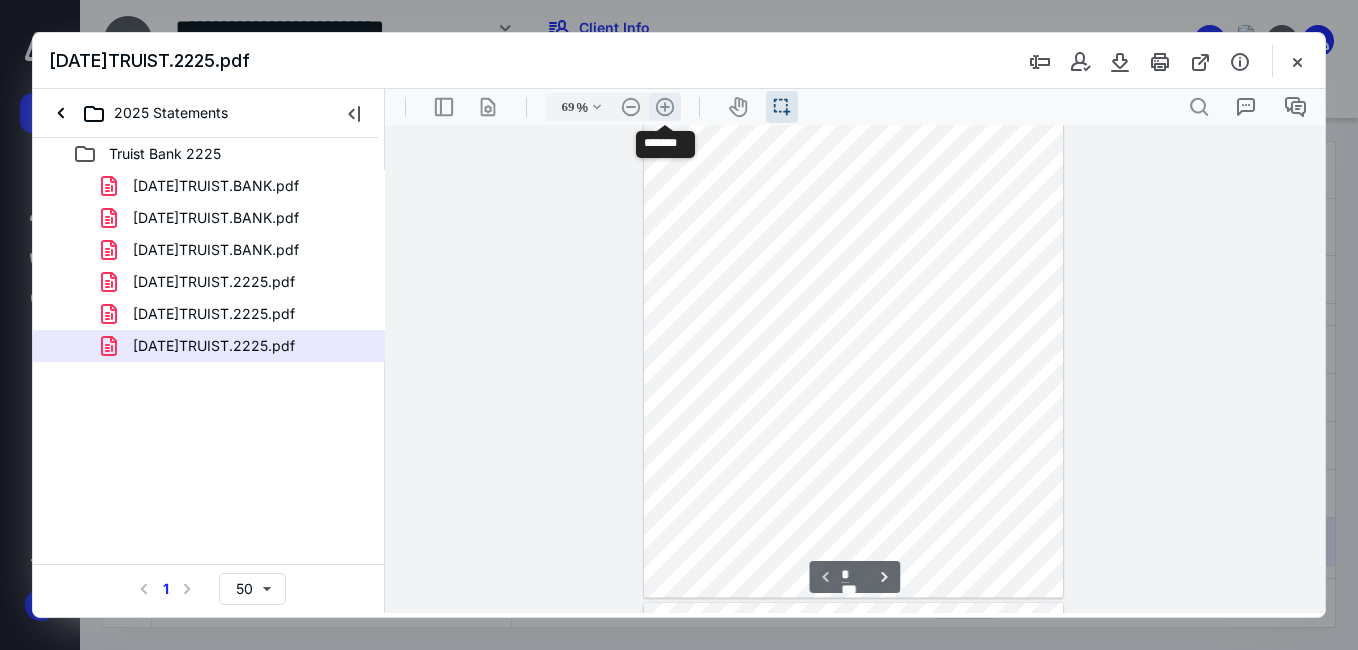click on ".cls-1{fill:#abb0c4;} icon - header - zoom - in - line" at bounding box center (665, 107) 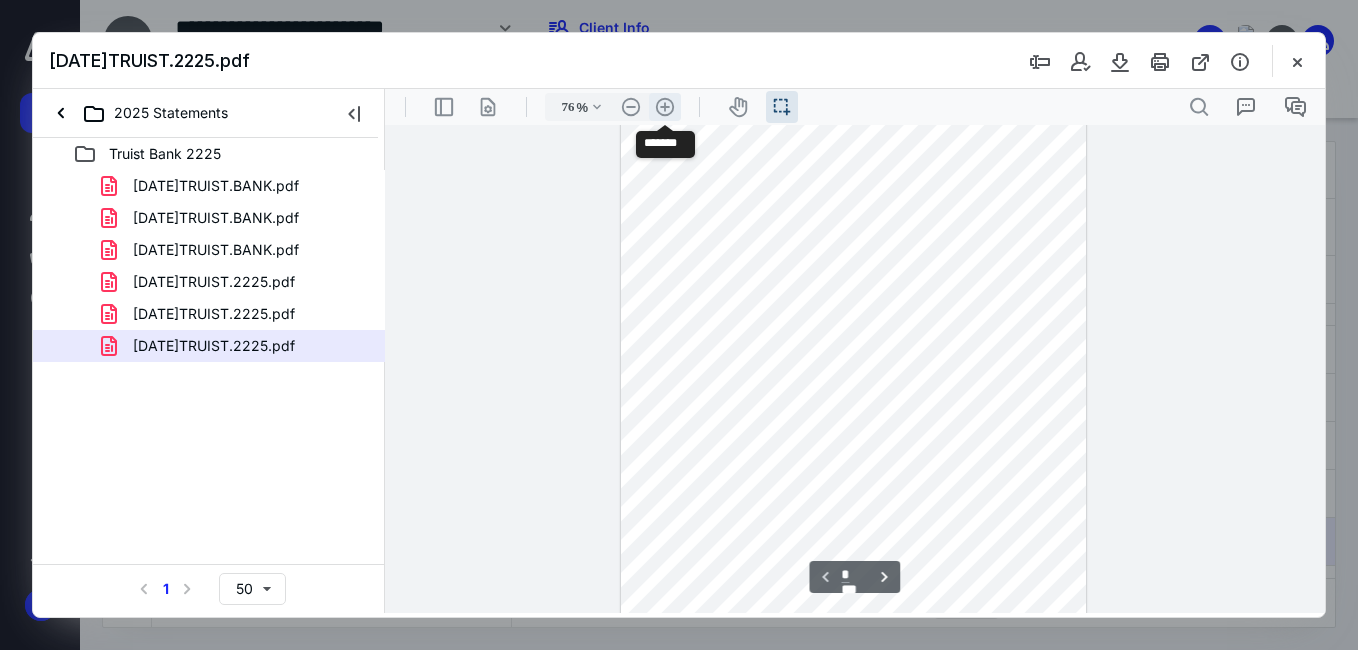 click on ".cls-1{fill:#abb0c4;} icon - header - zoom - in - line" at bounding box center [665, 107] 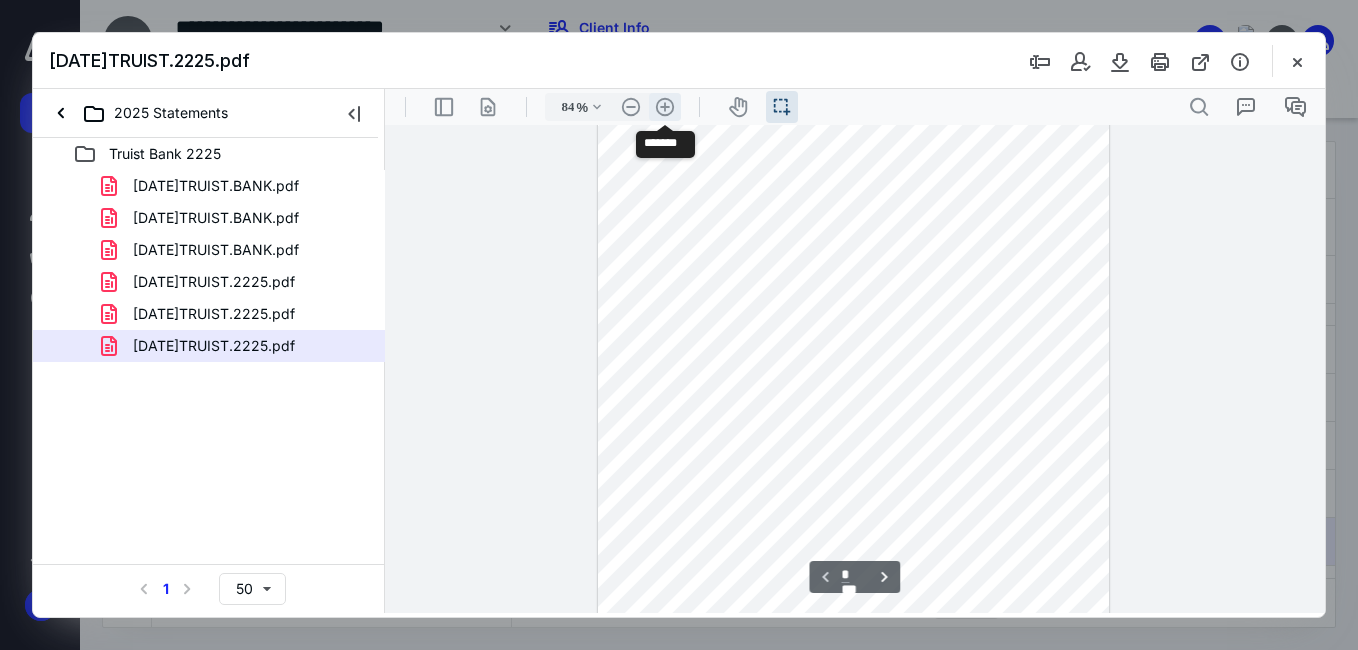 click on ".cls-1{fill:#abb0c4;} icon - header - zoom - in - line" at bounding box center [665, 107] 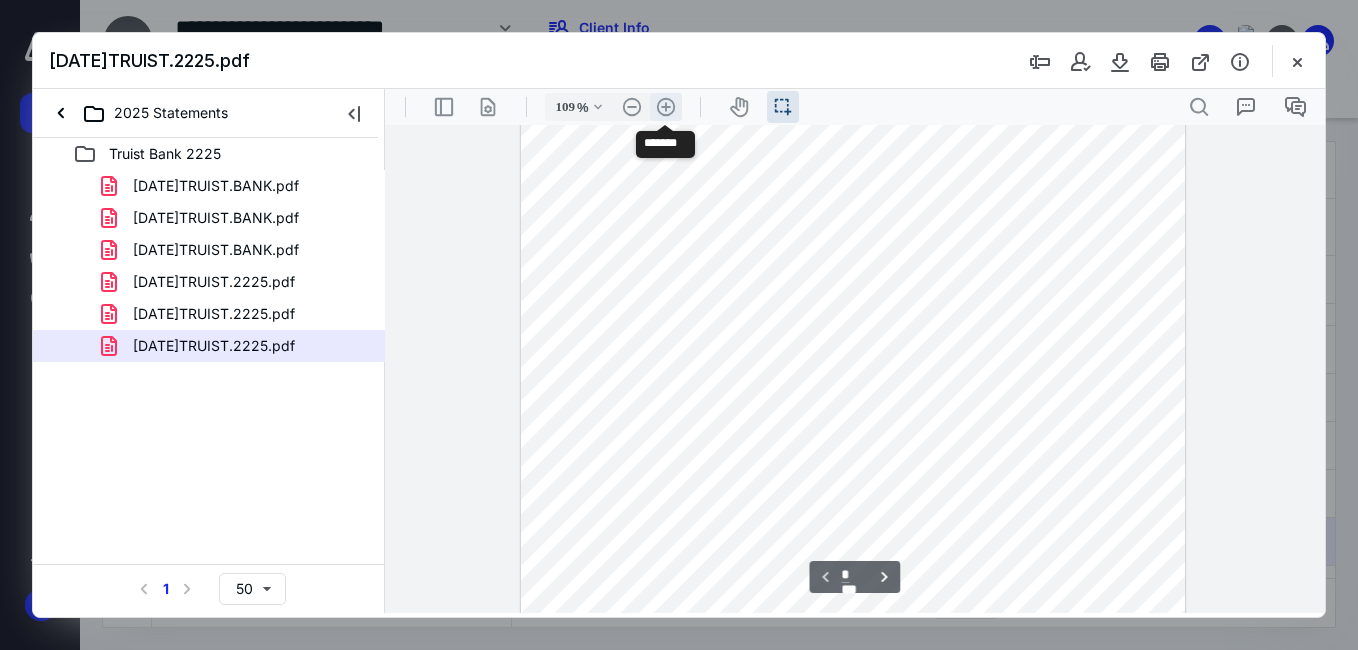 click on ".cls-1{fill:#abb0c4;} icon - header - zoom - in - line" at bounding box center [666, 107] 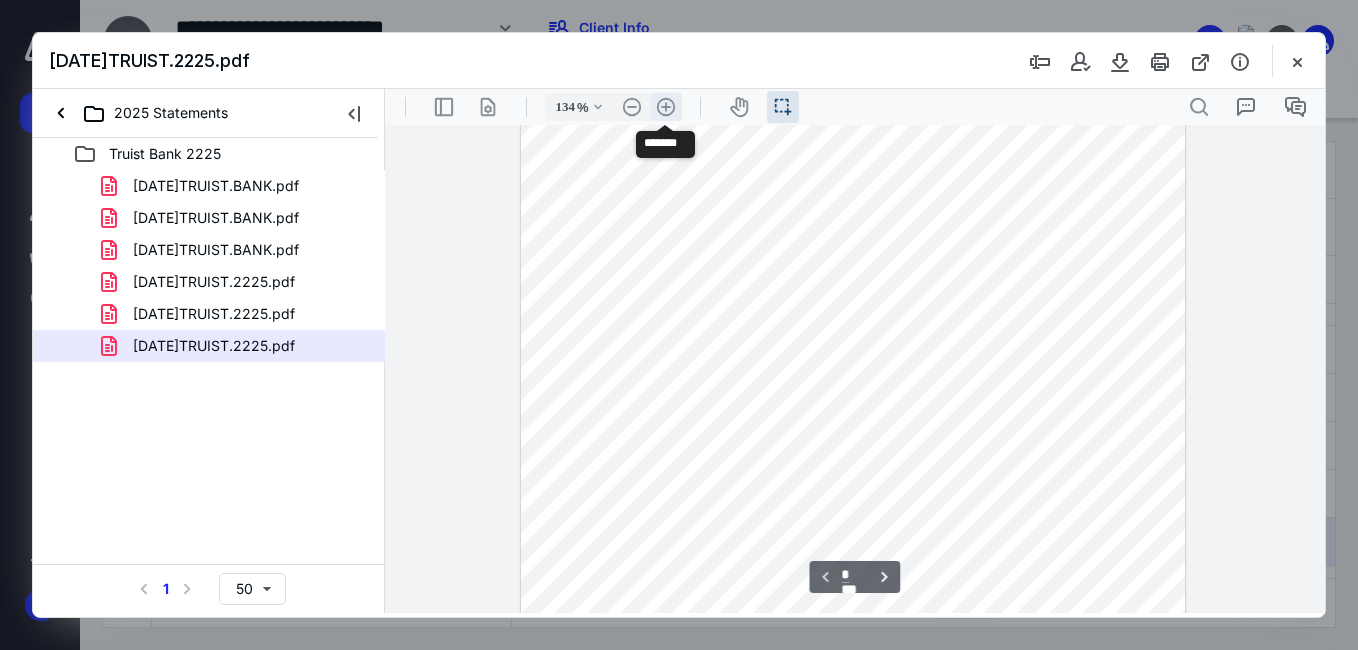 scroll, scrollTop: 350, scrollLeft: 0, axis: vertical 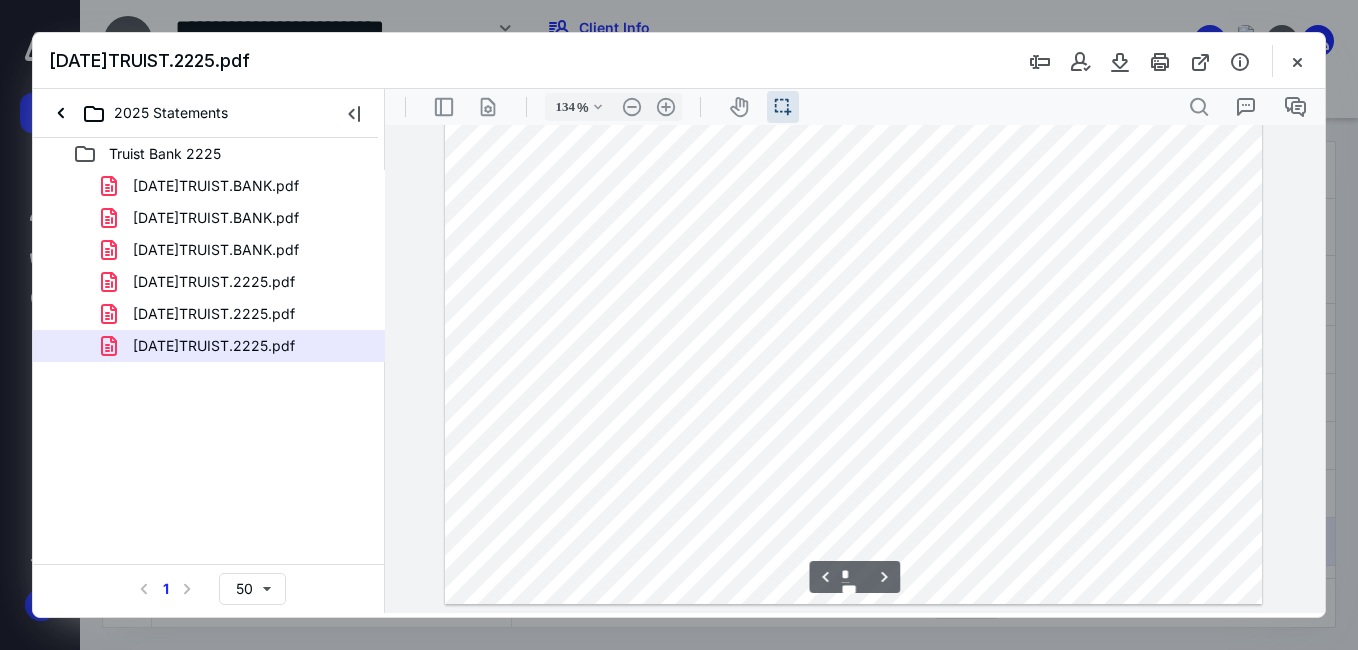type on "*" 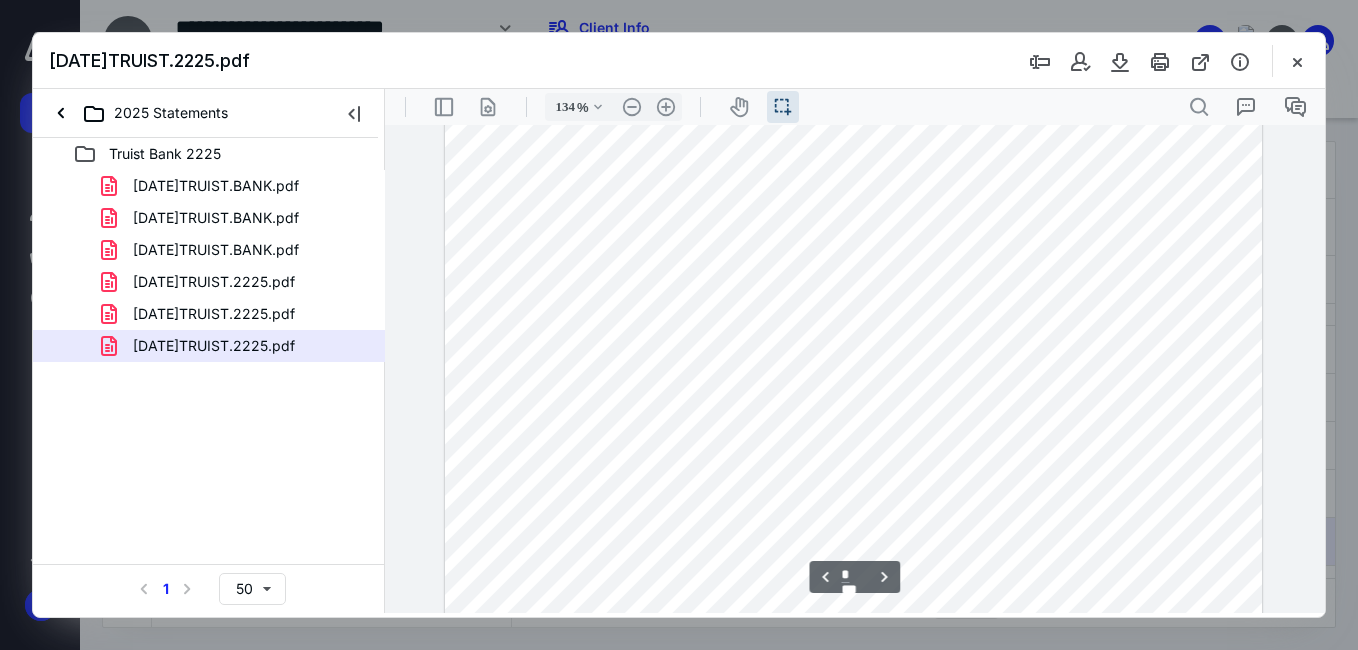 scroll, scrollTop: 2350, scrollLeft: 0, axis: vertical 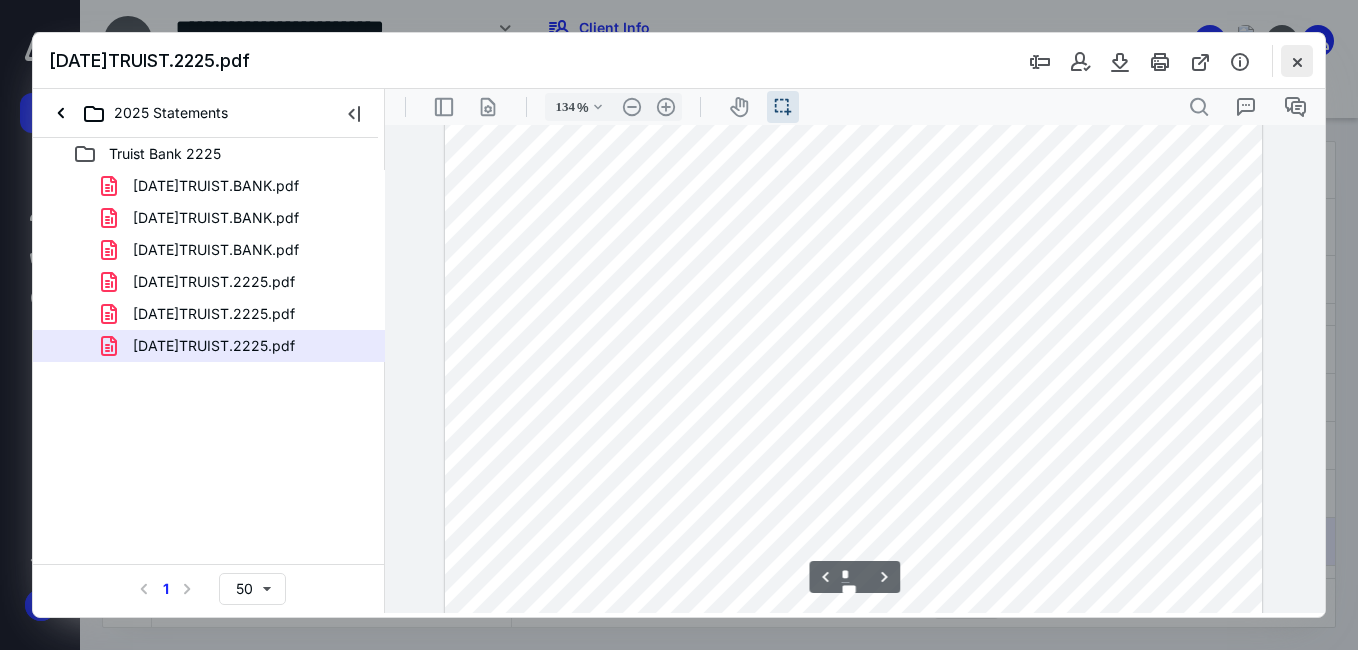 click at bounding box center (1297, 61) 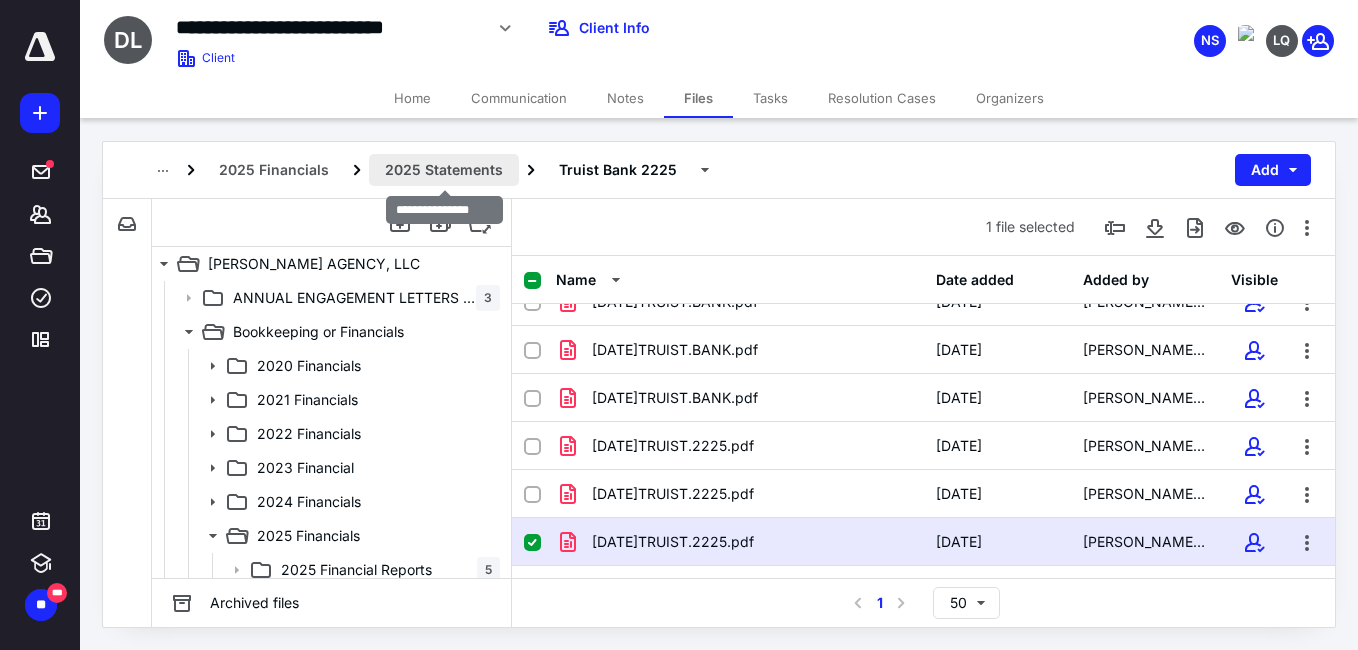click on "2025 Statements" at bounding box center (444, 170) 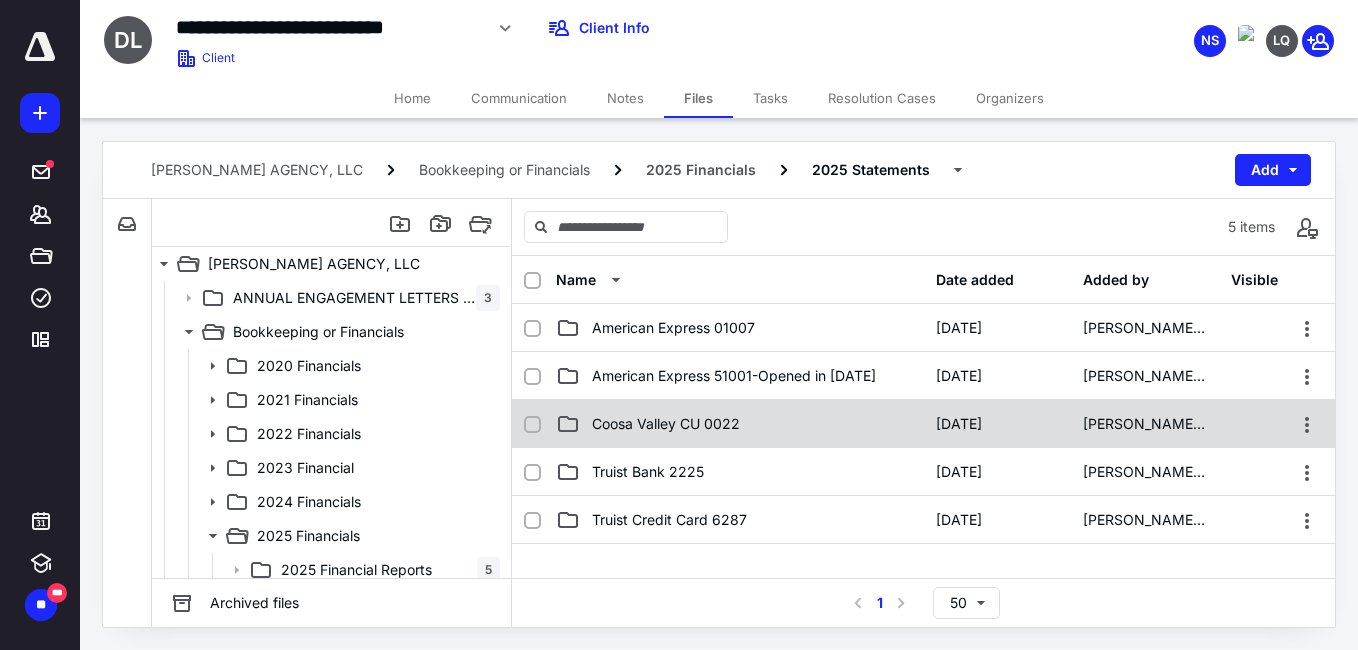 click on "Coosa Valley CU 0022" at bounding box center (666, 424) 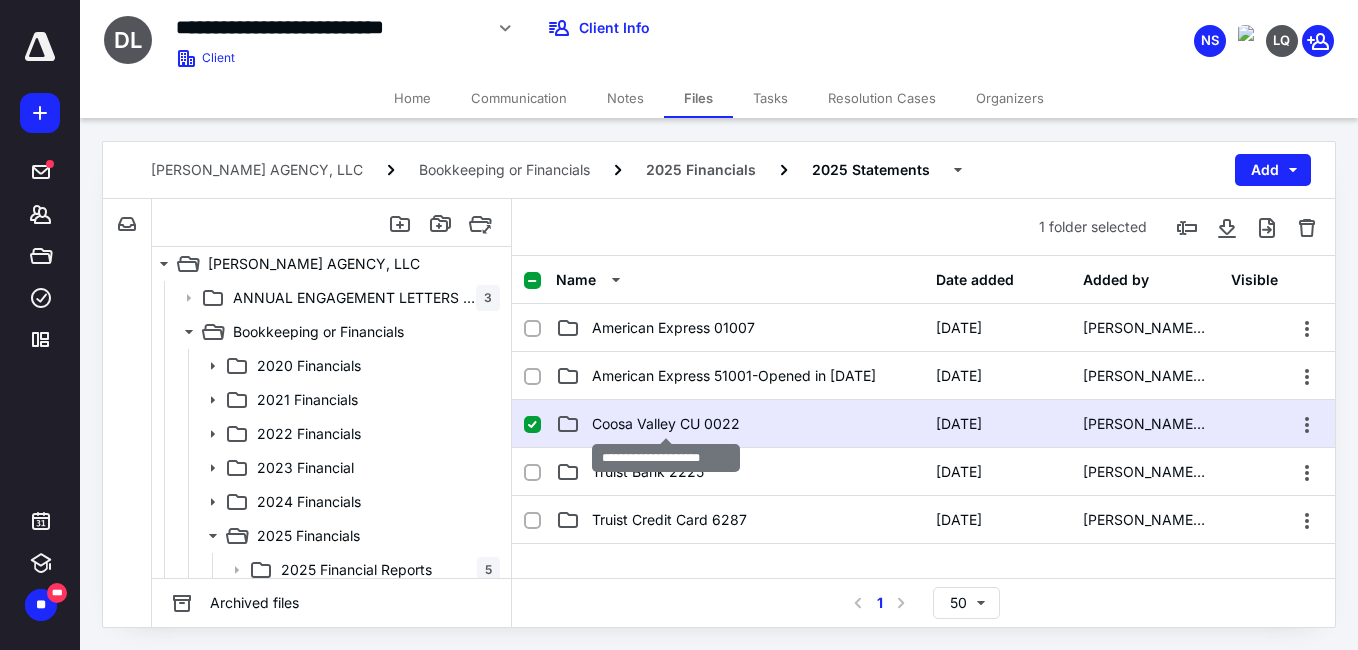click on "Coosa Valley CU 0022" at bounding box center [666, 424] 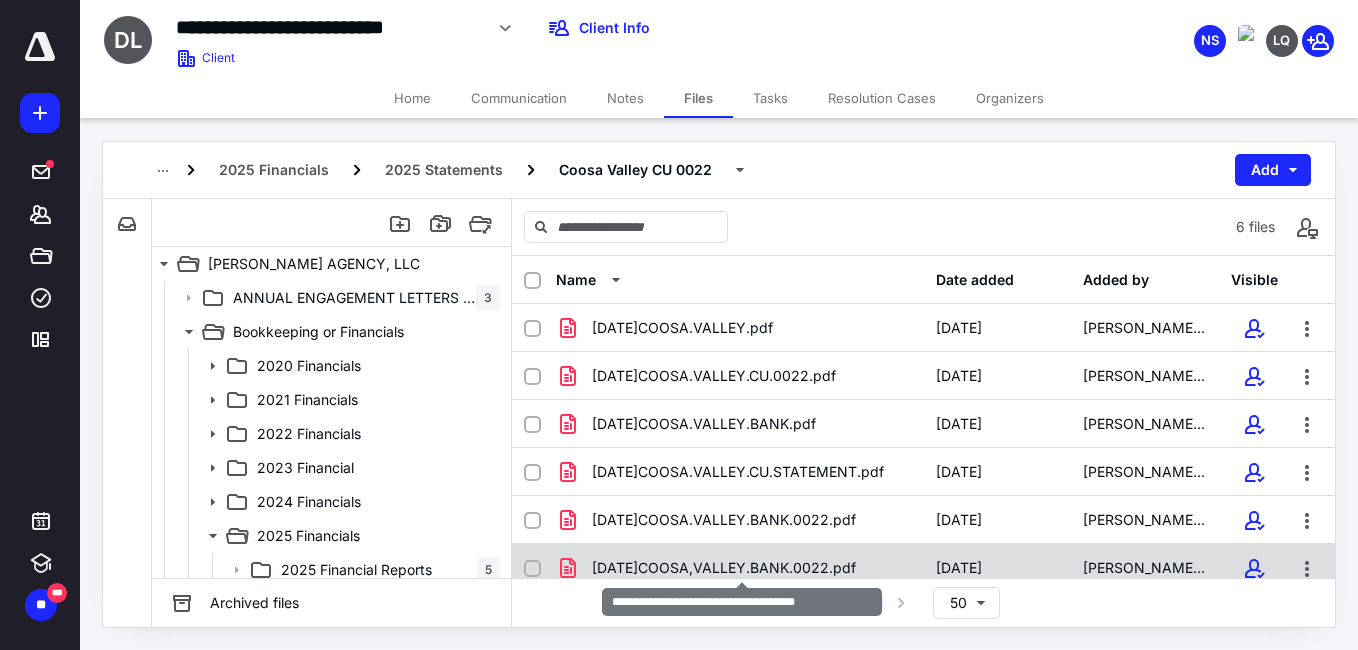 click on "2025.06.30.COOSA,VALLEY.BANK.0022.pdf" at bounding box center (724, 568) 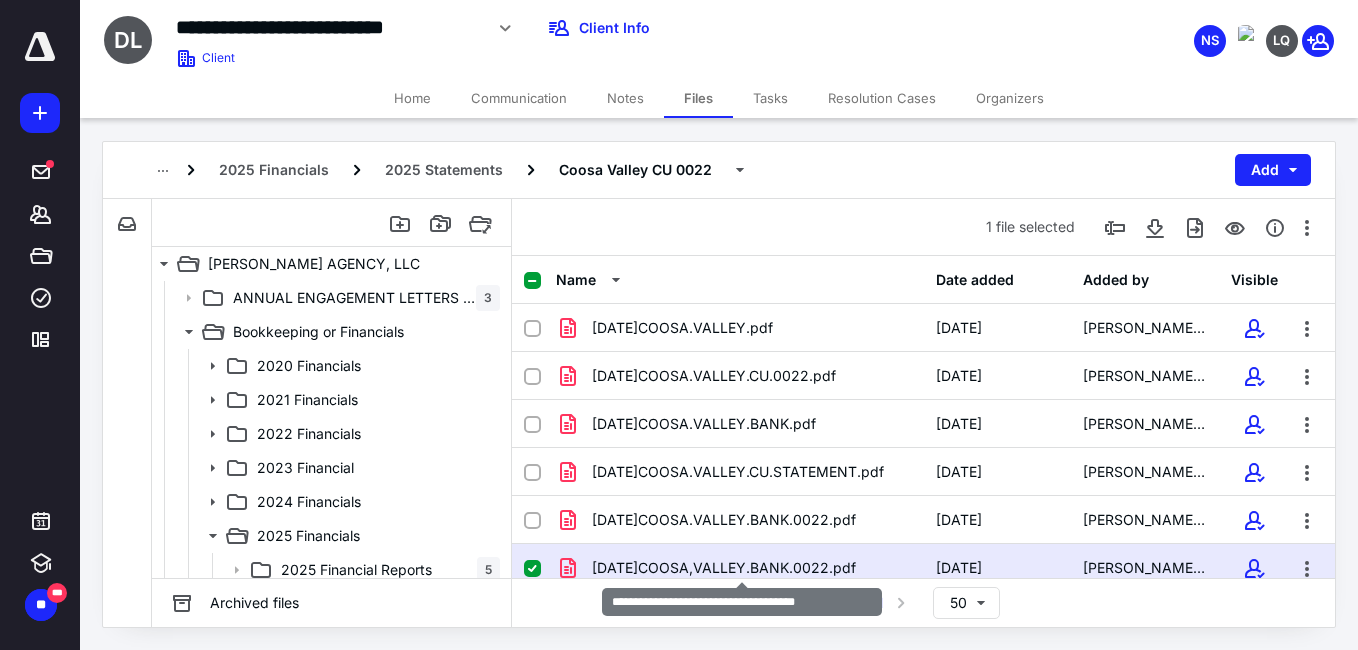 click on "2025.06.30.COOSA,VALLEY.BANK.0022.pdf" at bounding box center [724, 568] 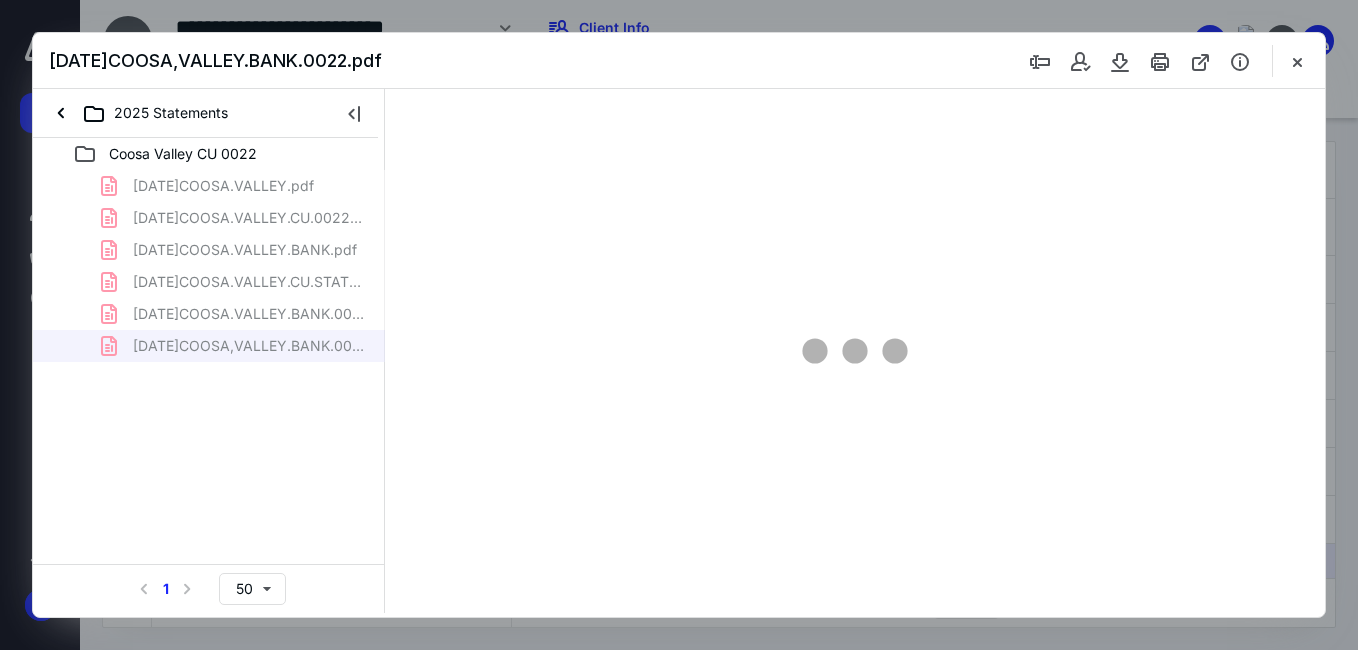 scroll, scrollTop: 0, scrollLeft: 0, axis: both 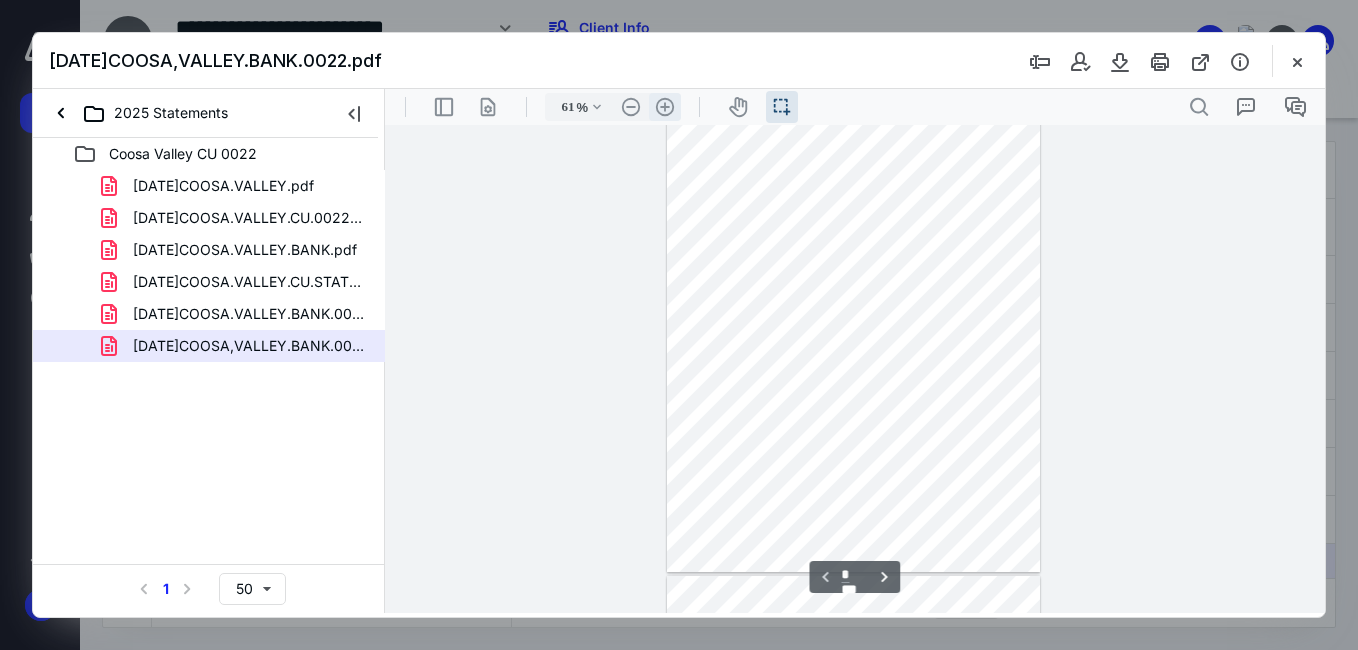 click on ".cls-1{fill:#abb0c4;} icon - header - zoom - in - line" at bounding box center [665, 107] 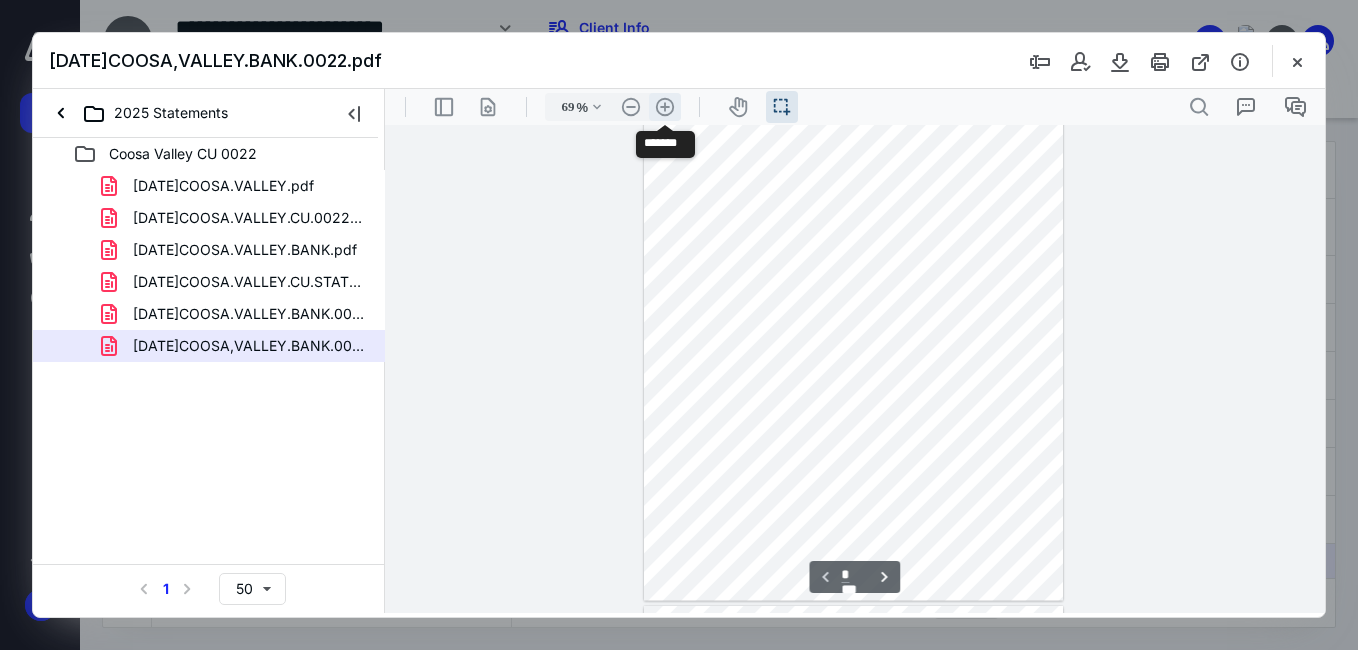 click on ".cls-1{fill:#abb0c4;} icon - header - zoom - in - line" at bounding box center (665, 107) 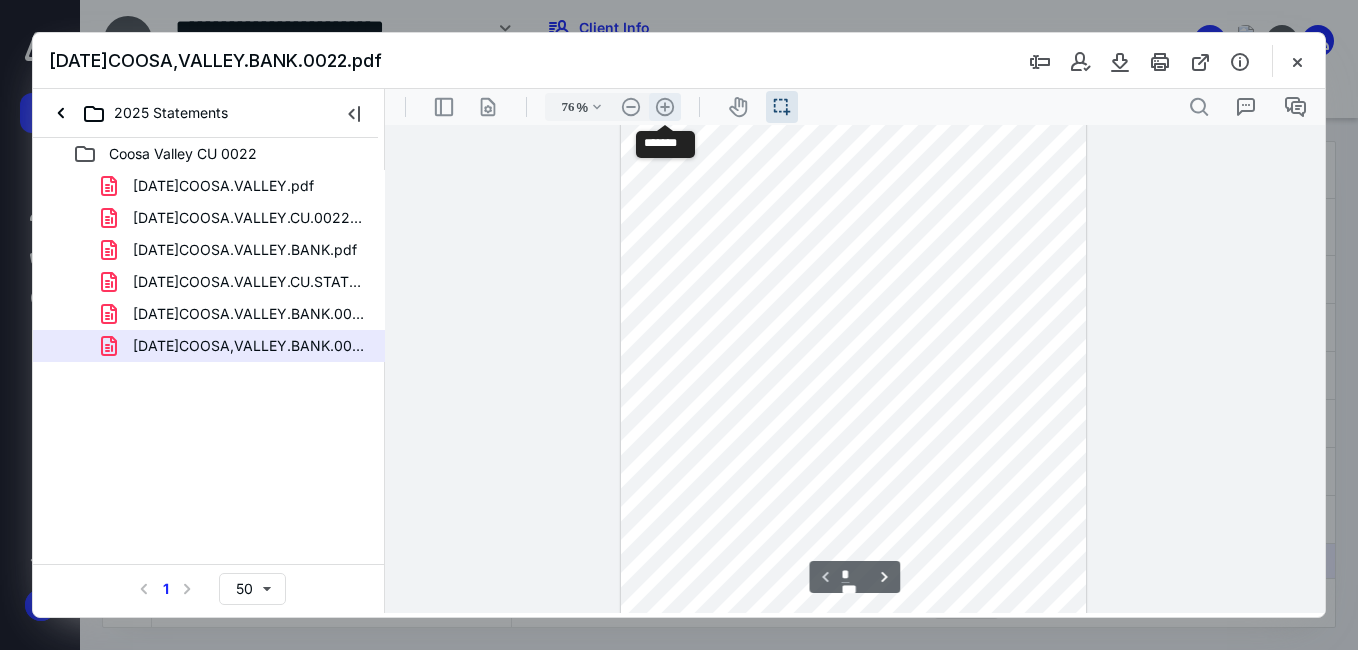 click on ".cls-1{fill:#abb0c4;} icon - header - zoom - in - line" at bounding box center (665, 107) 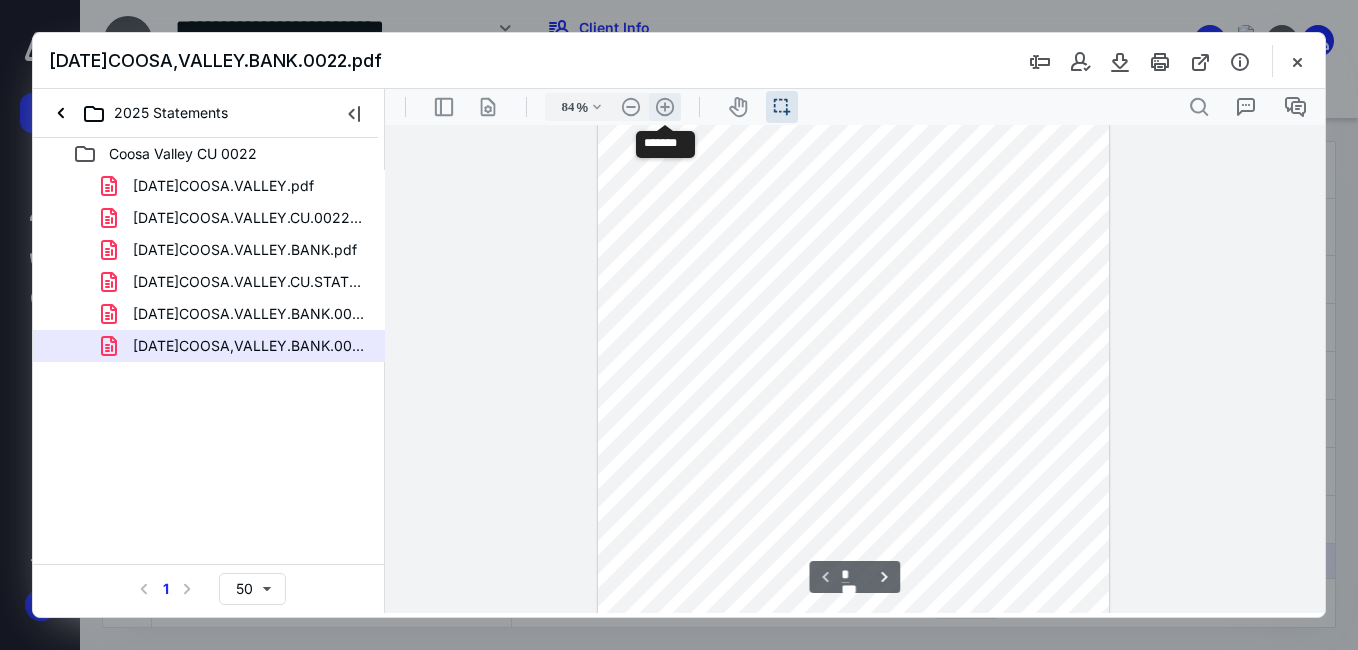 click on ".cls-1{fill:#abb0c4;} icon - header - zoom - in - line" at bounding box center (665, 107) 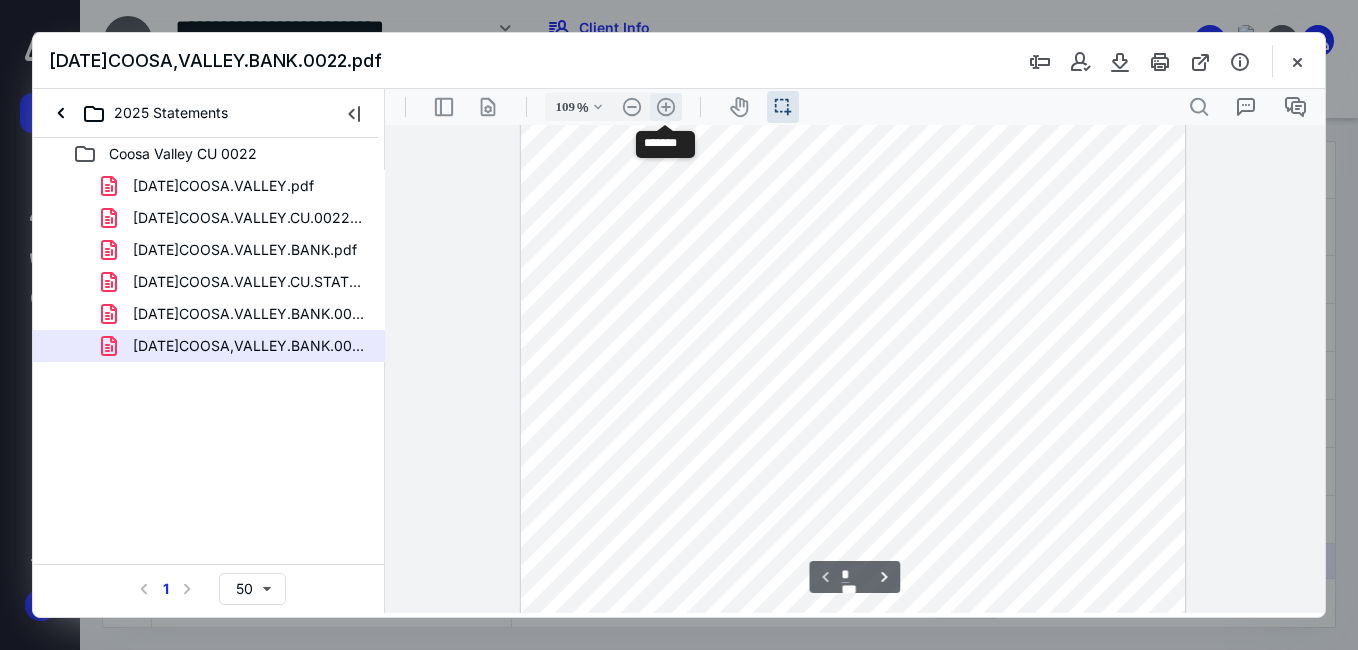 click on ".cls-1{fill:#abb0c4;} icon - header - zoom - in - line" at bounding box center [666, 107] 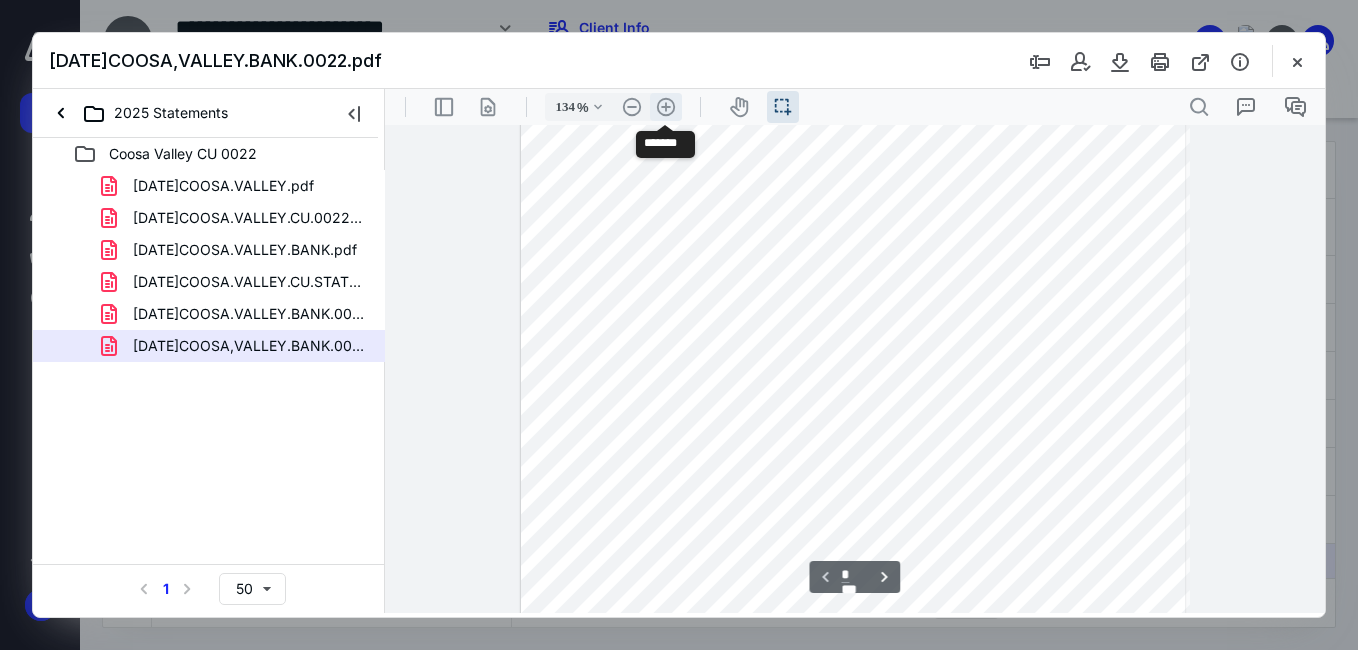 scroll, scrollTop: 350, scrollLeft: 0, axis: vertical 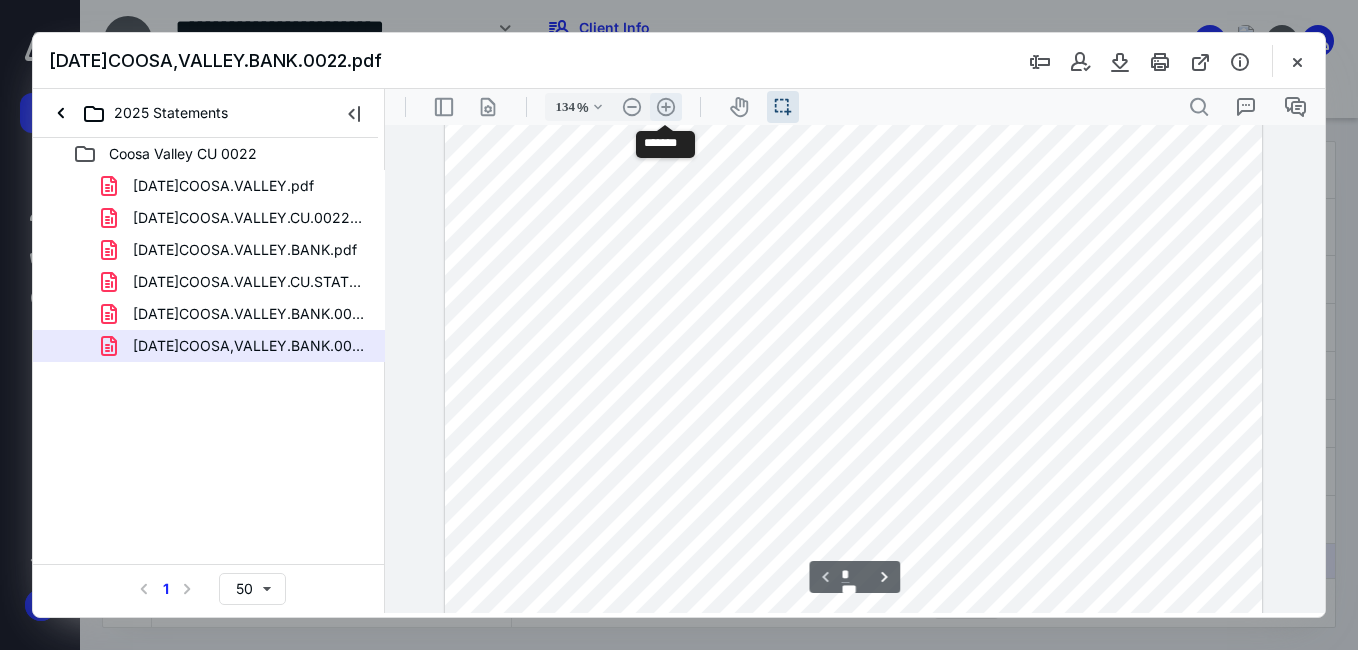 click on ".cls-1{fill:#abb0c4;} icon - header - zoom - in - line" at bounding box center [666, 107] 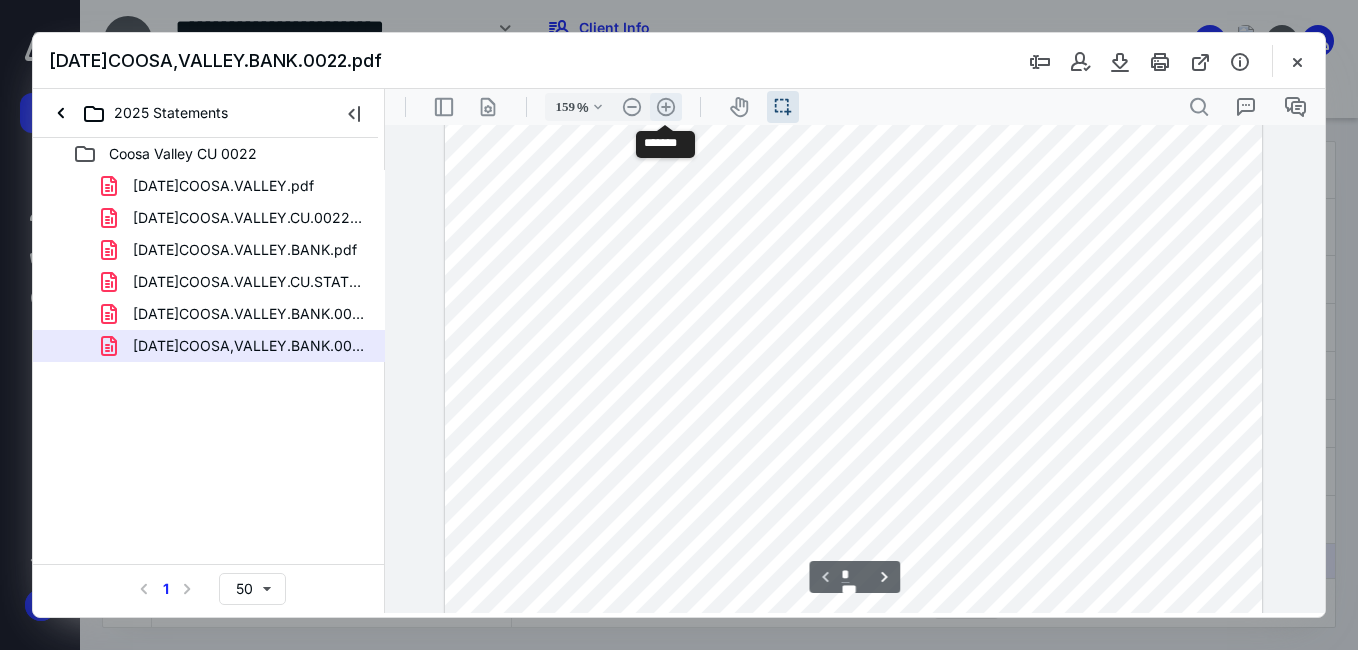 scroll, scrollTop: 458, scrollLeft: 27, axis: both 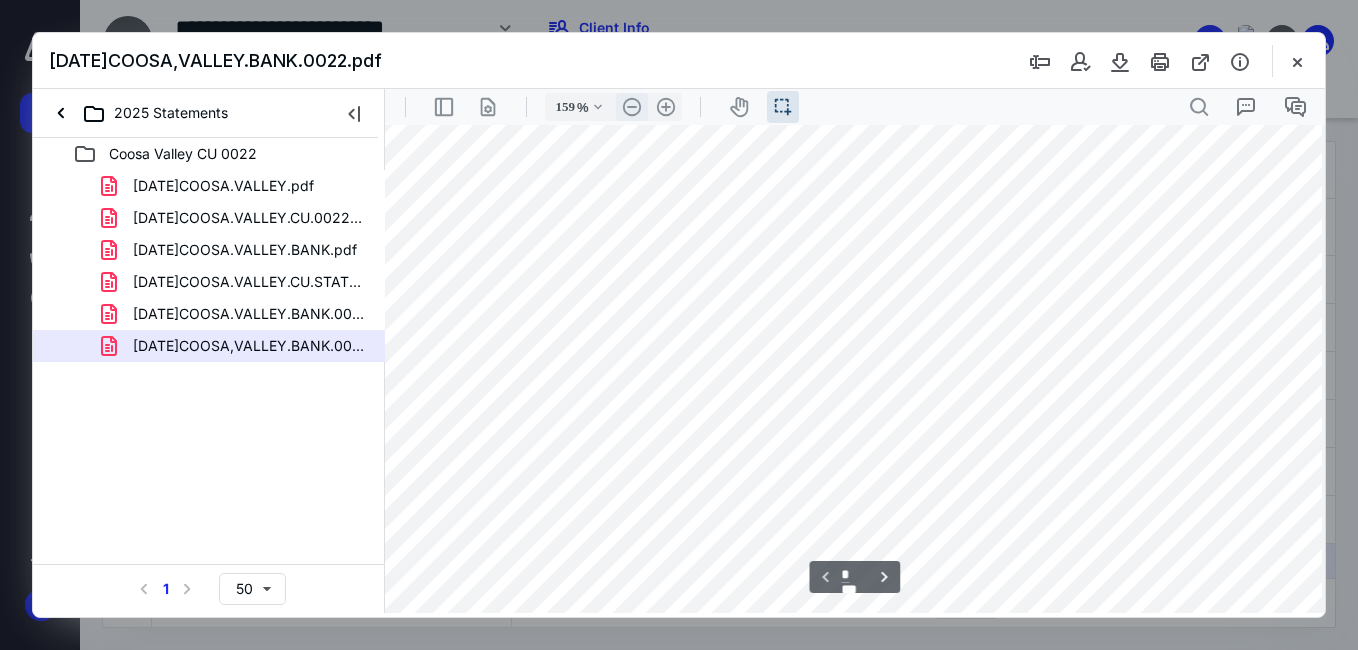 click on ".cls-1{fill:#abb0c4;} icon - header - zoom - out - line" at bounding box center [632, 107] 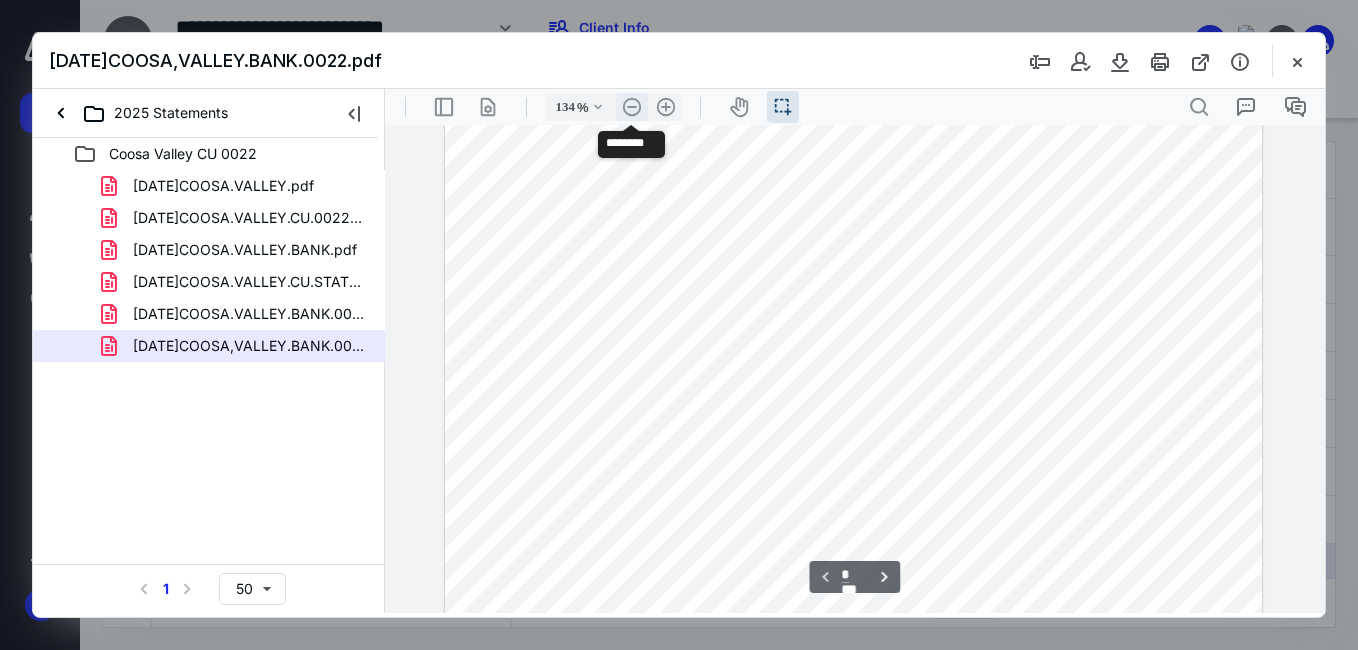 scroll, scrollTop: 242, scrollLeft: 0, axis: vertical 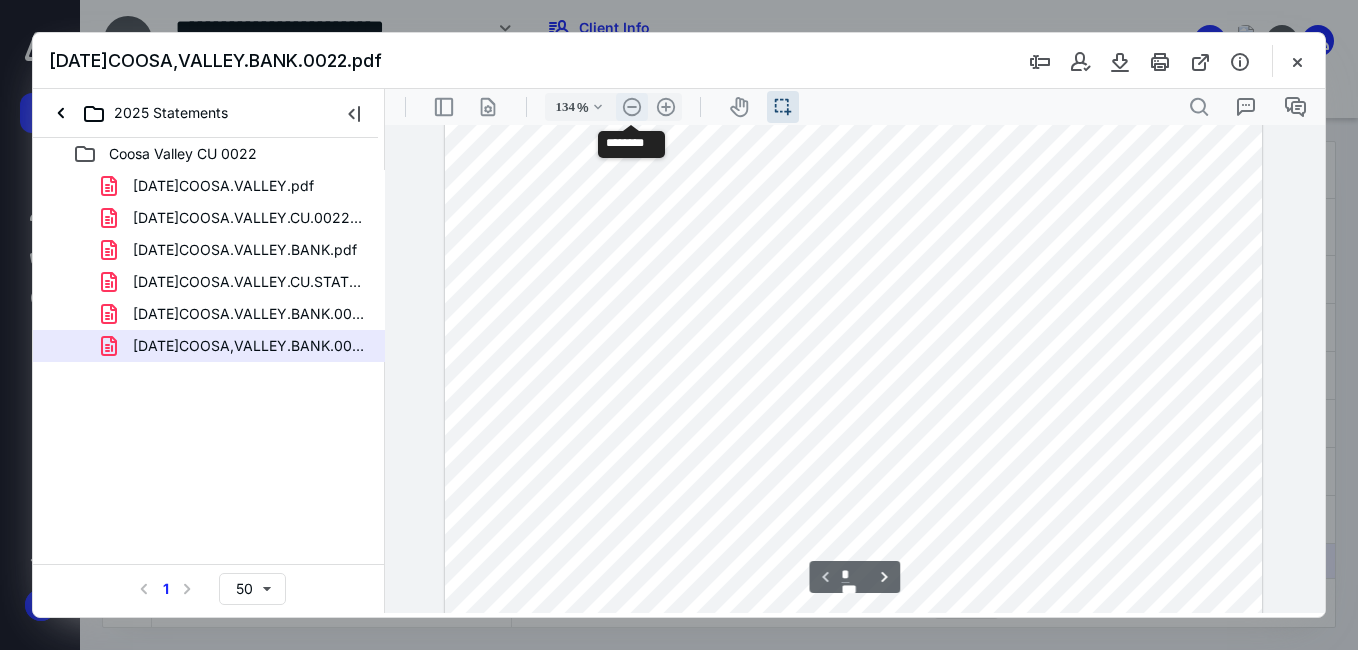 click on ".cls-1{fill:#abb0c4;} icon - header - zoom - out - line" at bounding box center [632, 107] 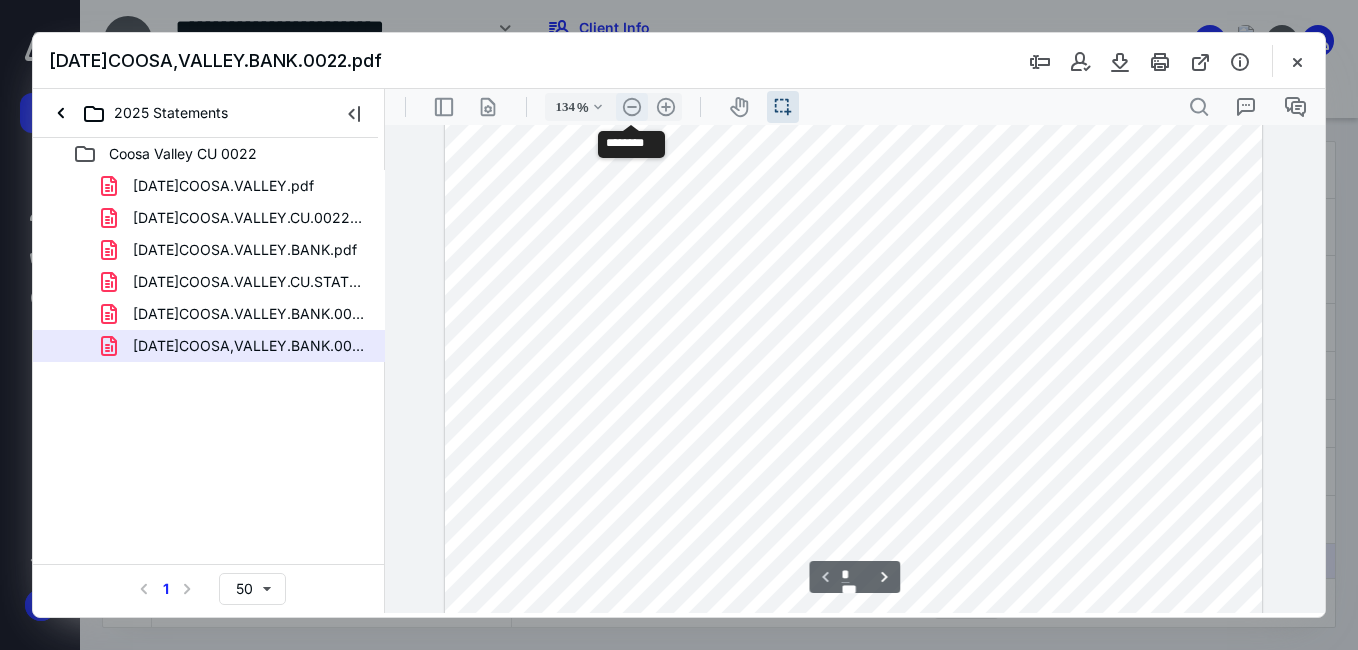 type on "109" 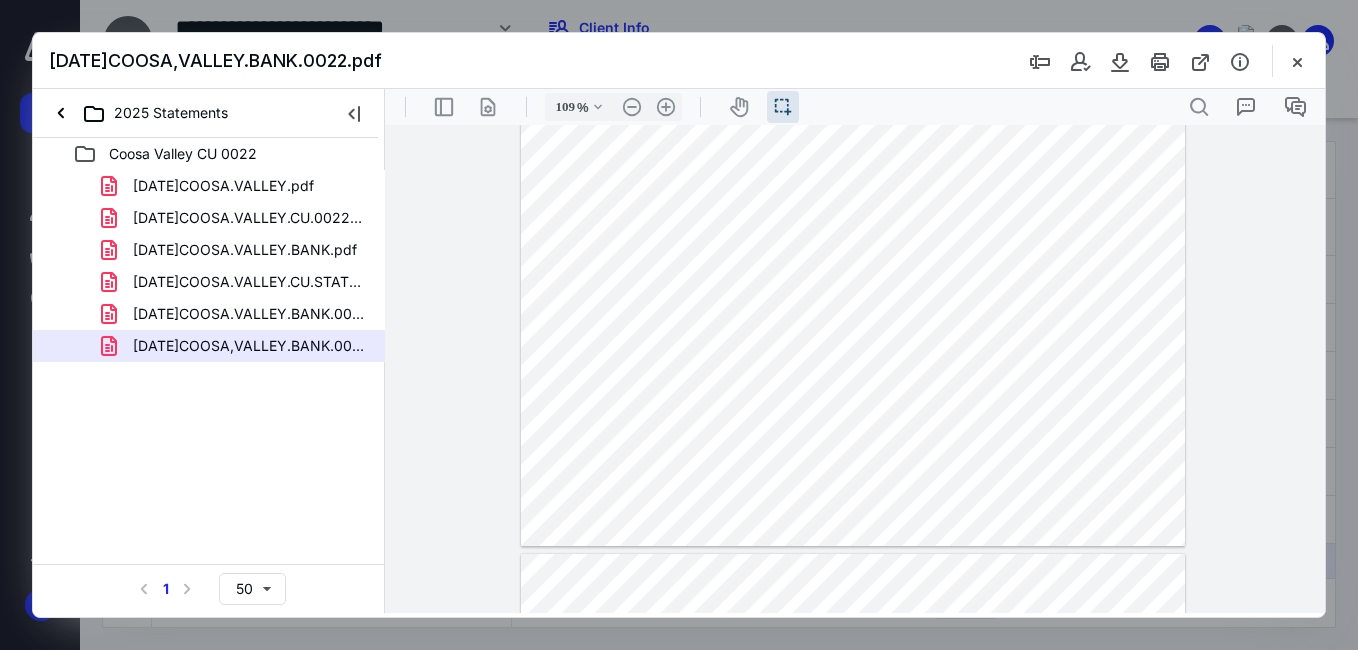 scroll, scrollTop: 542, scrollLeft: 0, axis: vertical 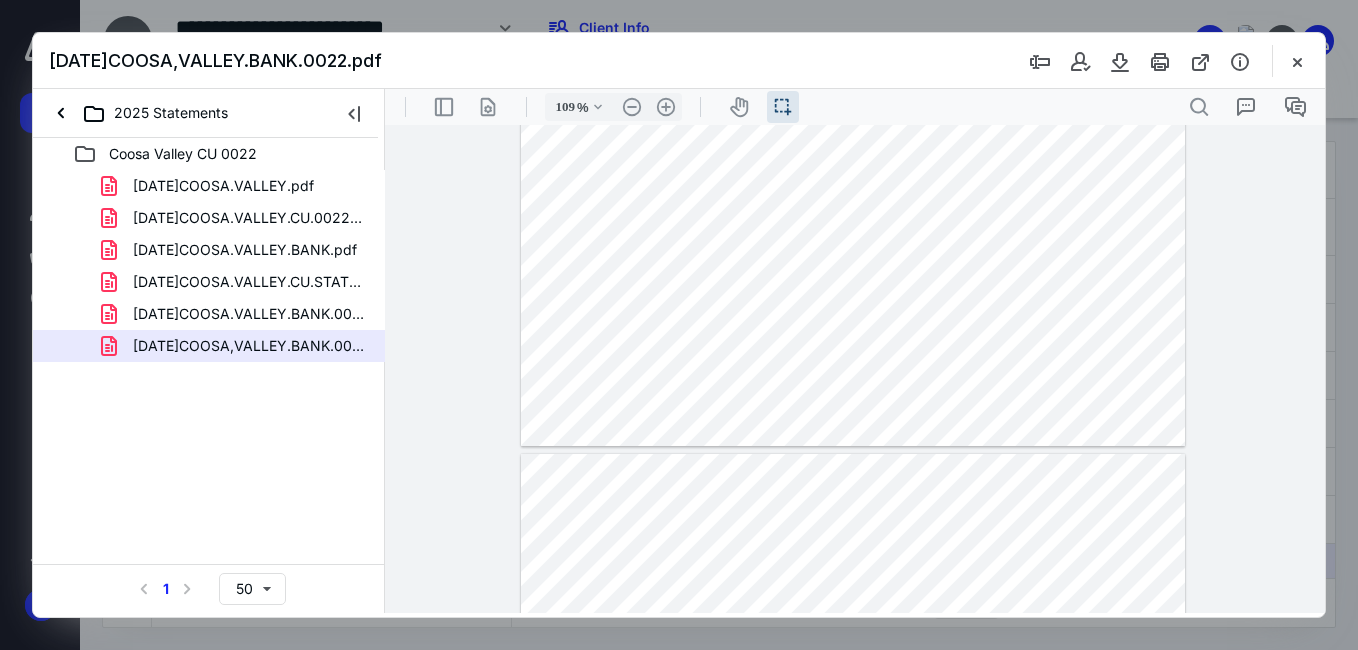 type on "*" 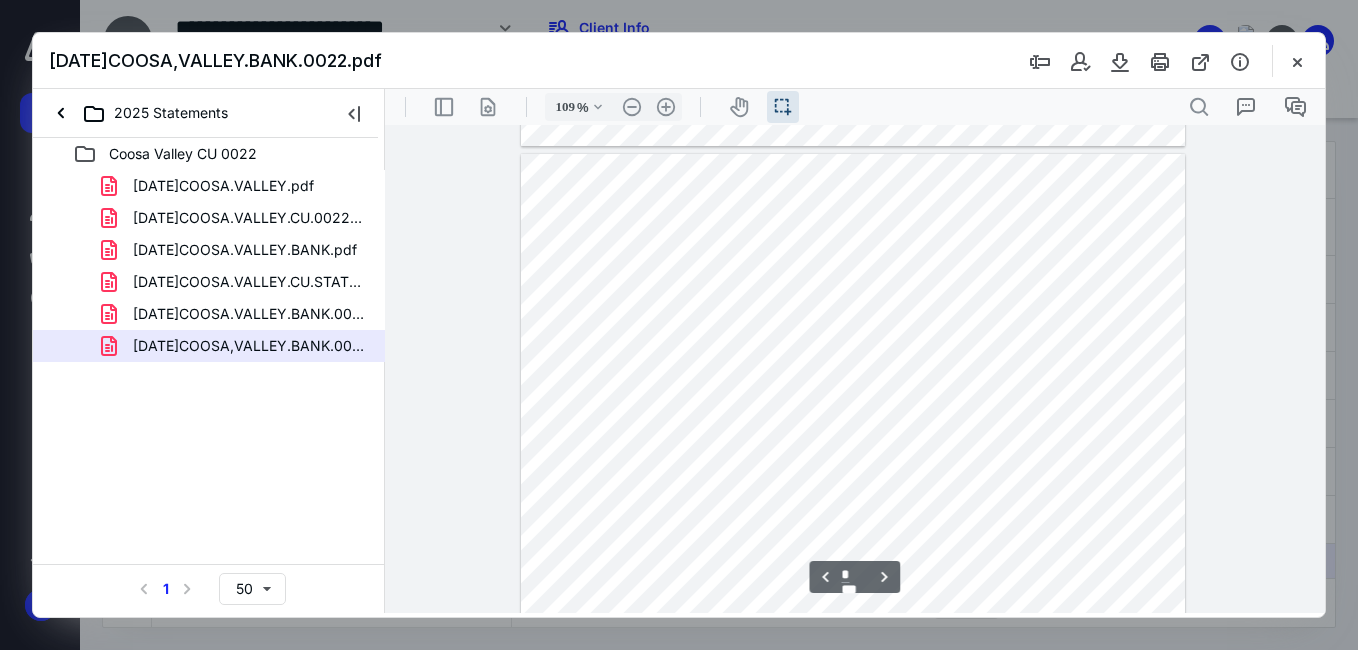 scroll, scrollTop: 942, scrollLeft: 0, axis: vertical 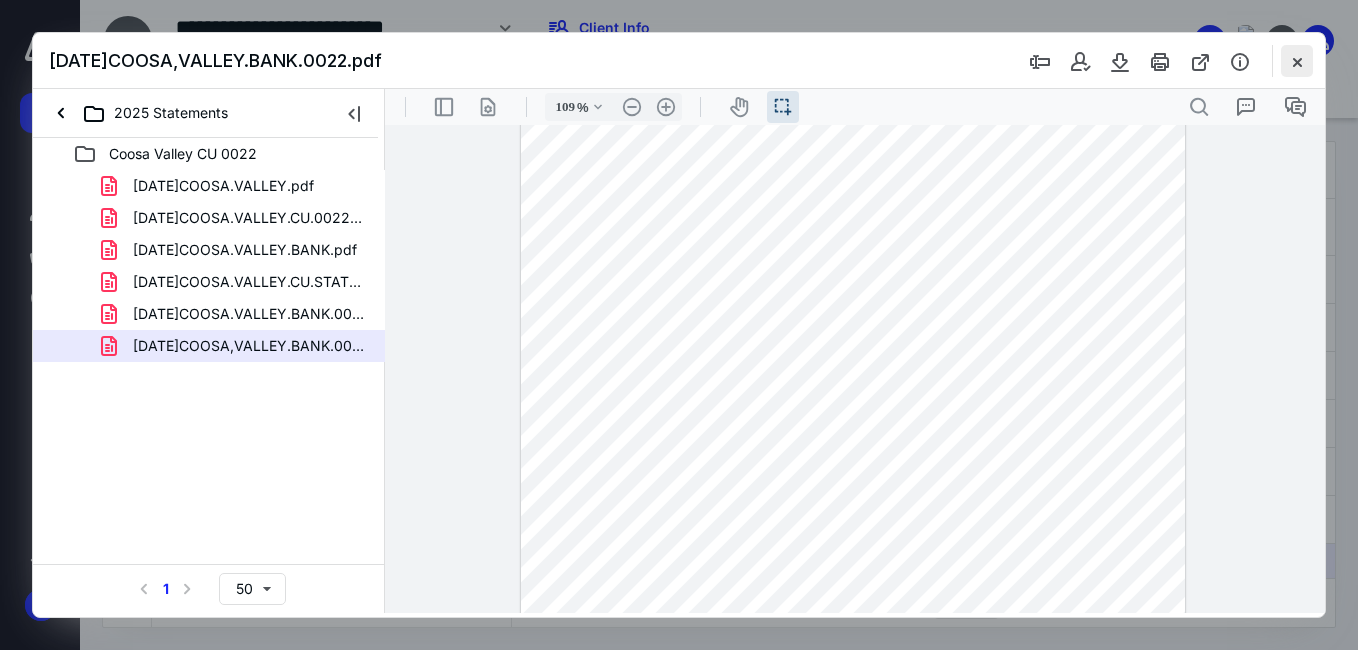 click at bounding box center [1297, 61] 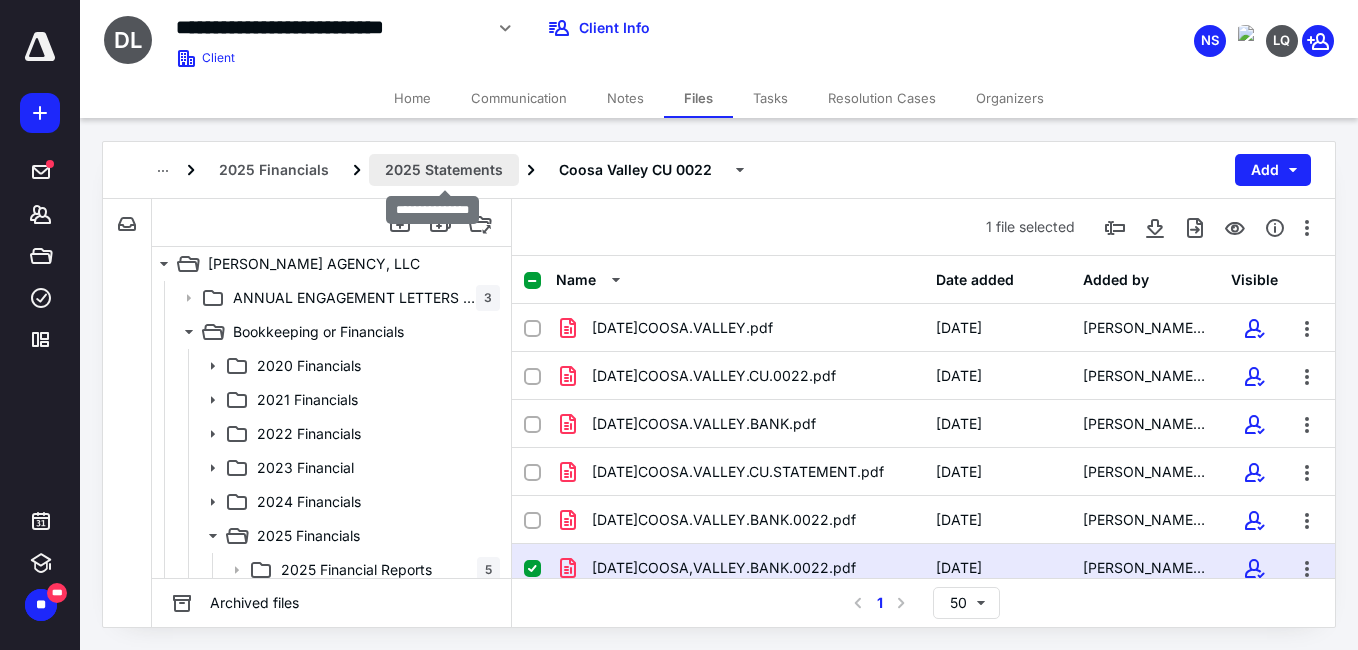 click on "2025 Statements" at bounding box center [444, 170] 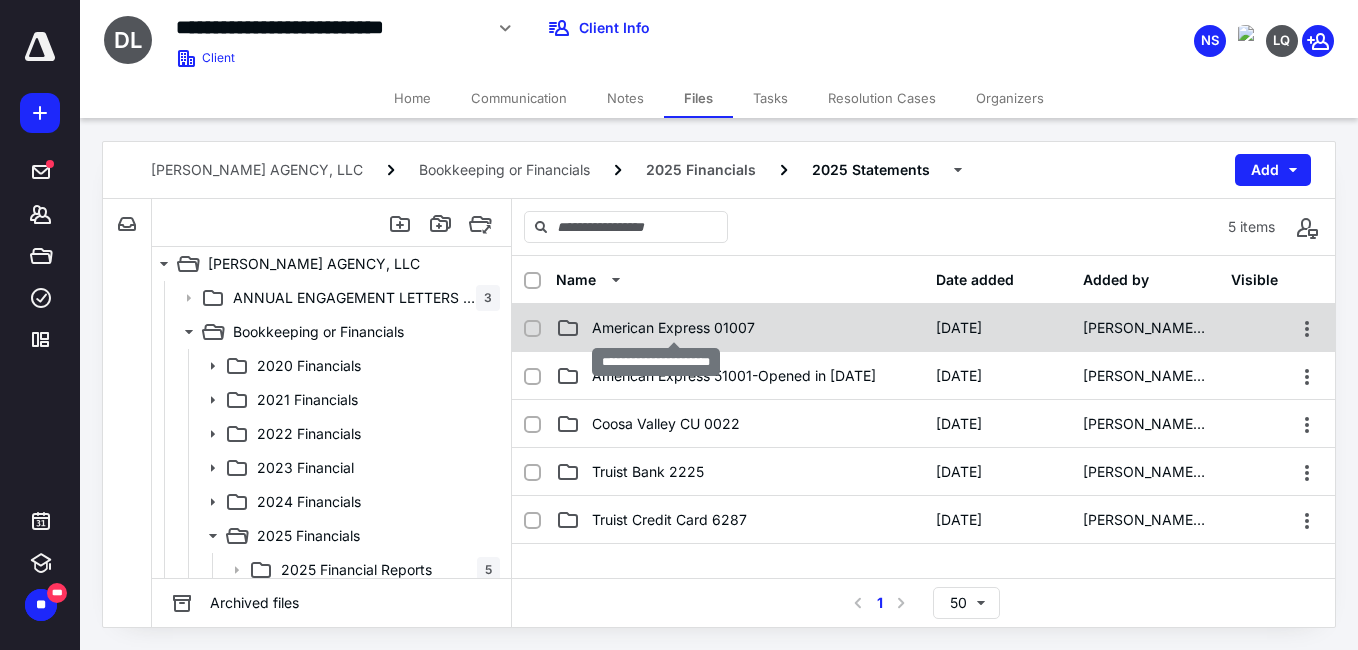 click on "American Express 01007" at bounding box center [673, 328] 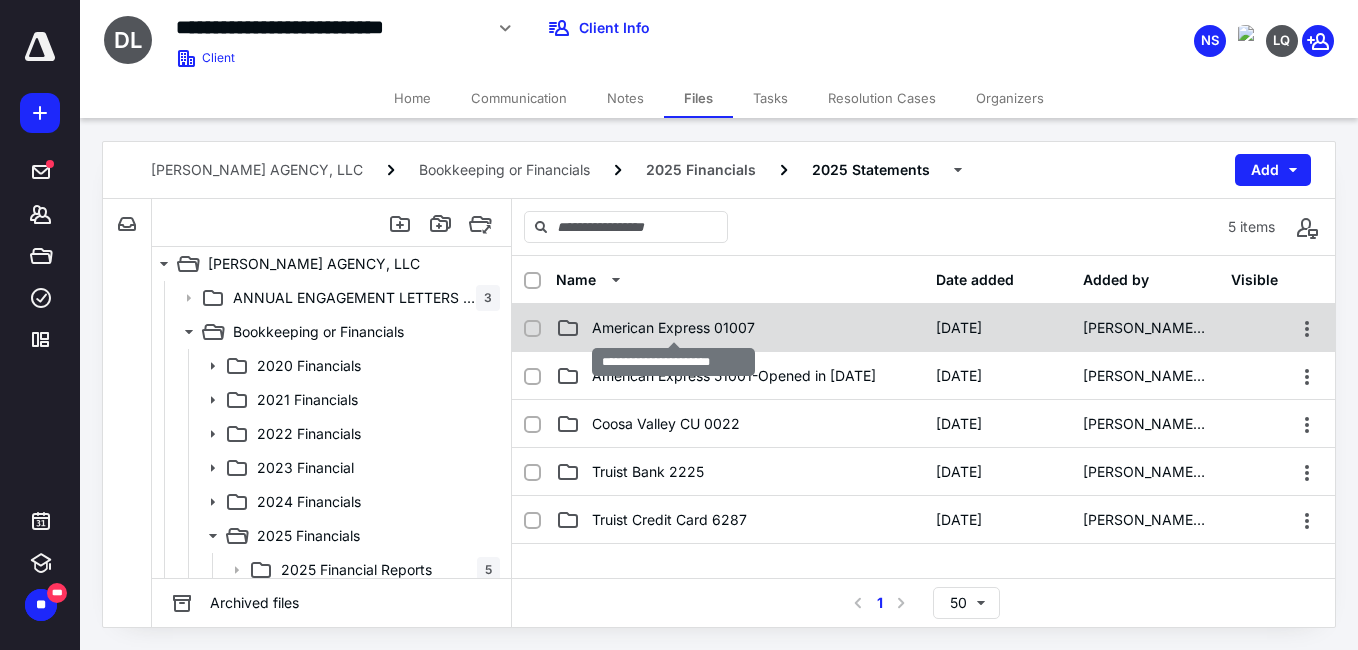 click on "American Express 01007" at bounding box center (673, 328) 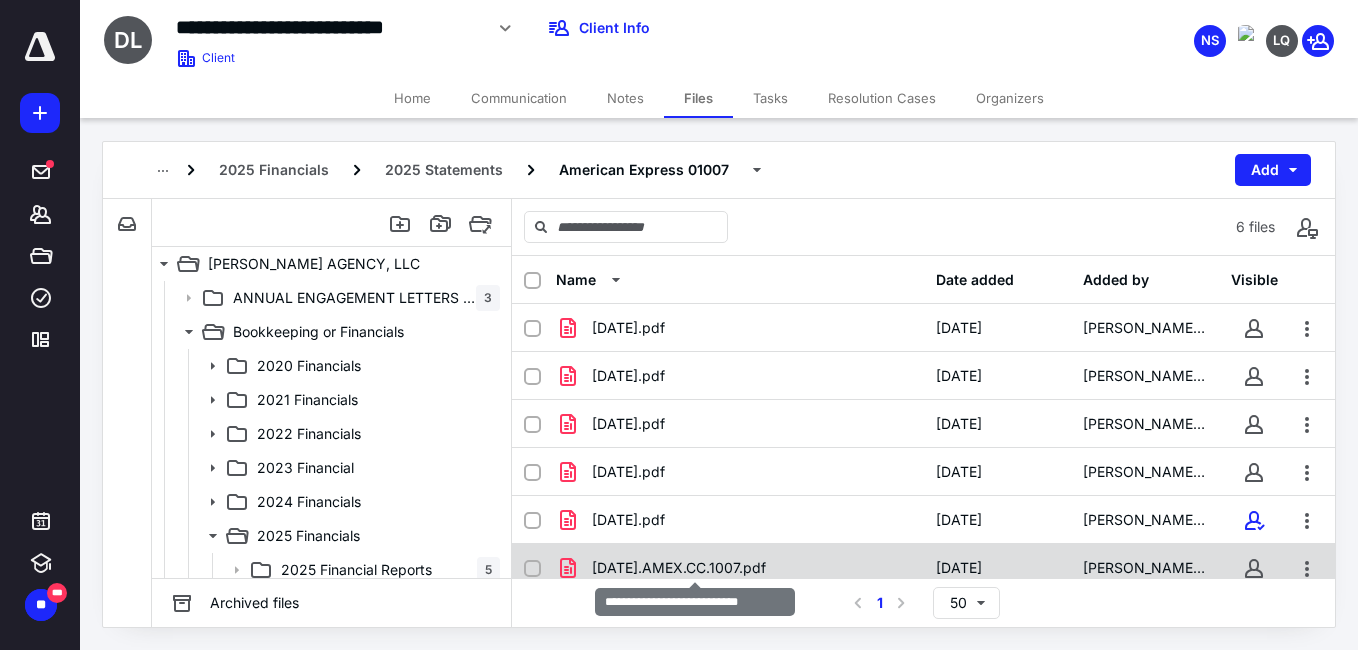 click on "2025-06-11.AMEX.CC.1007.pdf" at bounding box center [679, 568] 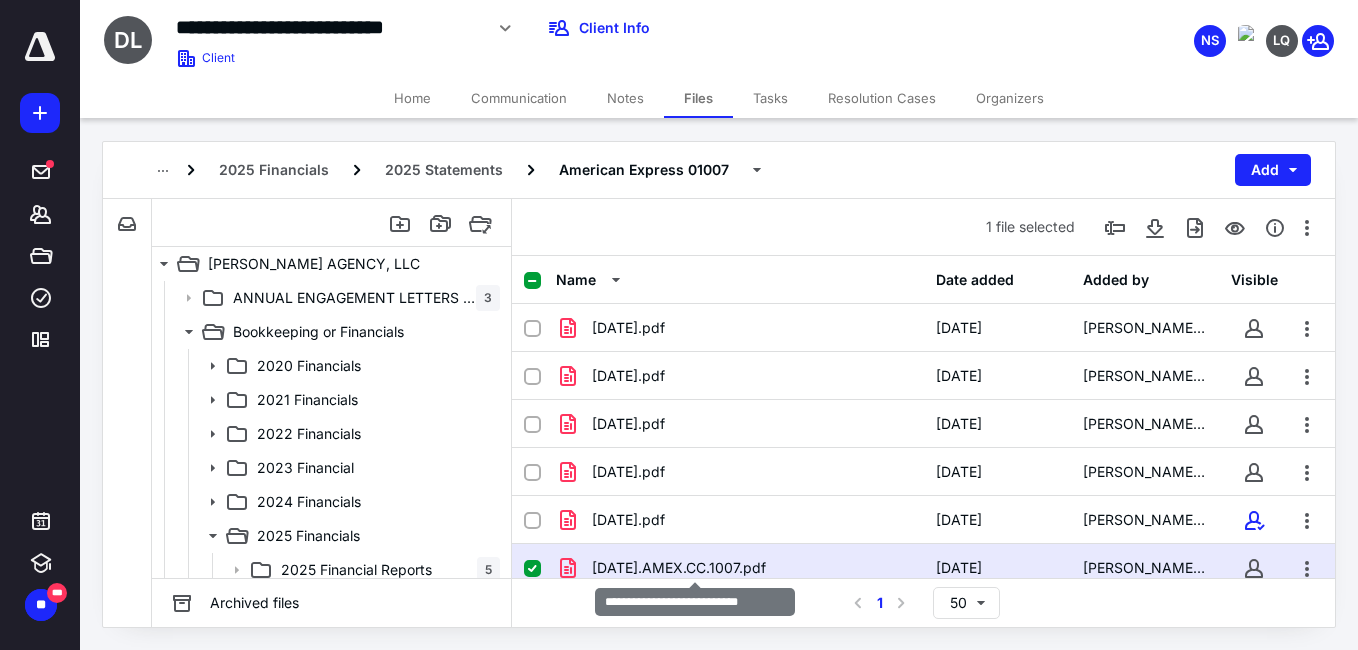 click on "2025-06-11.AMEX.CC.1007.pdf" at bounding box center (679, 568) 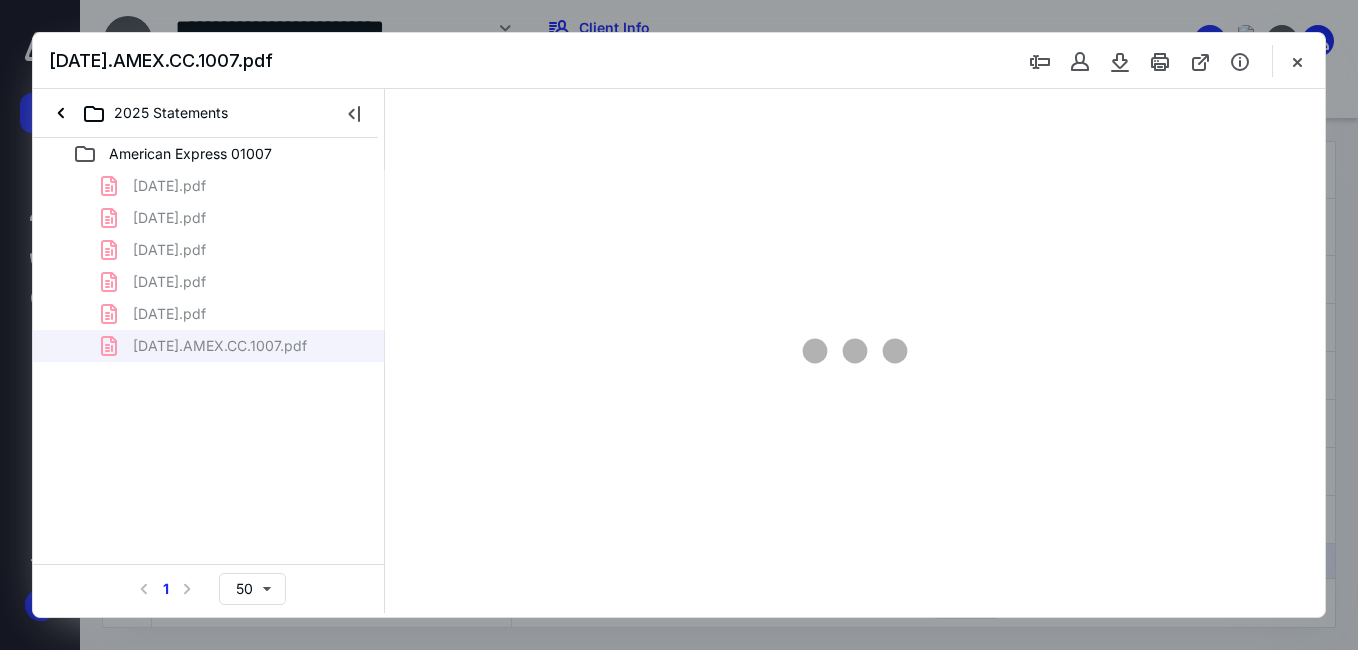 scroll, scrollTop: 0, scrollLeft: 0, axis: both 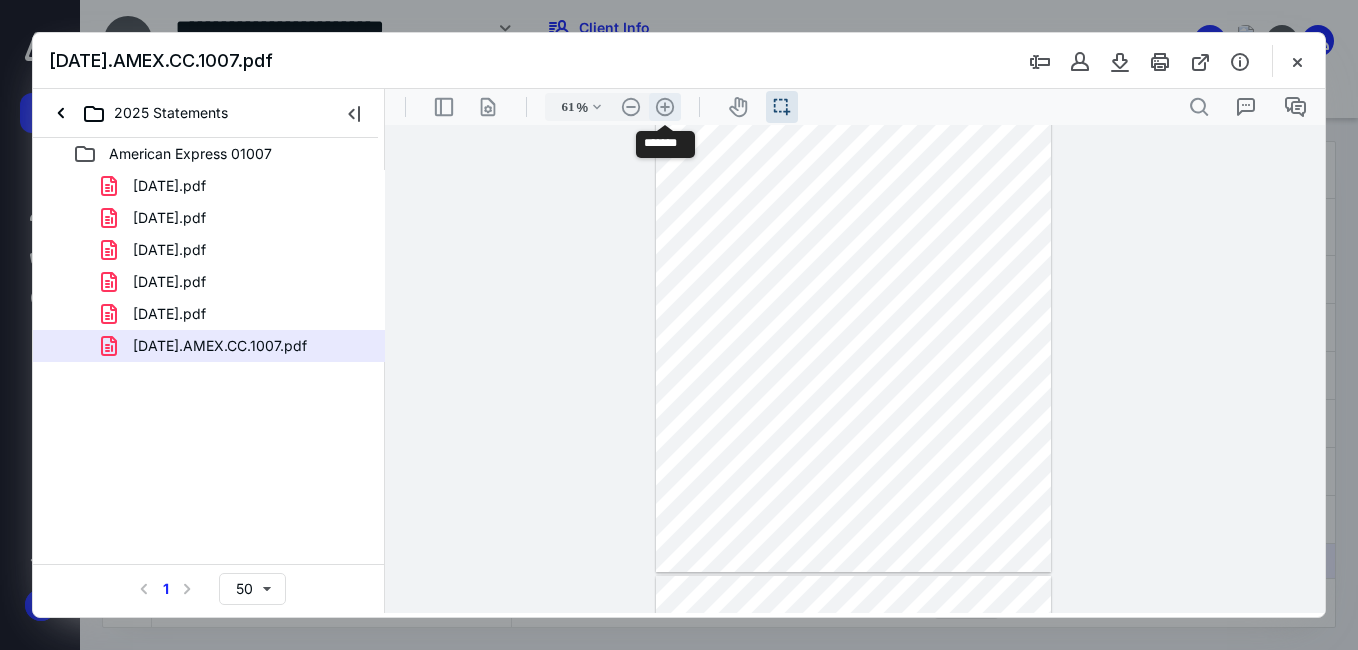click on ".cls-1{fill:#abb0c4;} icon - header - zoom - in - line" at bounding box center (665, 107) 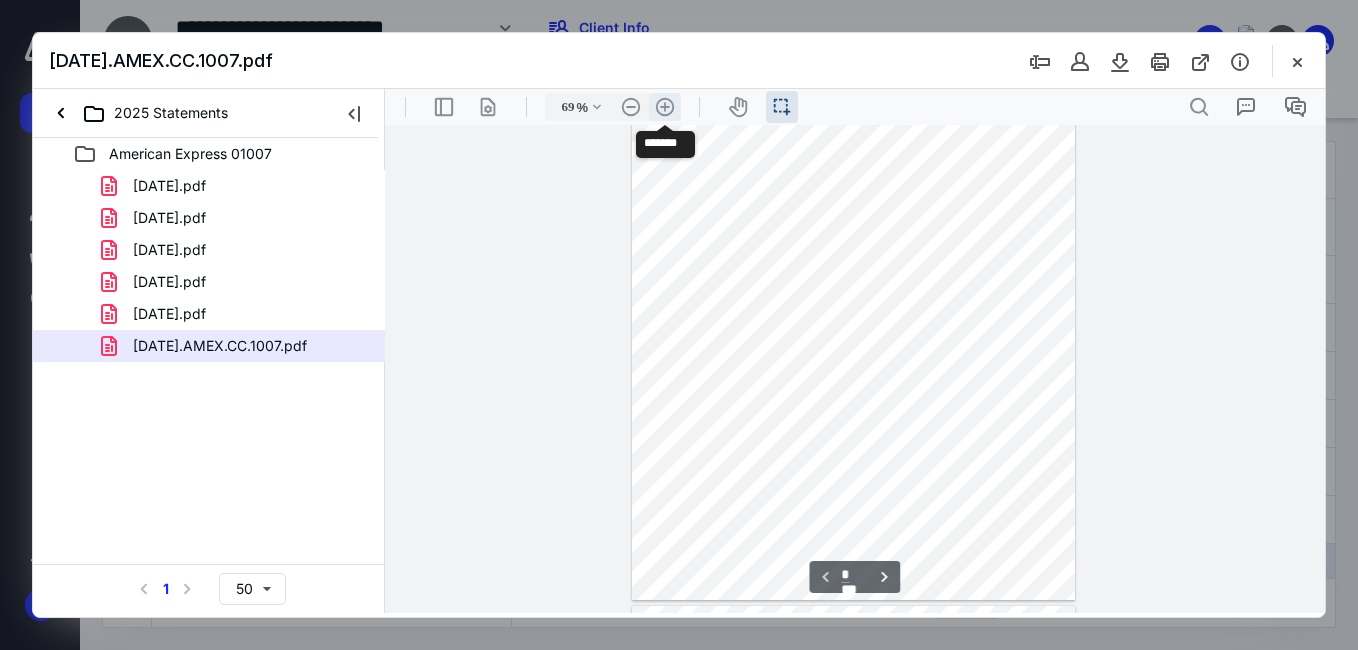 click on ".cls-1{fill:#abb0c4;} icon - header - zoom - in - line" at bounding box center (665, 107) 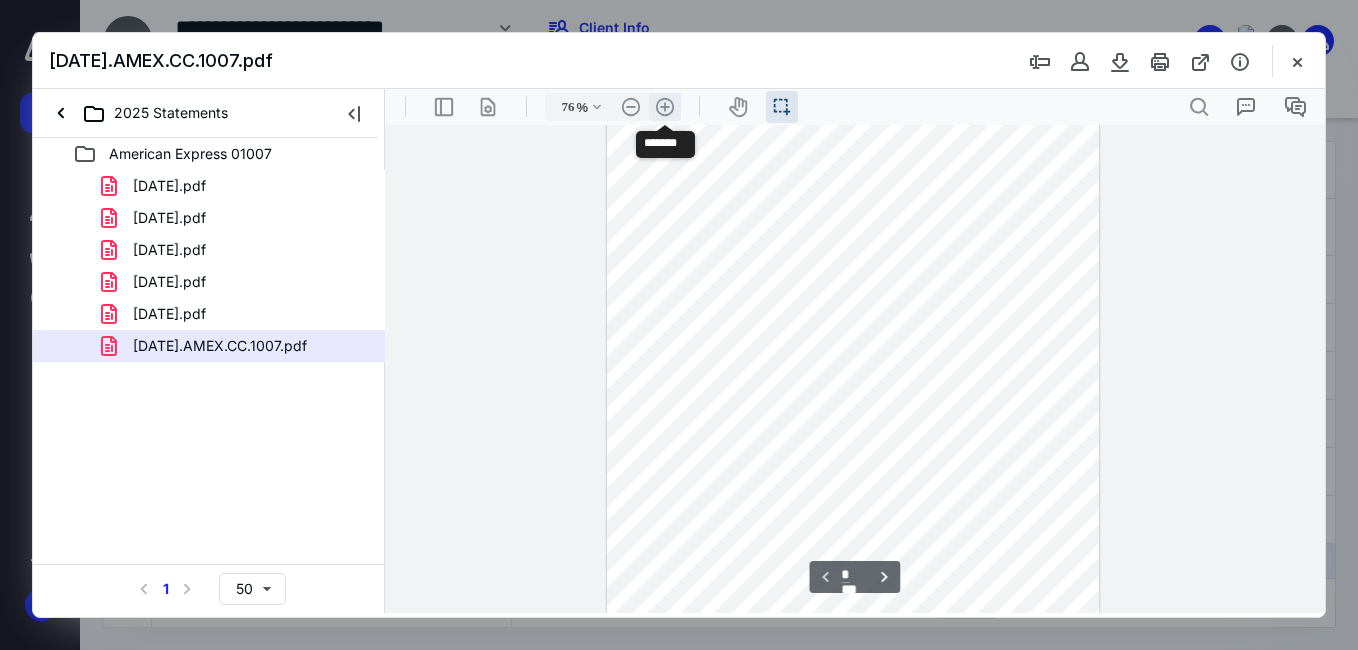click on ".cls-1{fill:#abb0c4;} icon - header - zoom - in - line" at bounding box center [665, 107] 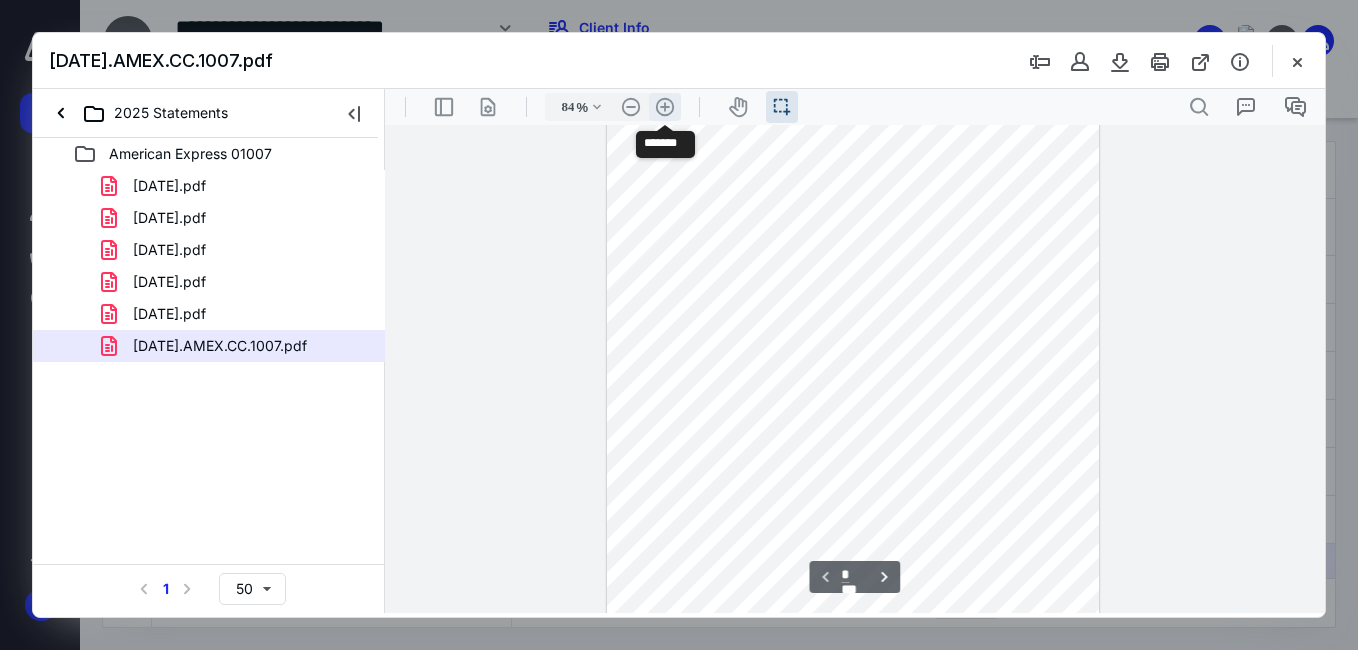 click on ".cls-1{fill:#abb0c4;} icon - header - zoom - in - line" at bounding box center [665, 107] 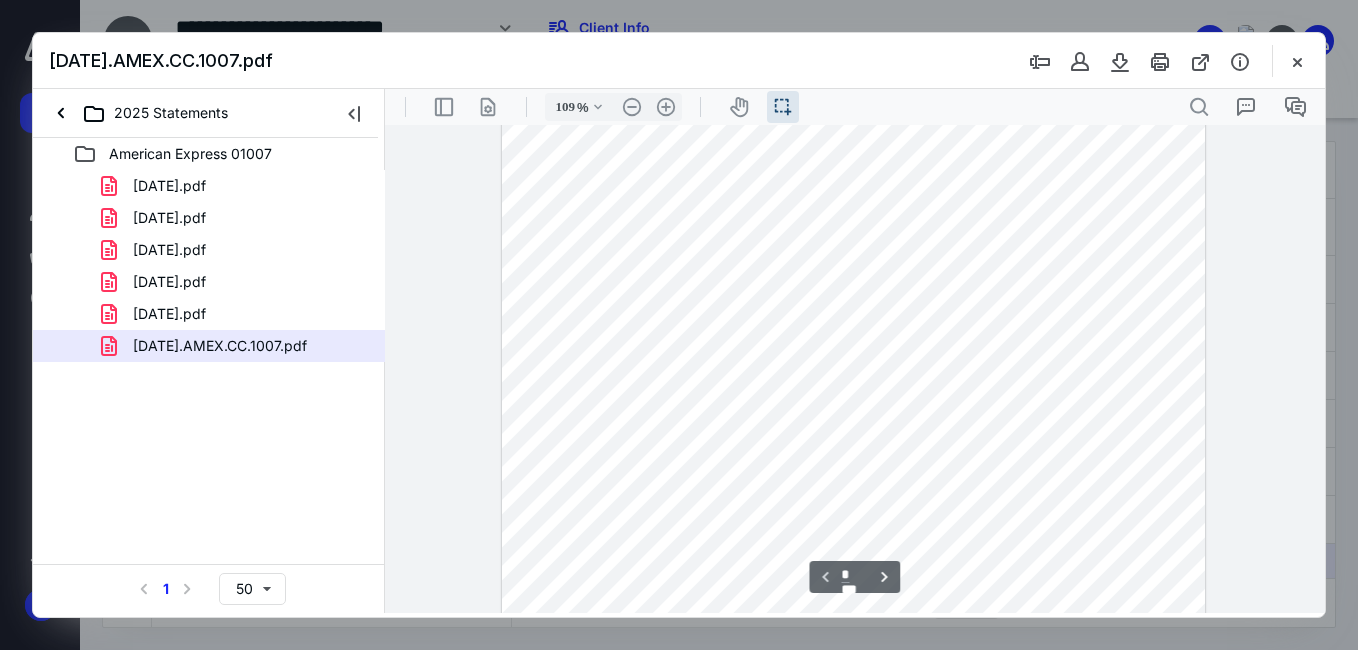 scroll, scrollTop: 0, scrollLeft: 0, axis: both 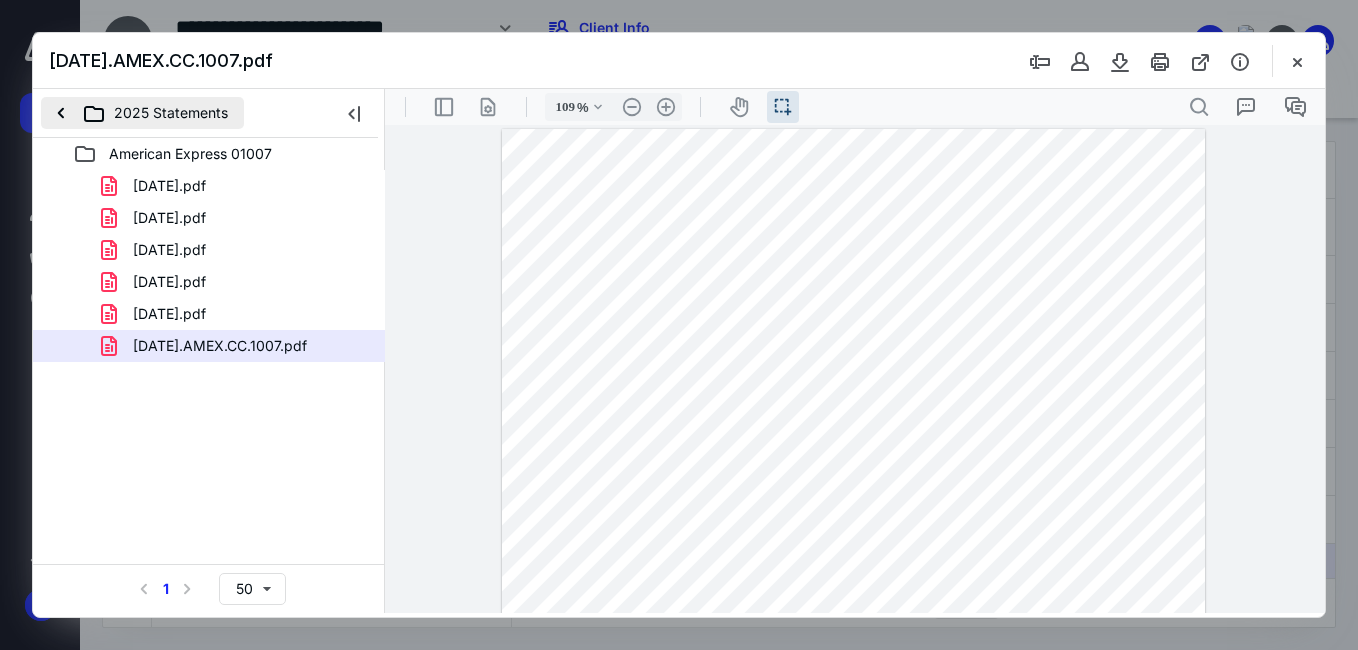 click on "2025 Statements" at bounding box center (142, 113) 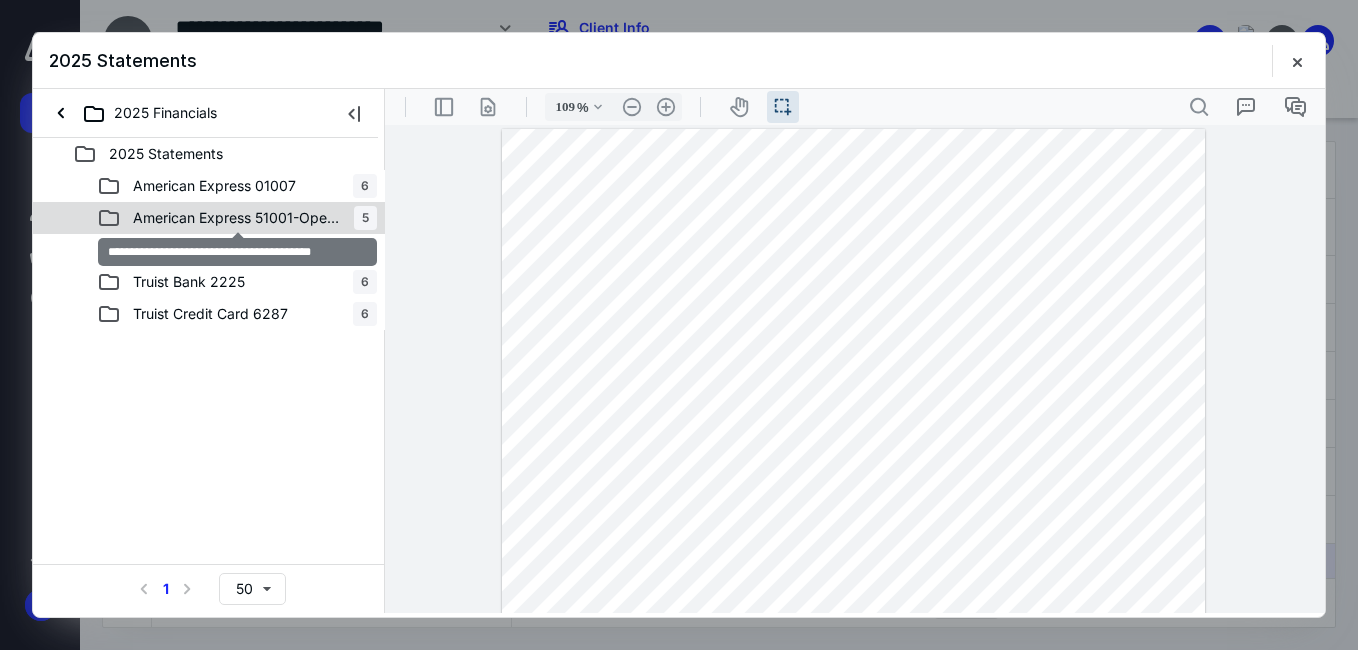 click on "American Express 51001-Opened in Feb 2025" at bounding box center (237, 218) 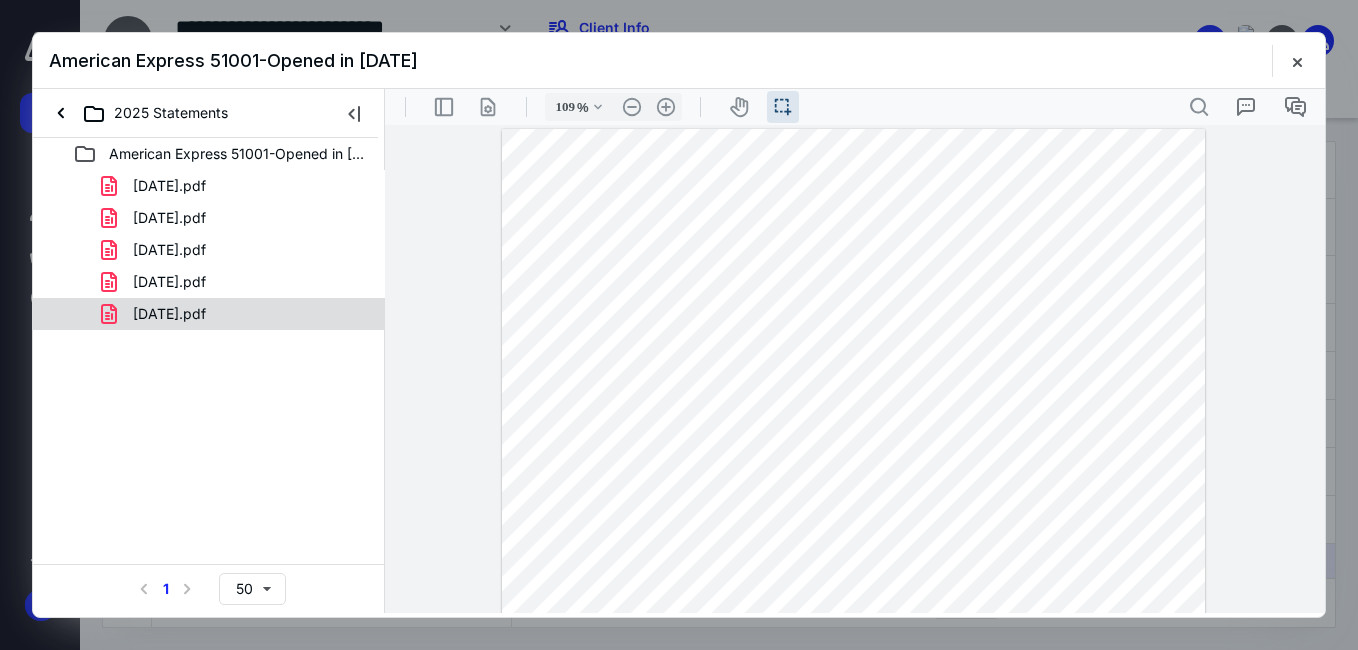 click on "2025-06-25.pdf" at bounding box center (237, 314) 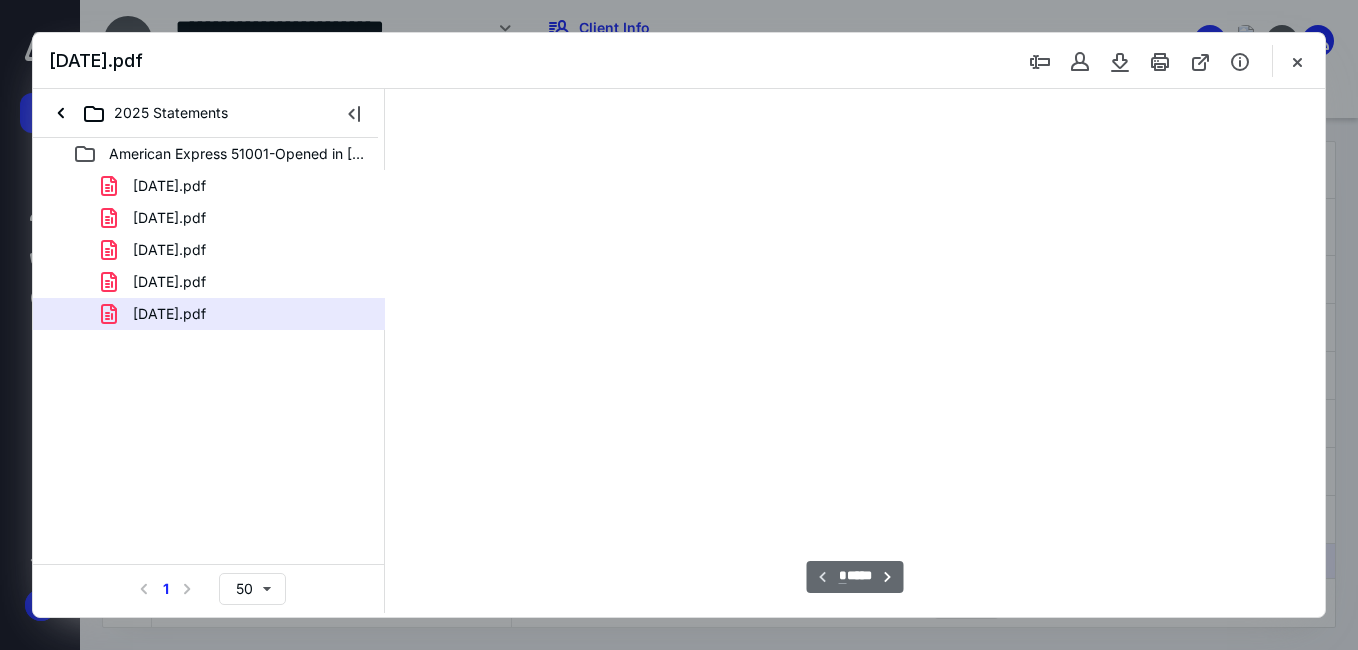 scroll, scrollTop: 38, scrollLeft: 0, axis: vertical 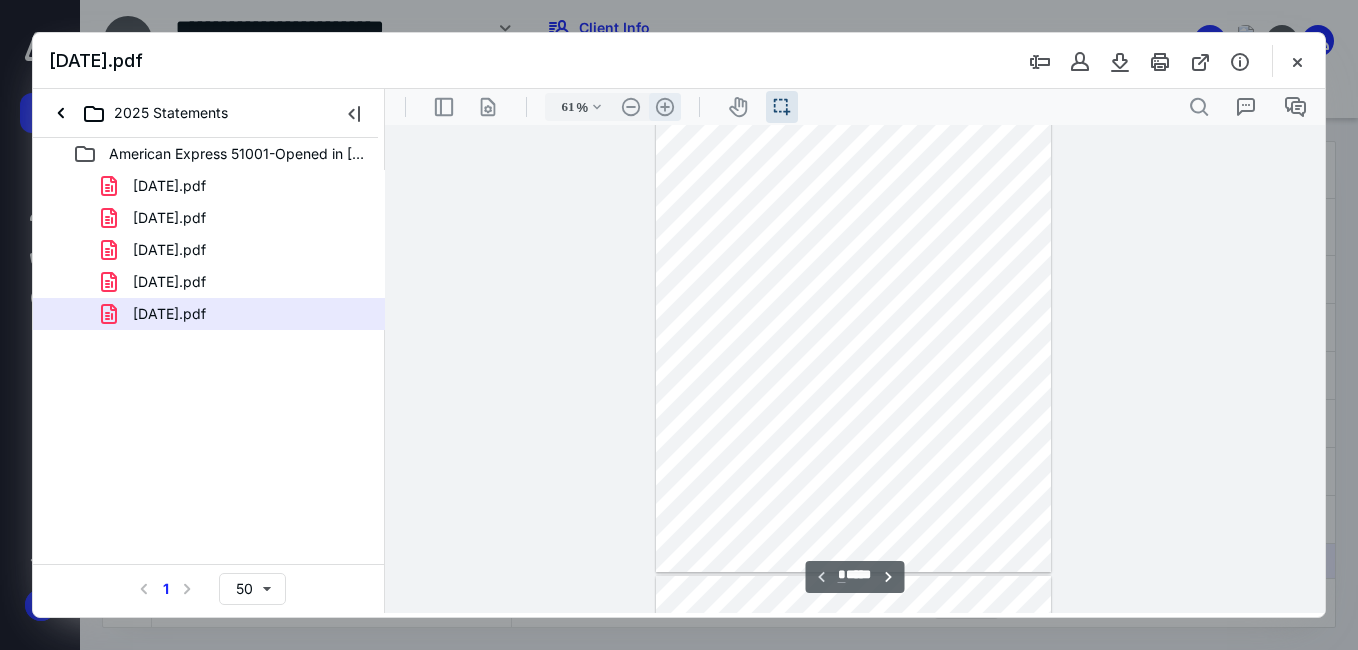 click on ".cls-1{fill:#abb0c4;} icon - header - zoom - in - line" at bounding box center (665, 107) 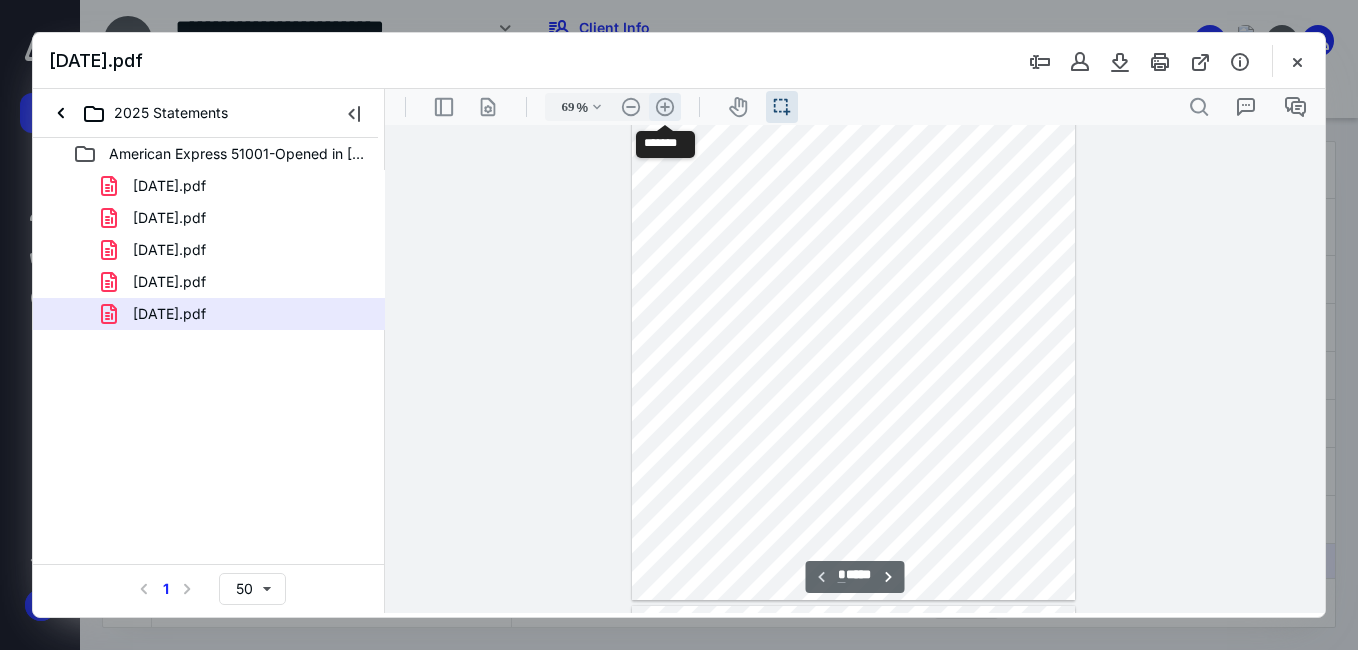 click on ".cls-1{fill:#abb0c4;} icon - header - zoom - in - line" at bounding box center [665, 107] 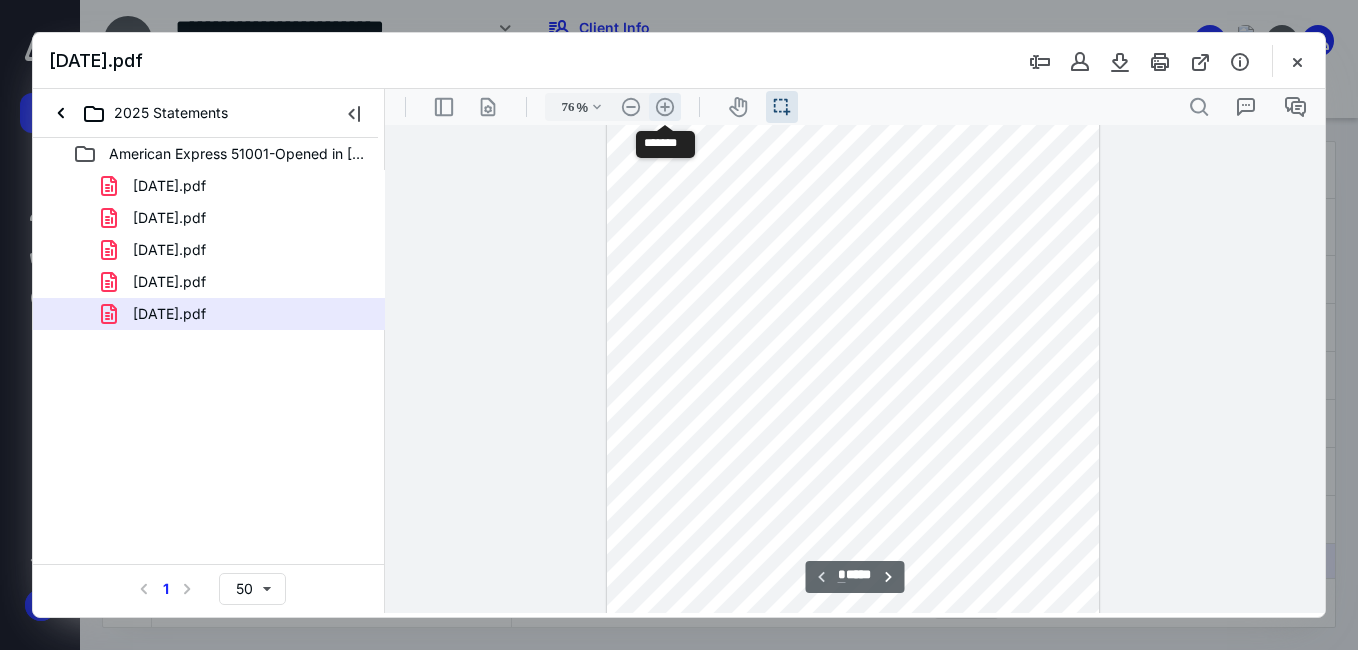 click on ".cls-1{fill:#abb0c4;} icon - header - zoom - in - line" at bounding box center (665, 107) 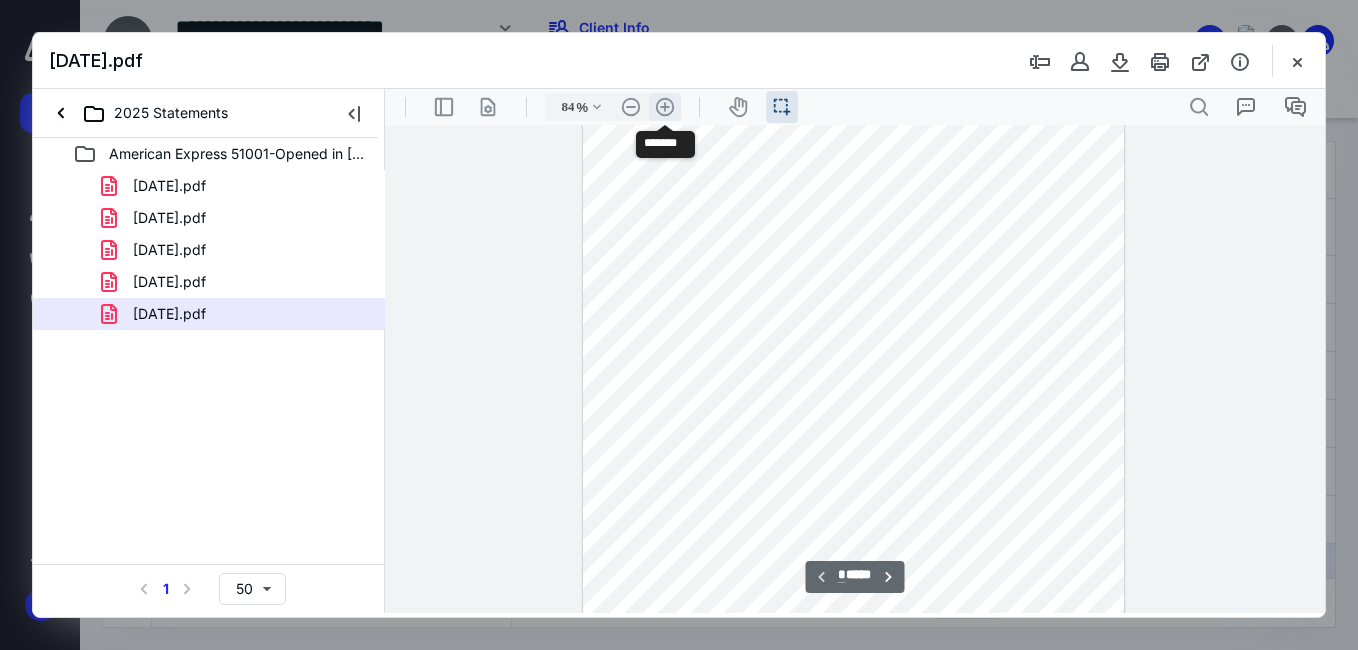click on ".cls-1{fill:#abb0c4;} icon - header - zoom - in - line" at bounding box center (665, 107) 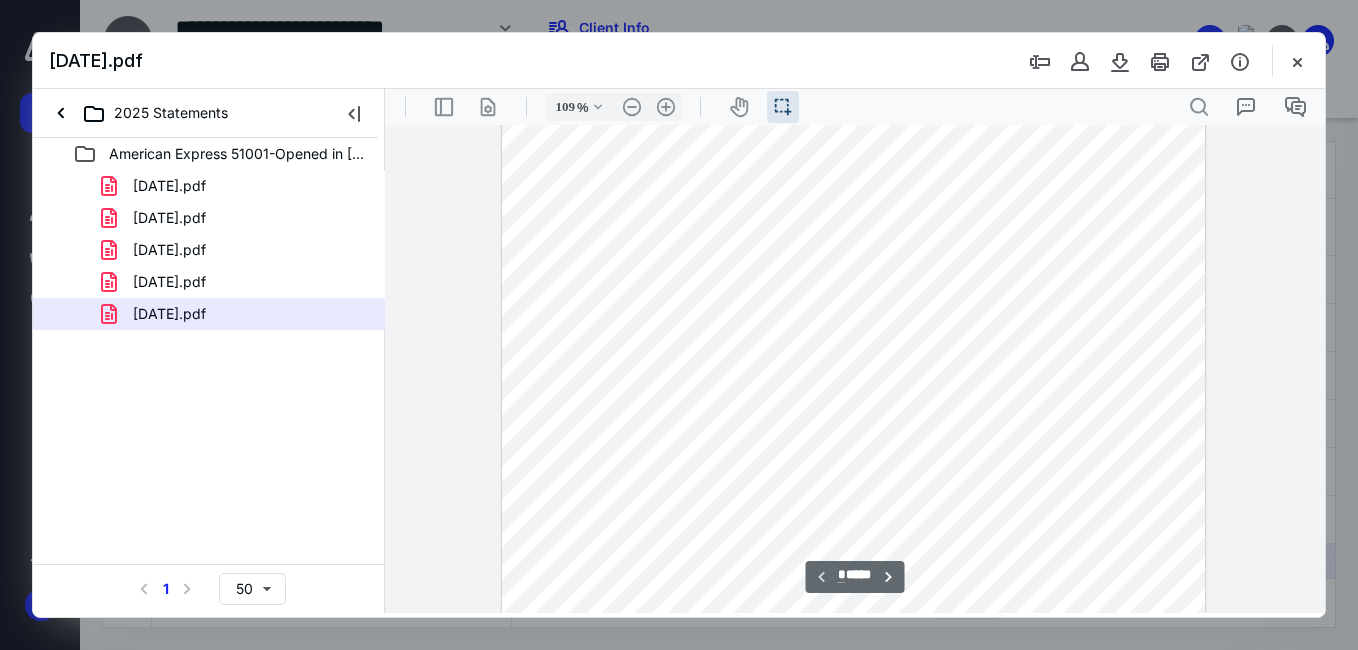 scroll, scrollTop: 0, scrollLeft: 0, axis: both 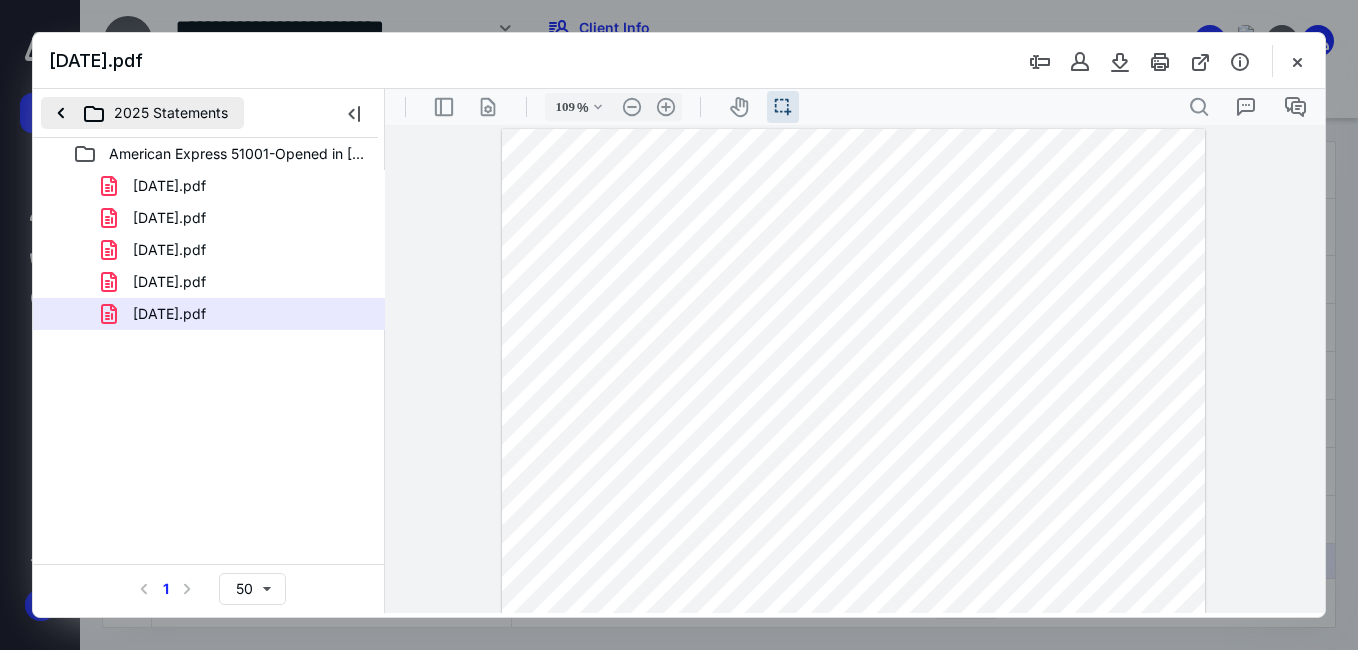click on "2025 Statements" at bounding box center (142, 113) 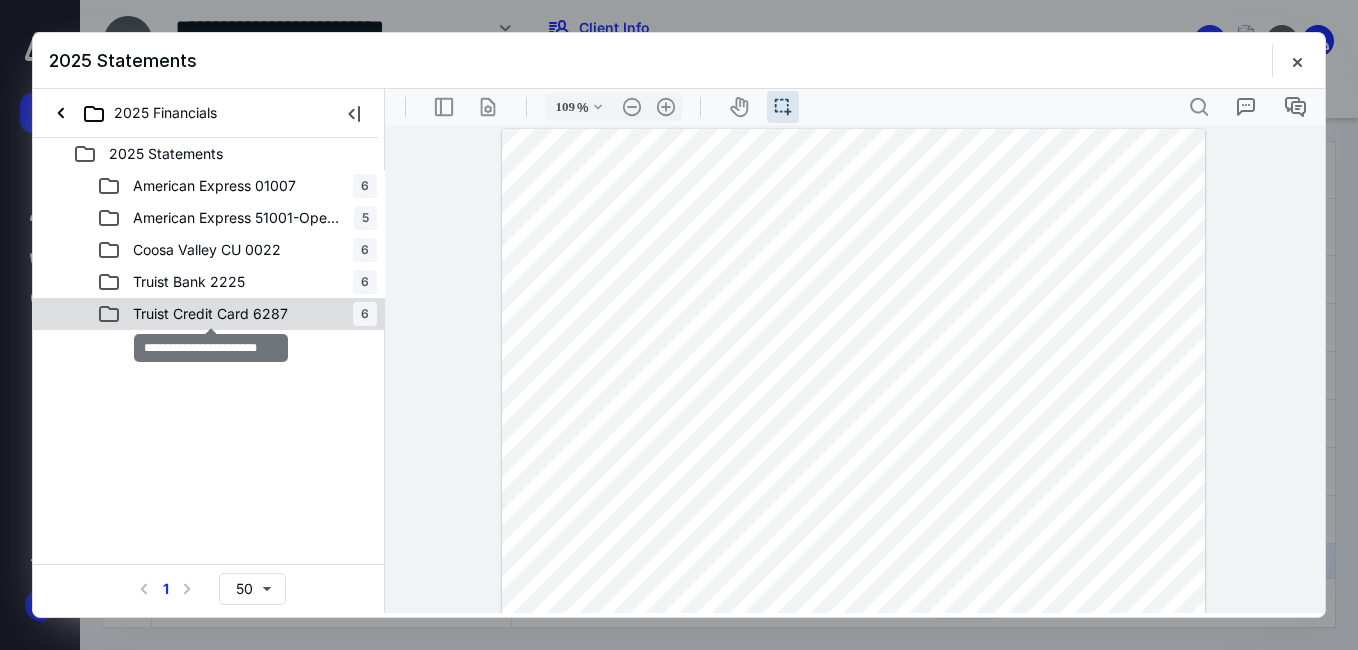 click on "Truist Credit Card 6287" at bounding box center [210, 314] 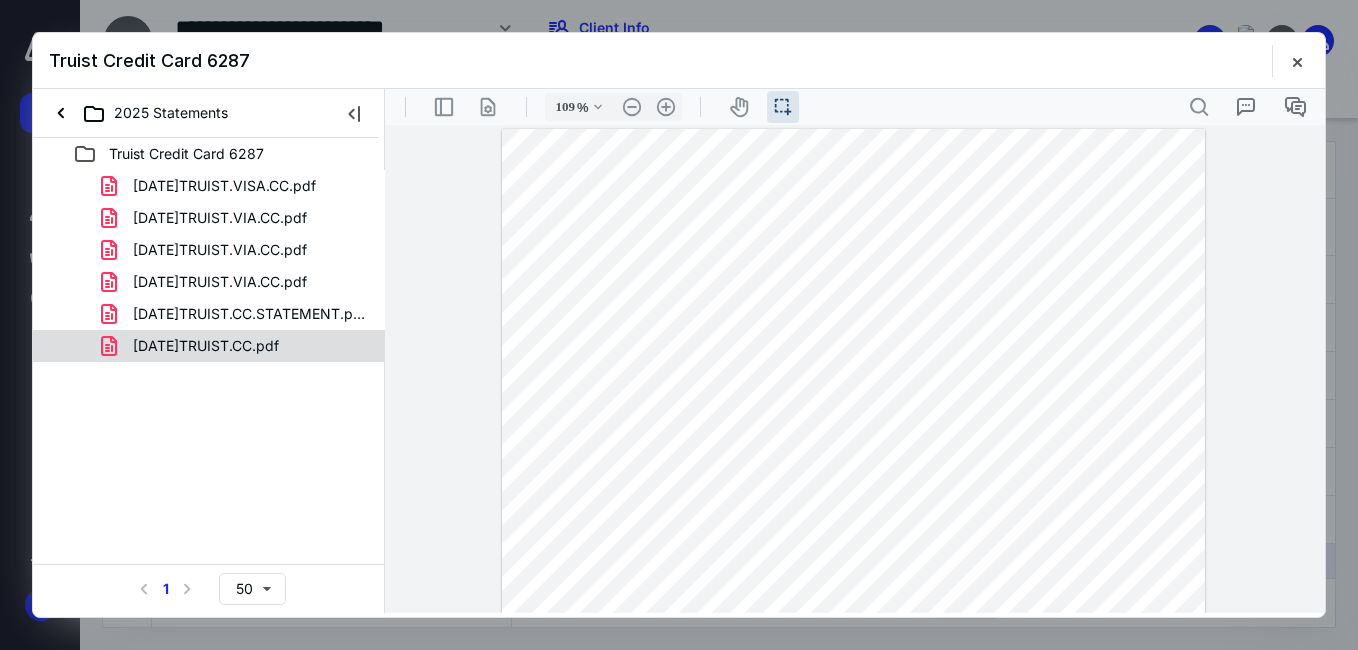 click on "2025.06.21.TRUIST.CC.pdf" at bounding box center (206, 346) 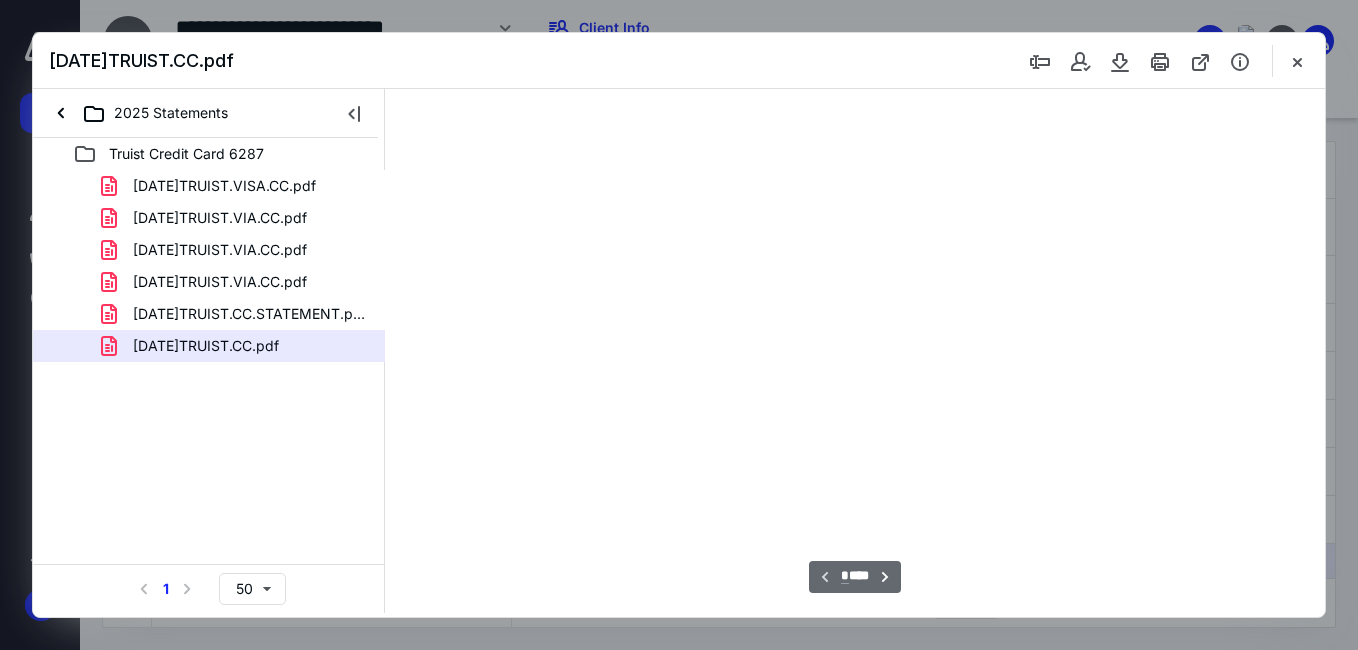 scroll, scrollTop: 38, scrollLeft: 0, axis: vertical 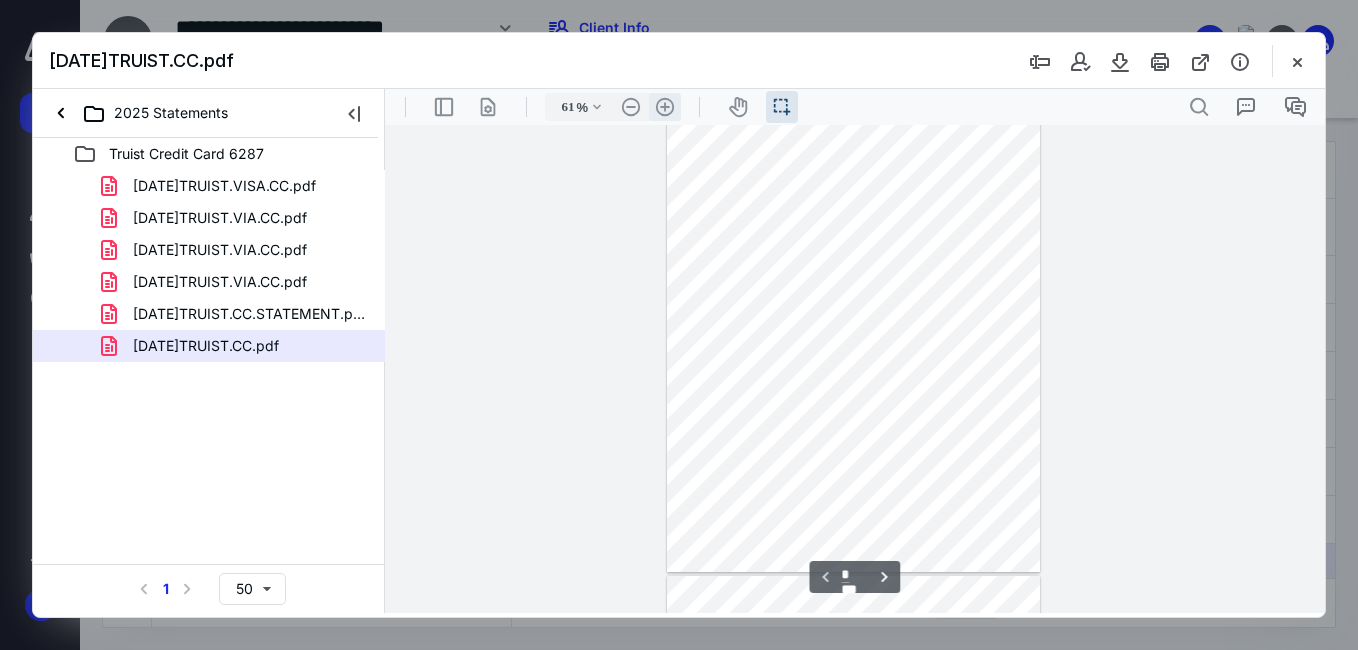 click on ".cls-1{fill:#abb0c4;} icon - header - zoom - in - line" at bounding box center (665, 107) 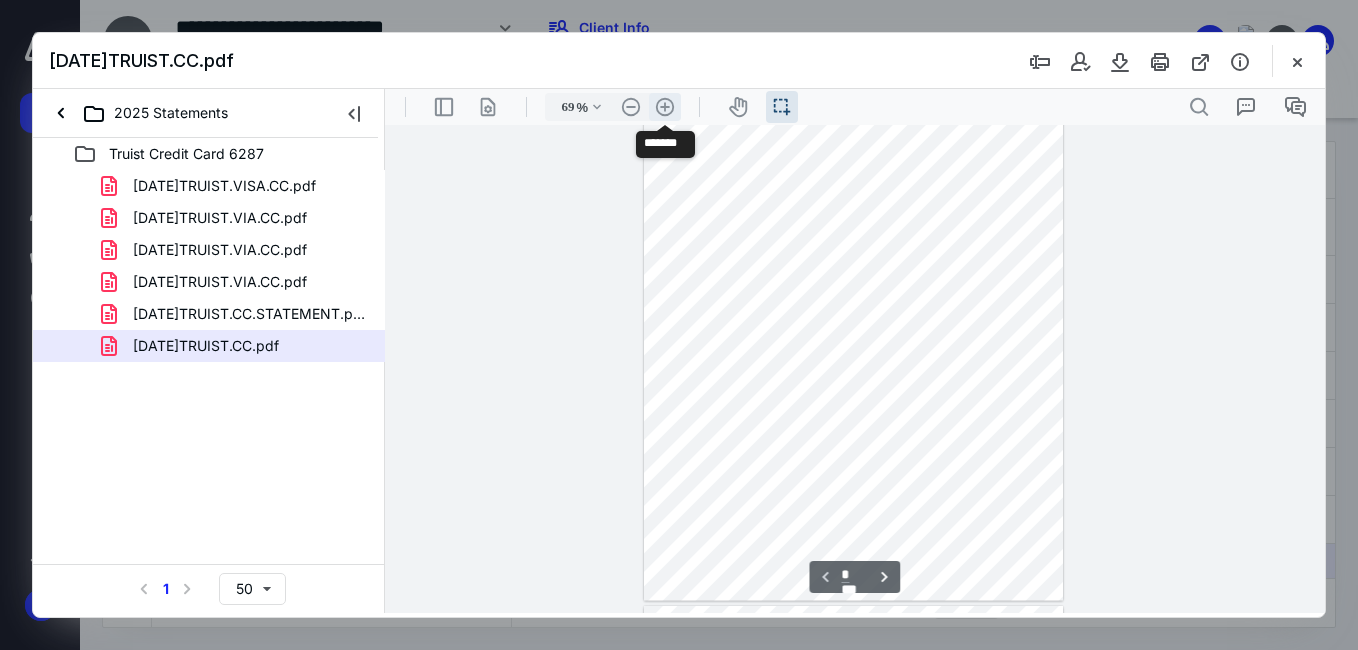 click on ".cls-1{fill:#abb0c4;} icon - header - zoom - in - line" at bounding box center [665, 107] 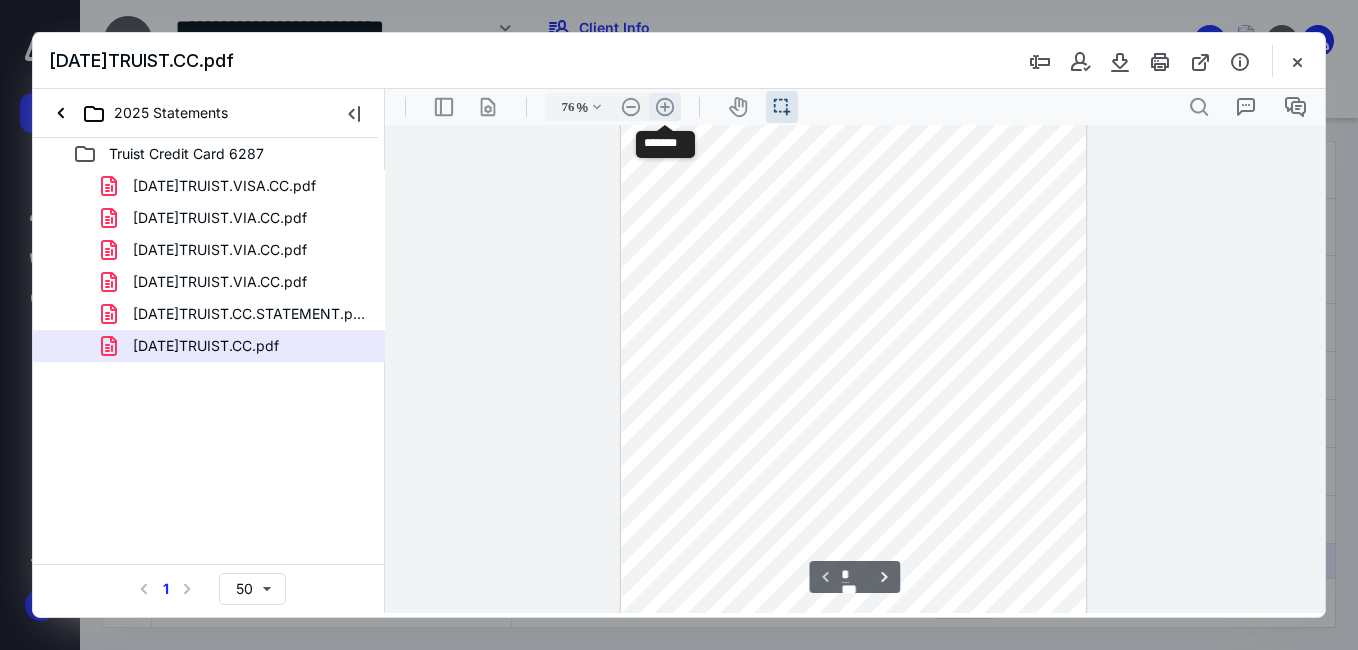 click on ".cls-1{fill:#abb0c4;} icon - header - zoom - in - line" at bounding box center (665, 107) 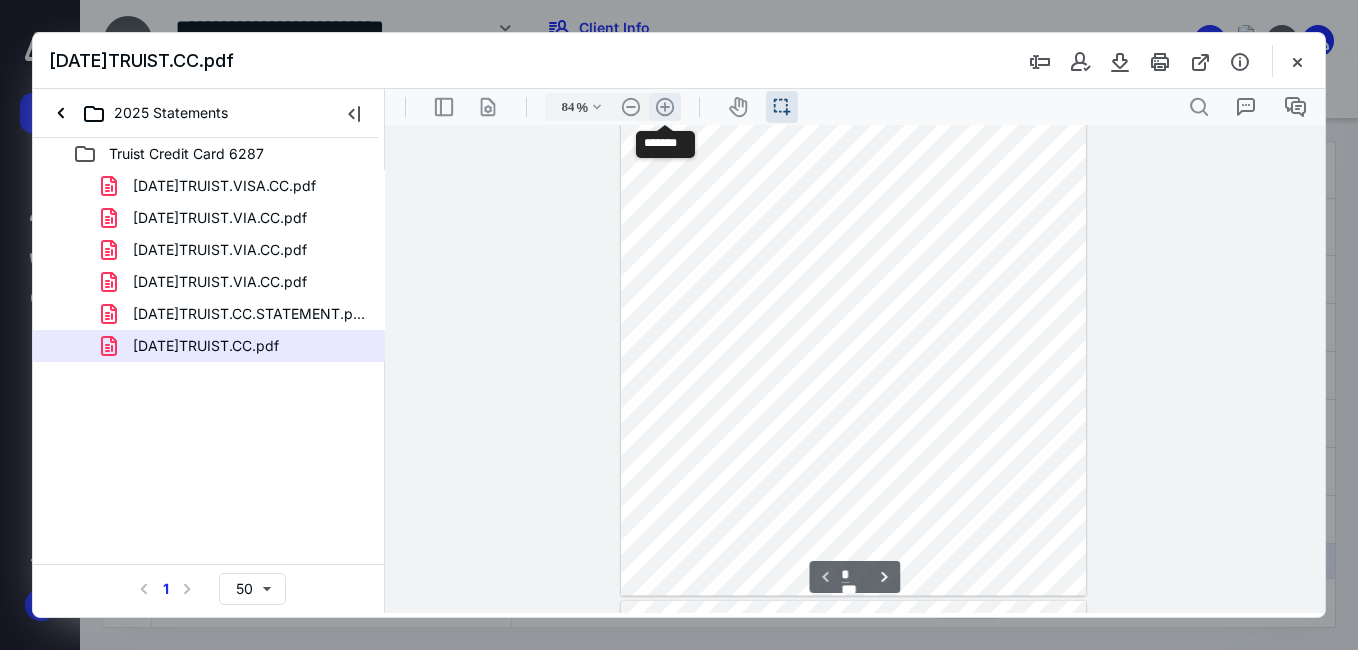 click on ".cls-1{fill:#abb0c4;} icon - header - zoom - in - line" at bounding box center (665, 107) 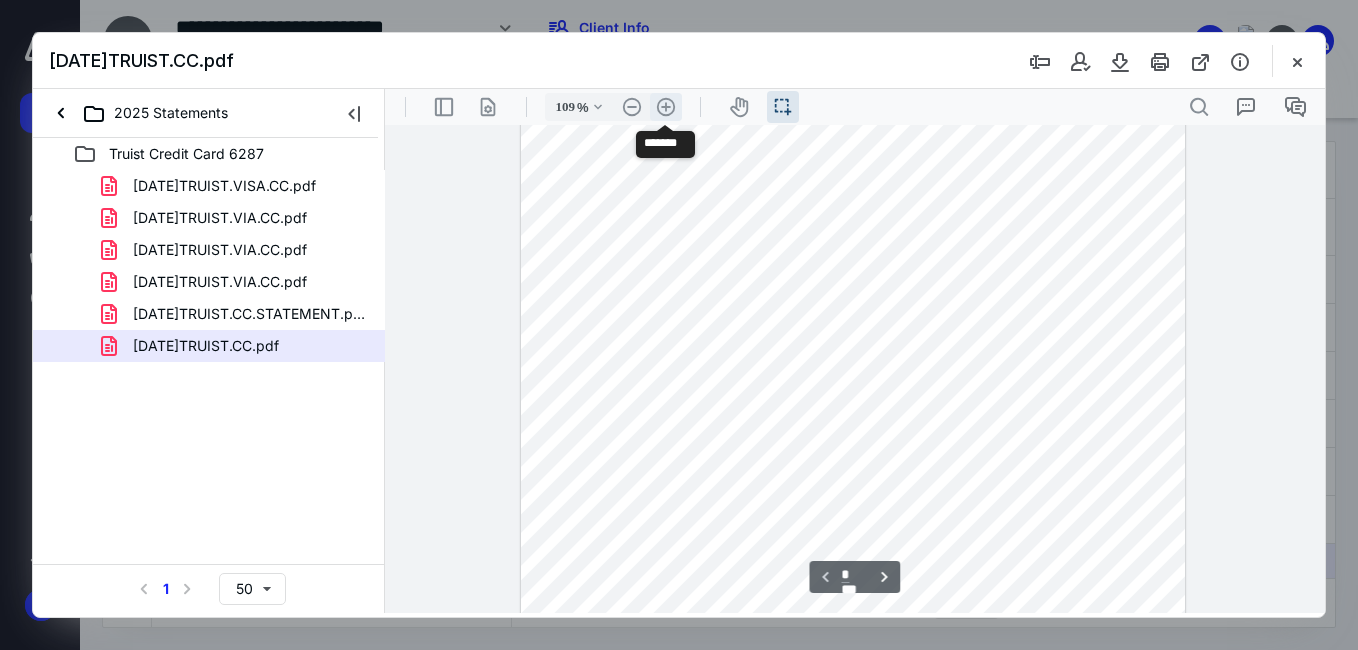 click on ".cls-1{fill:#abb0c4;} icon - header - zoom - in - line" at bounding box center [666, 107] 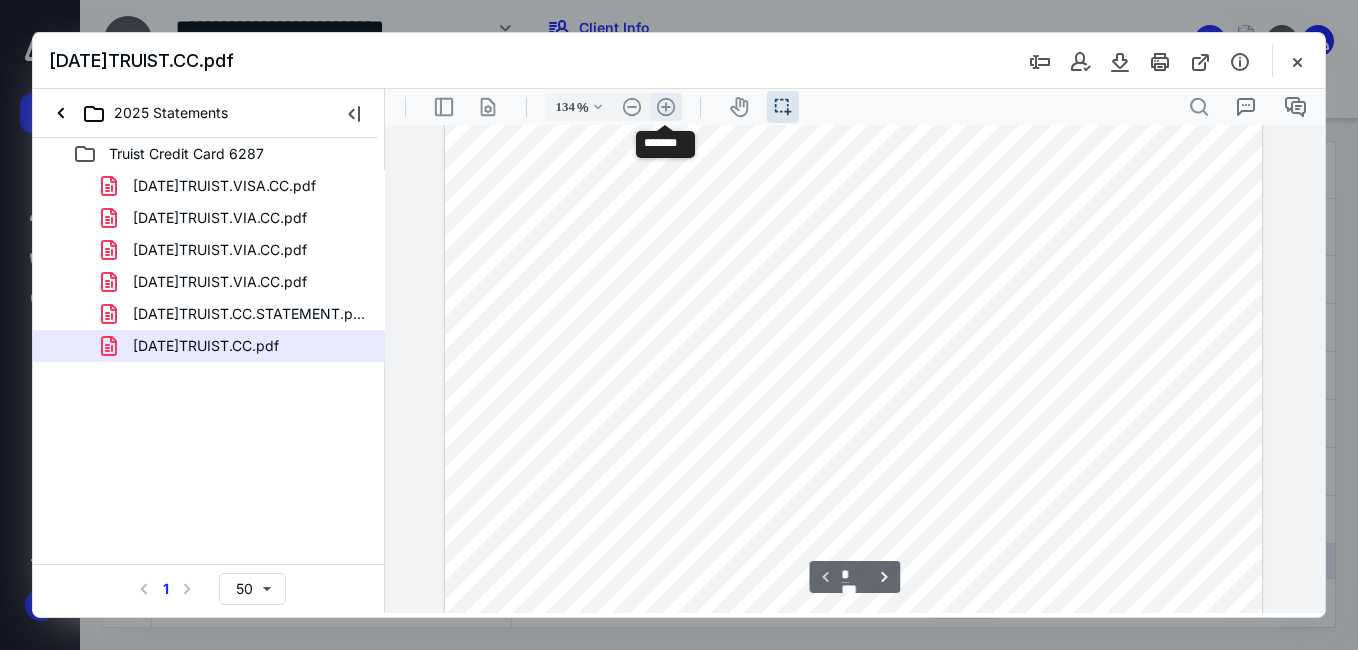 scroll, scrollTop: 350, scrollLeft: 0, axis: vertical 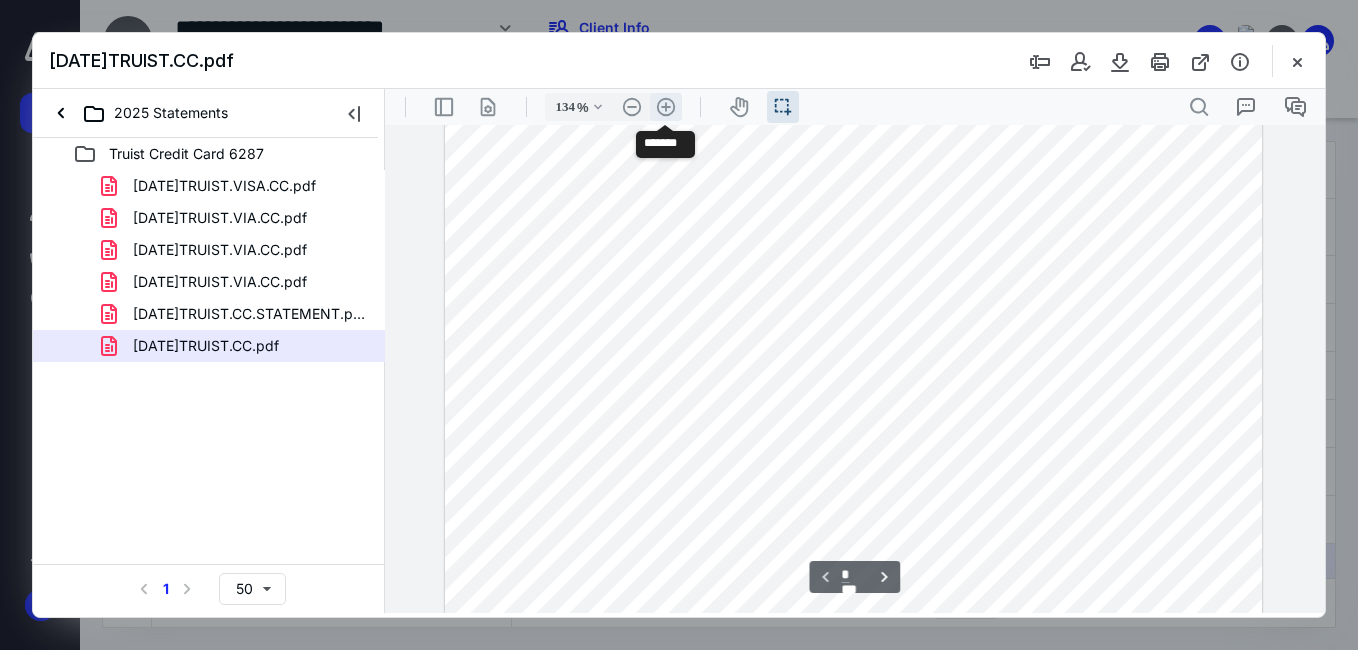 click on ".cls-1{fill:#abb0c4;} icon - header - zoom - in - line" at bounding box center (666, 107) 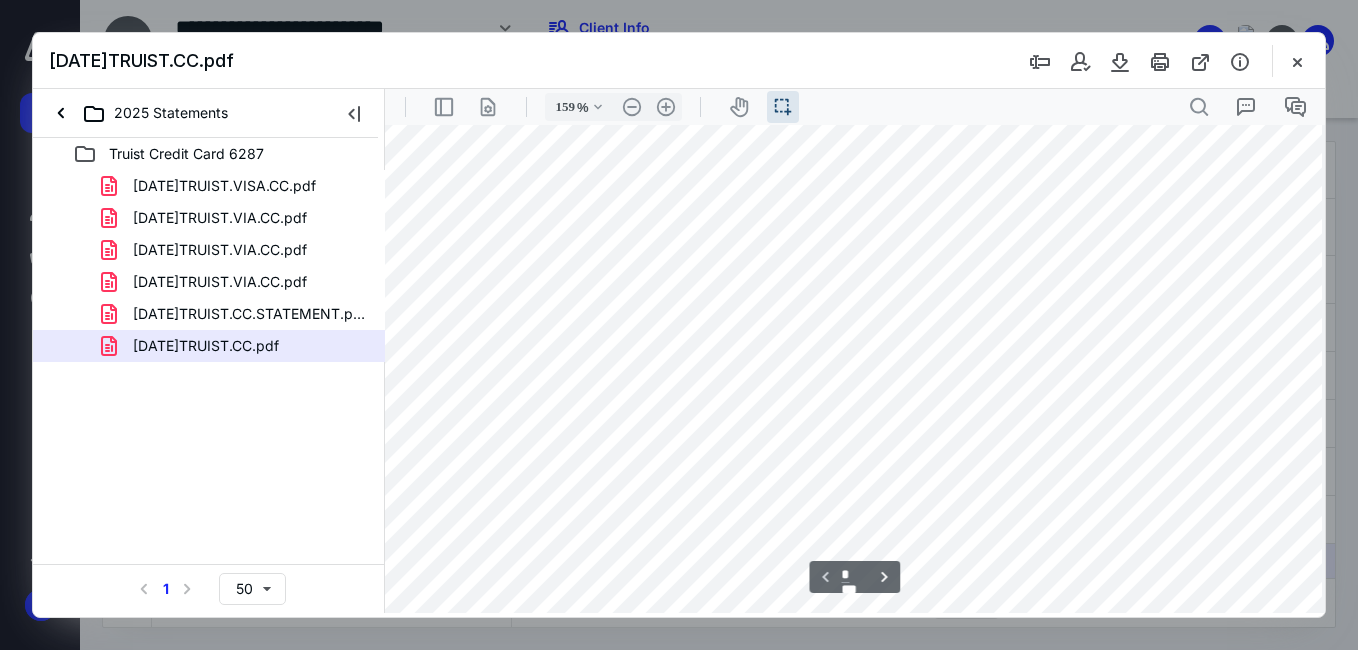 scroll, scrollTop: 0, scrollLeft: 27, axis: horizontal 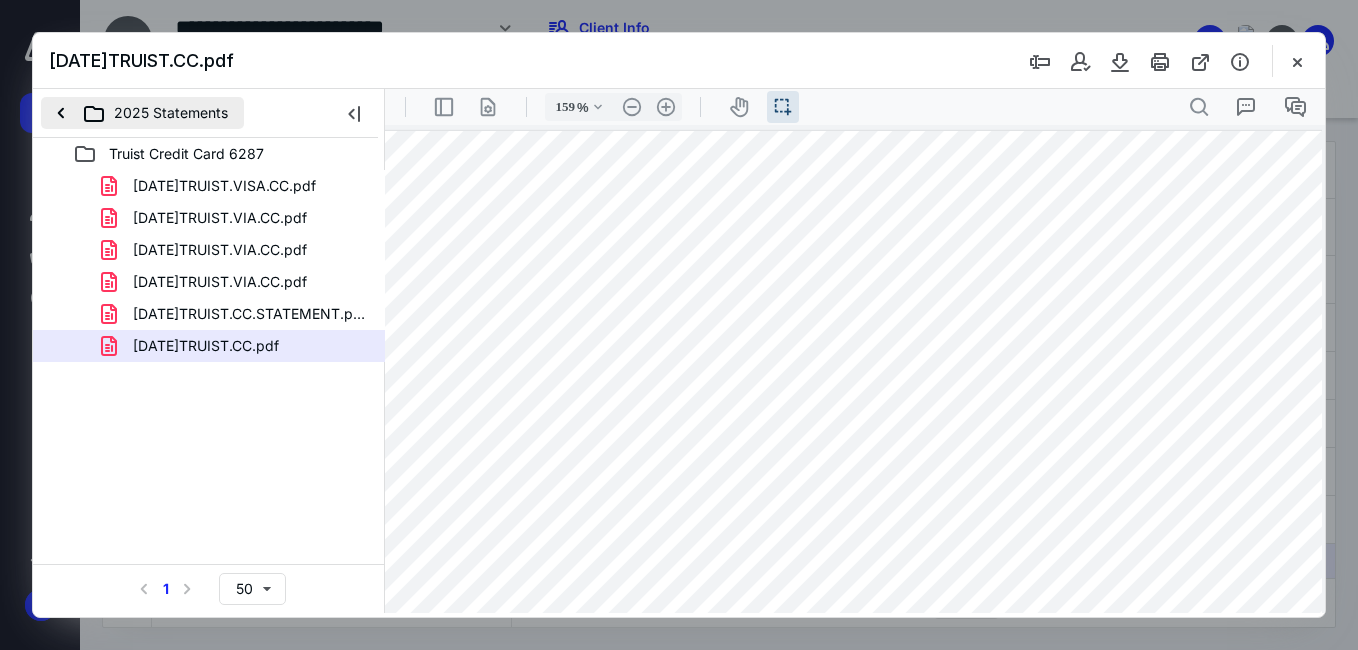 click on "2025 Statements" at bounding box center [142, 113] 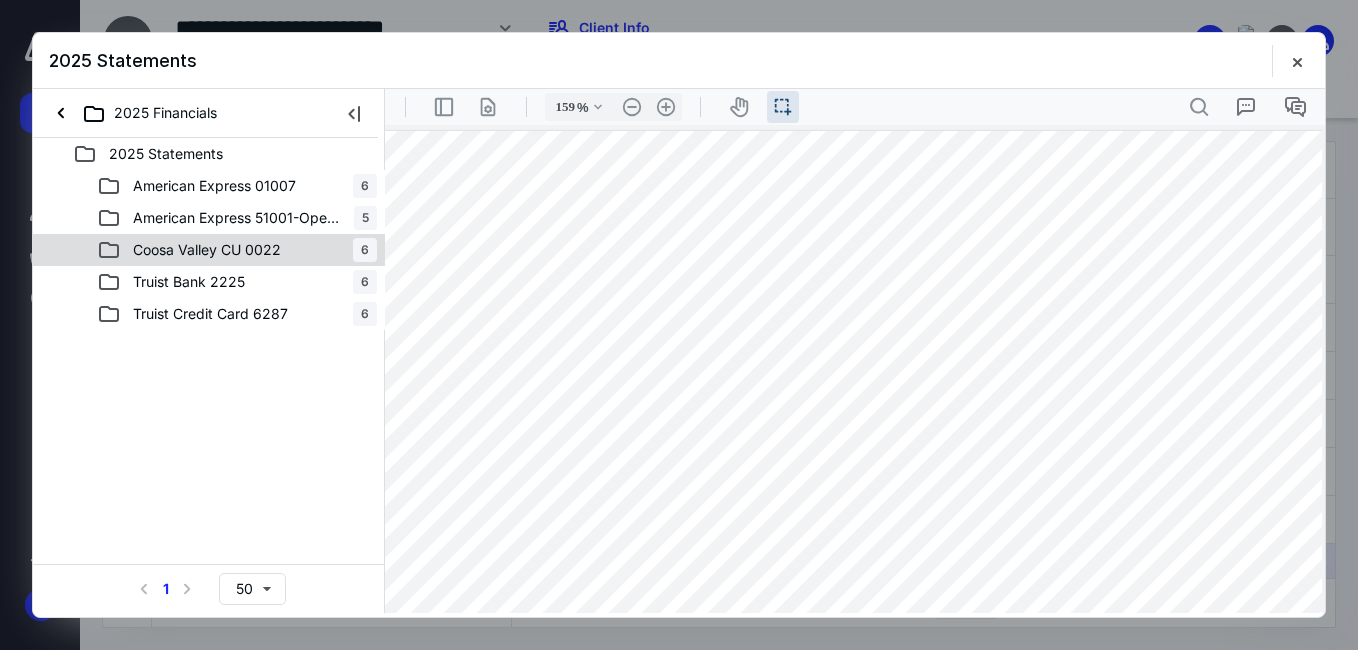 click on "Coosa Valley CU 0022" at bounding box center [207, 250] 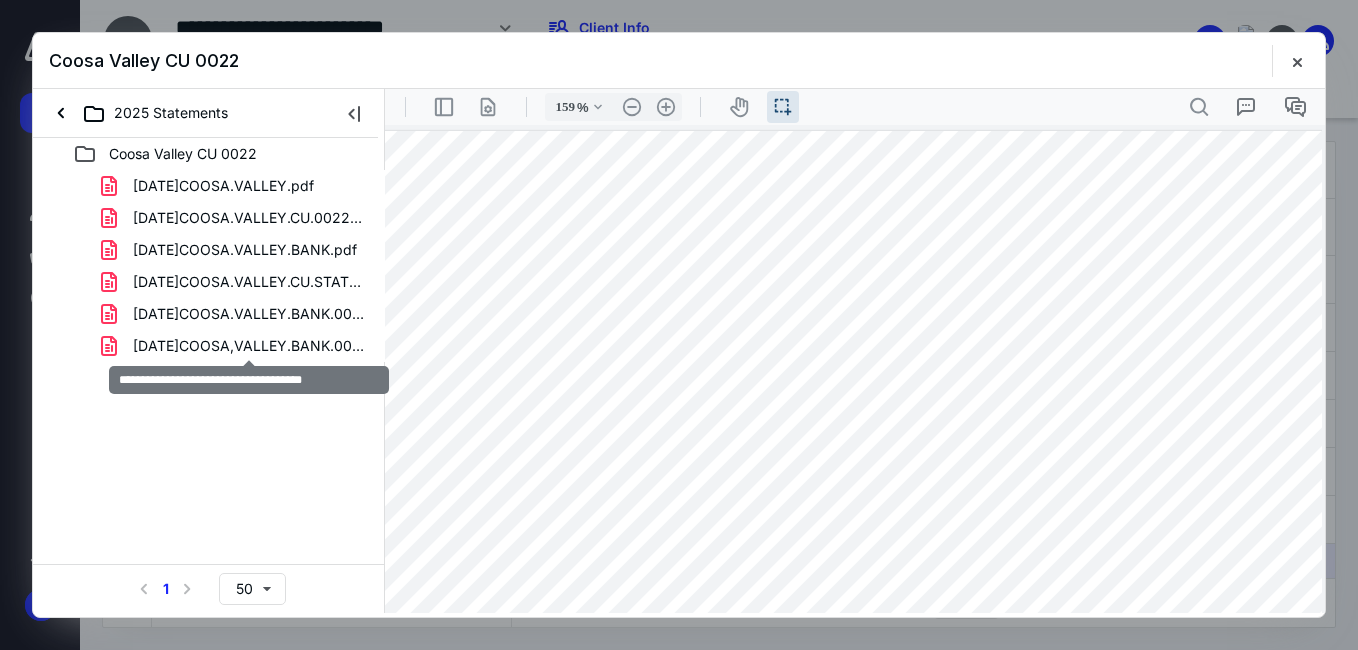click on "2025.06.30.COOSA,VALLEY.BANK.0022.pdf" at bounding box center (249, 346) 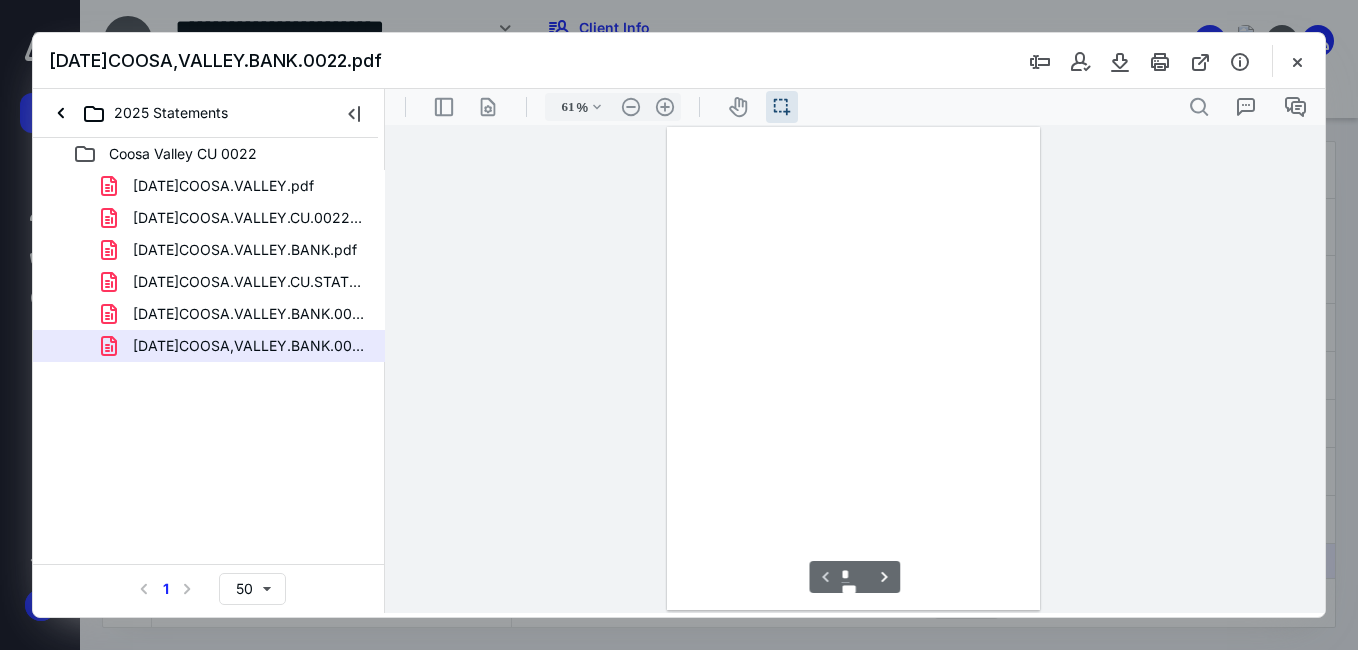 scroll, scrollTop: 38, scrollLeft: 0, axis: vertical 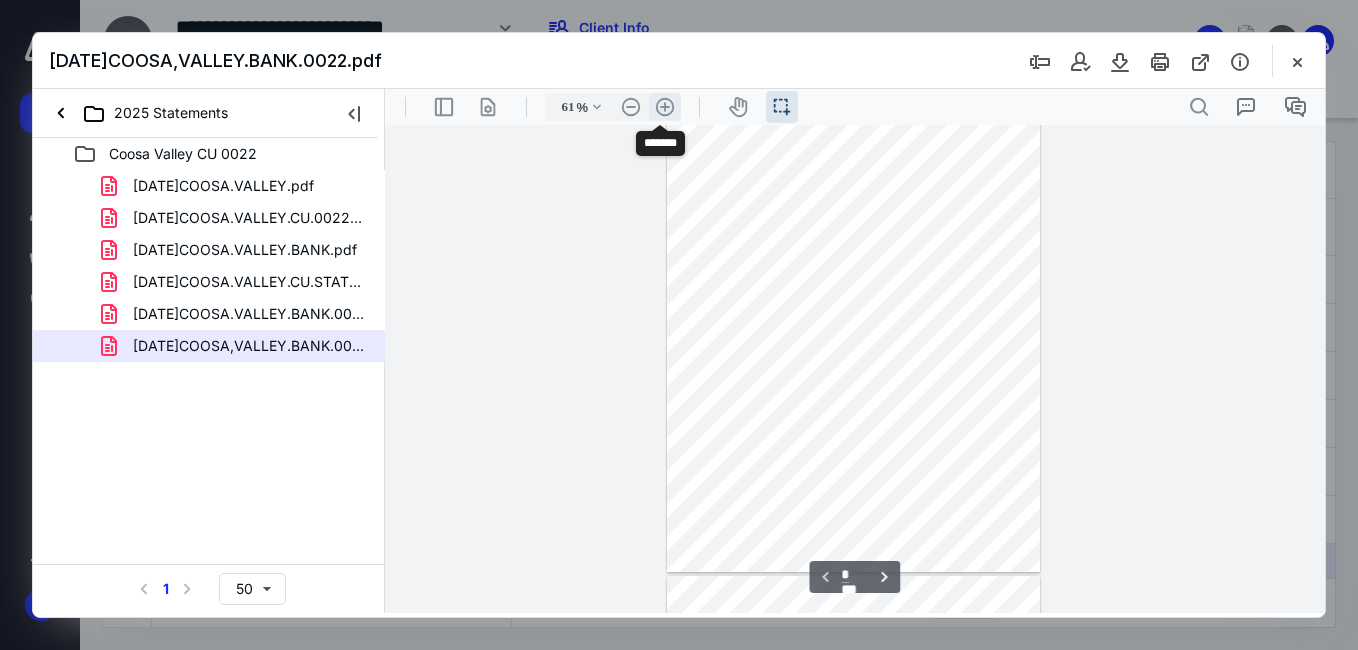 click on ".cls-1{fill:#abb0c4;} icon - header - zoom - in - line" at bounding box center [665, 107] 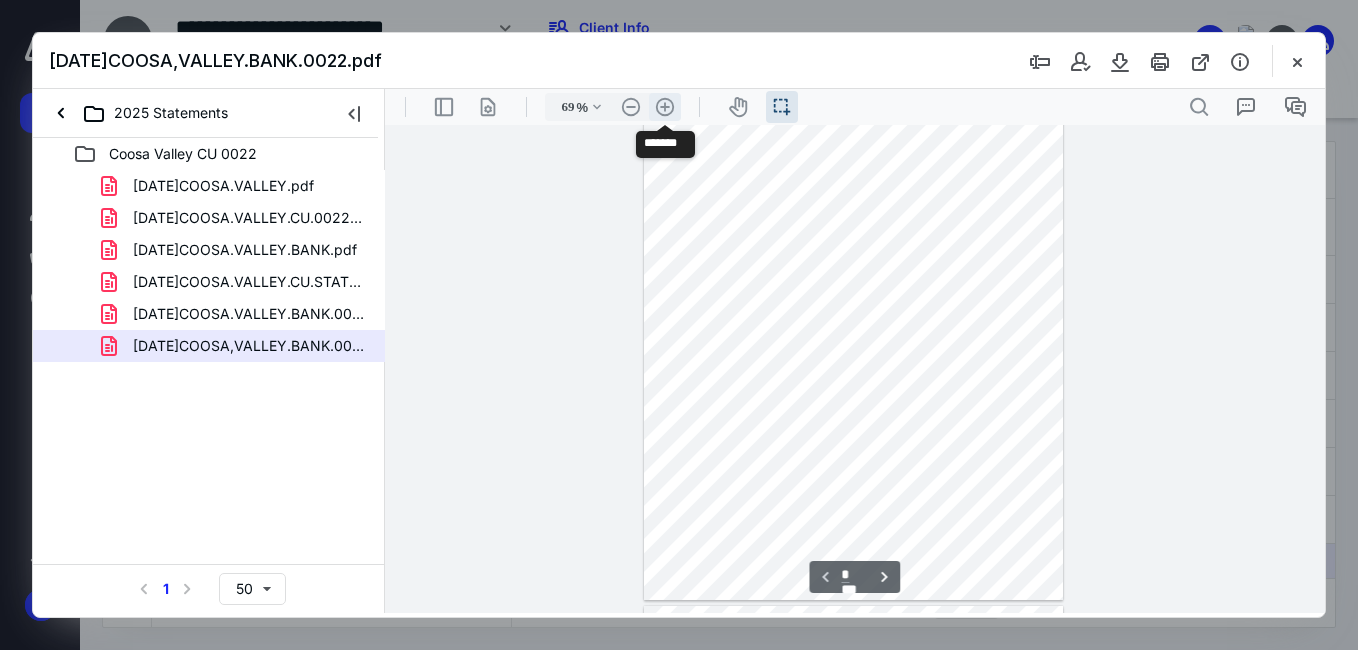 click on ".cls-1{fill:#abb0c4;} icon - header - zoom - in - line" at bounding box center (665, 107) 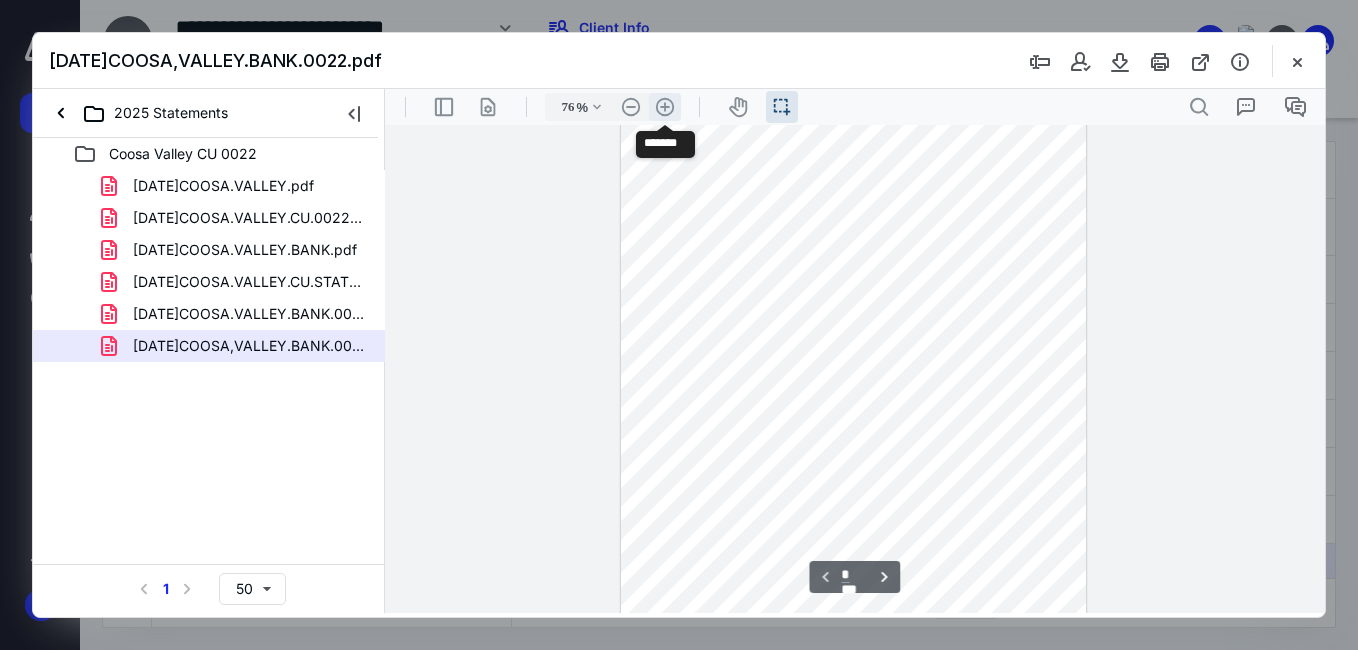 click on ".cls-1{fill:#abb0c4;} icon - header - zoom - in - line" at bounding box center (665, 107) 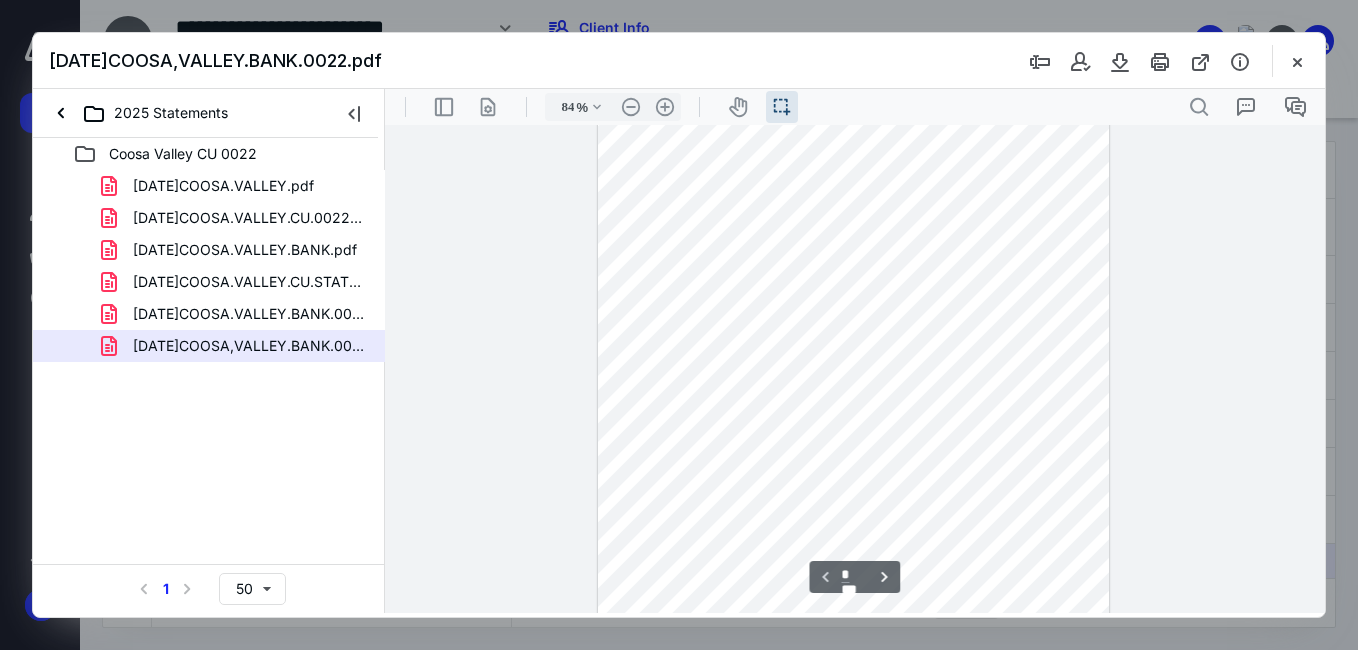type on "*" 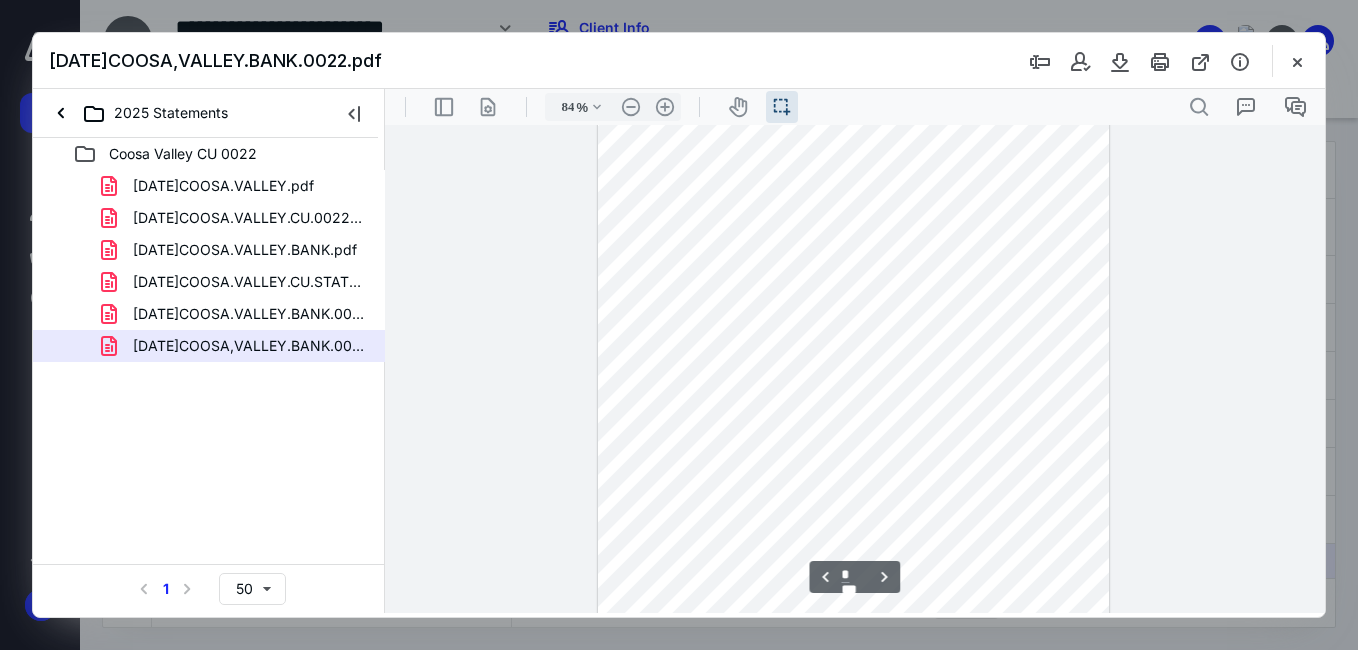 scroll, scrollTop: 634, scrollLeft: 0, axis: vertical 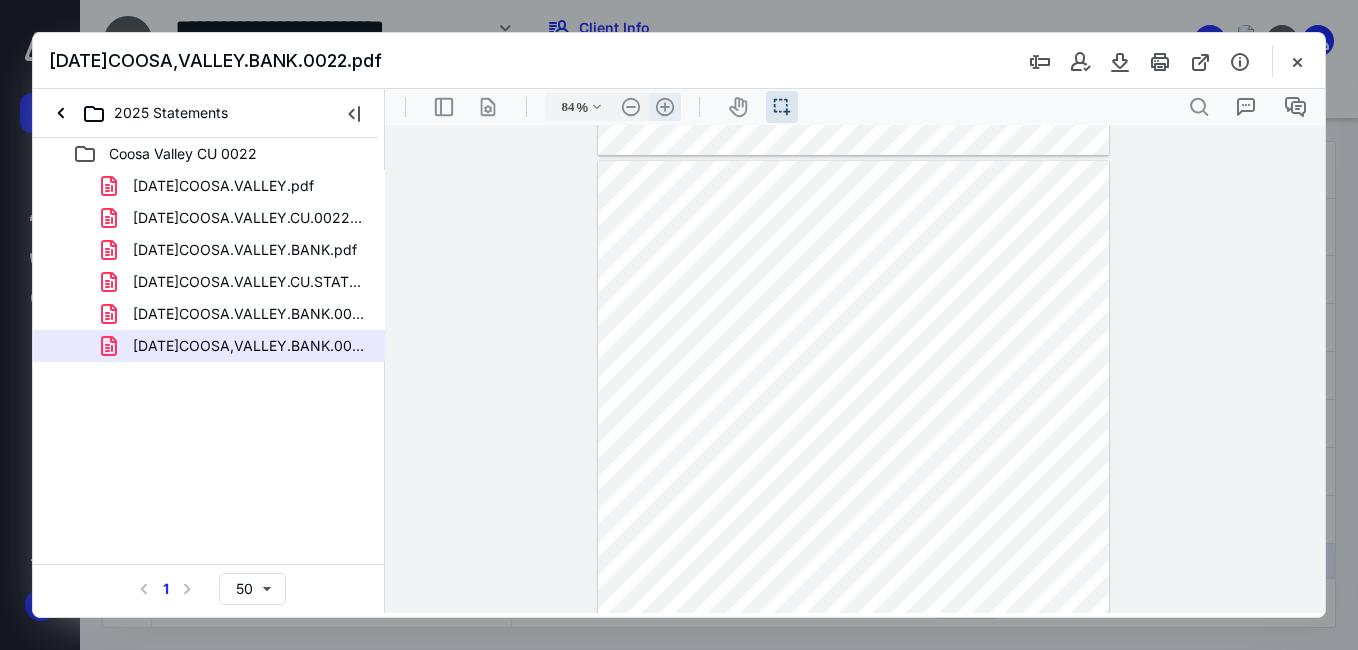click on ".cls-1{fill:#abb0c4;} icon - header - zoom - in - line" at bounding box center [665, 107] 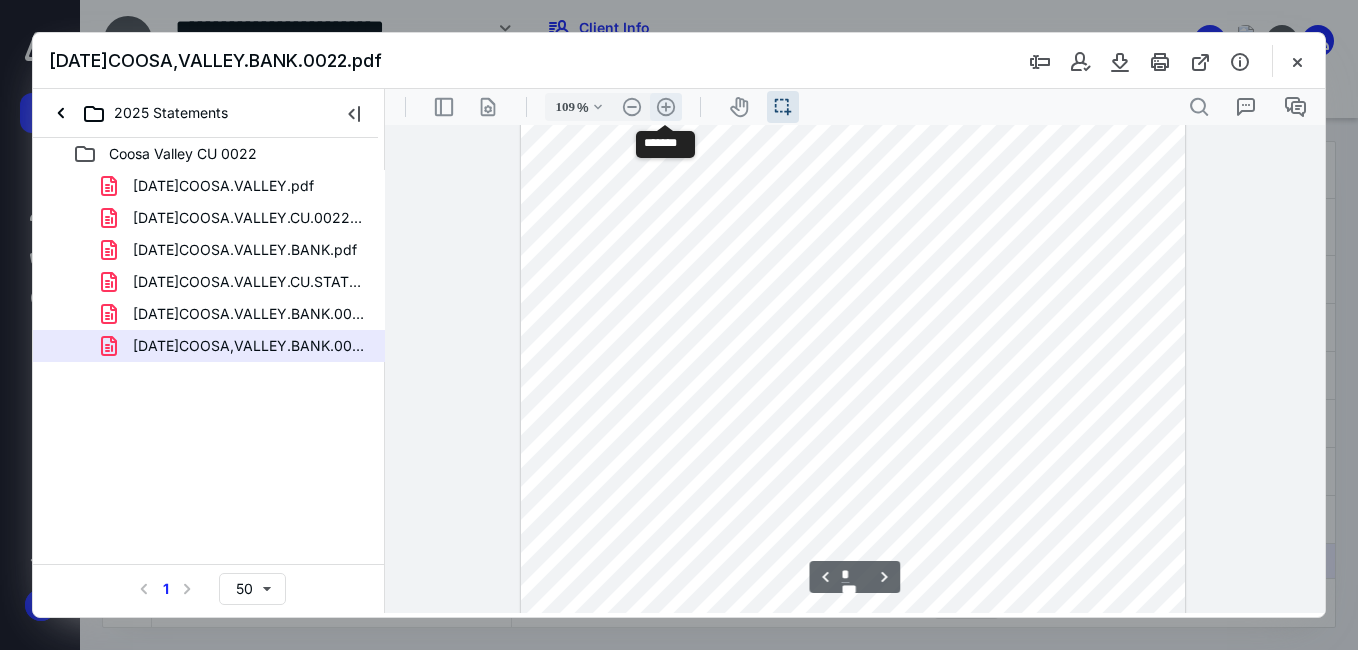 click on ".cls-1{fill:#abb0c4;} icon - header - zoom - in - line" at bounding box center (666, 107) 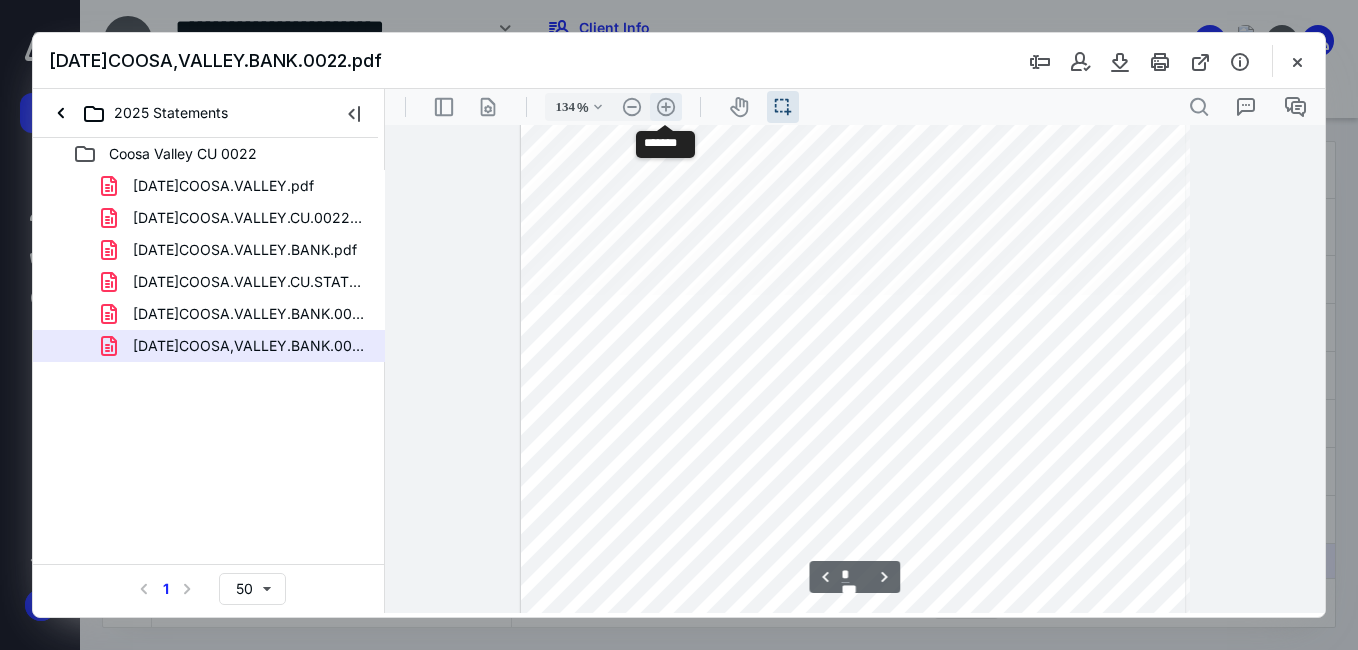 scroll, scrollTop: 1148, scrollLeft: 0, axis: vertical 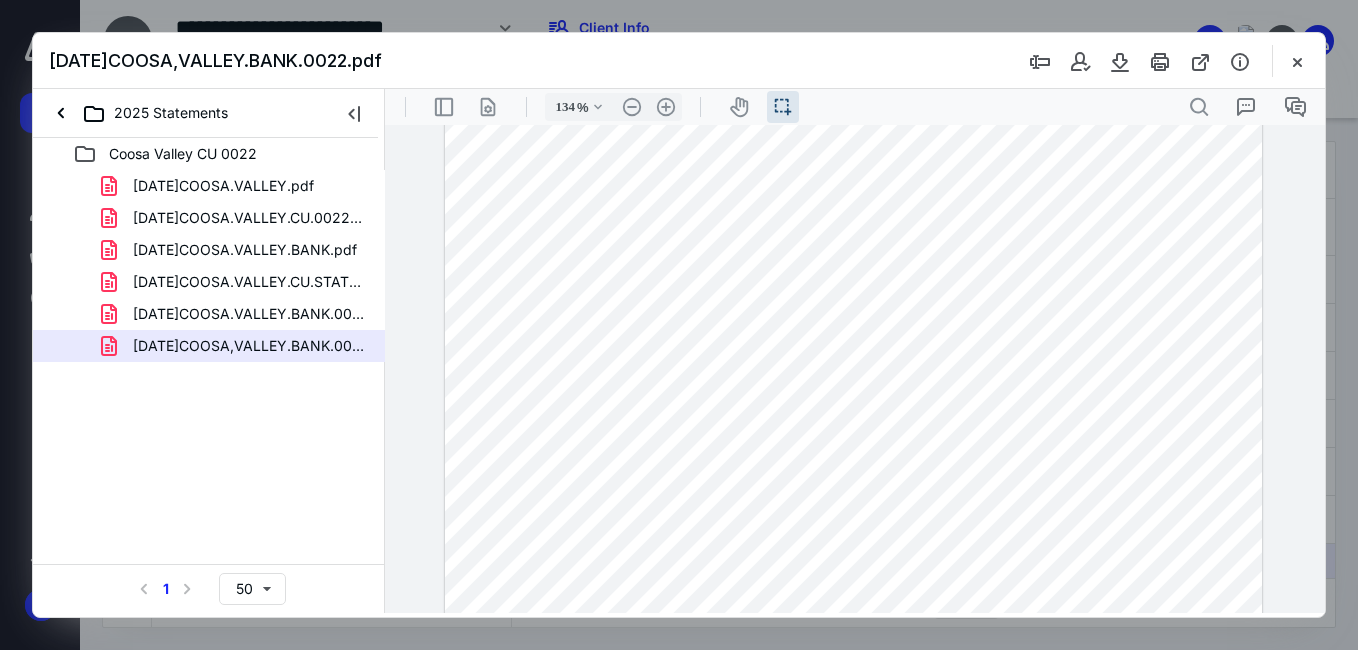 click at bounding box center [853, 577] 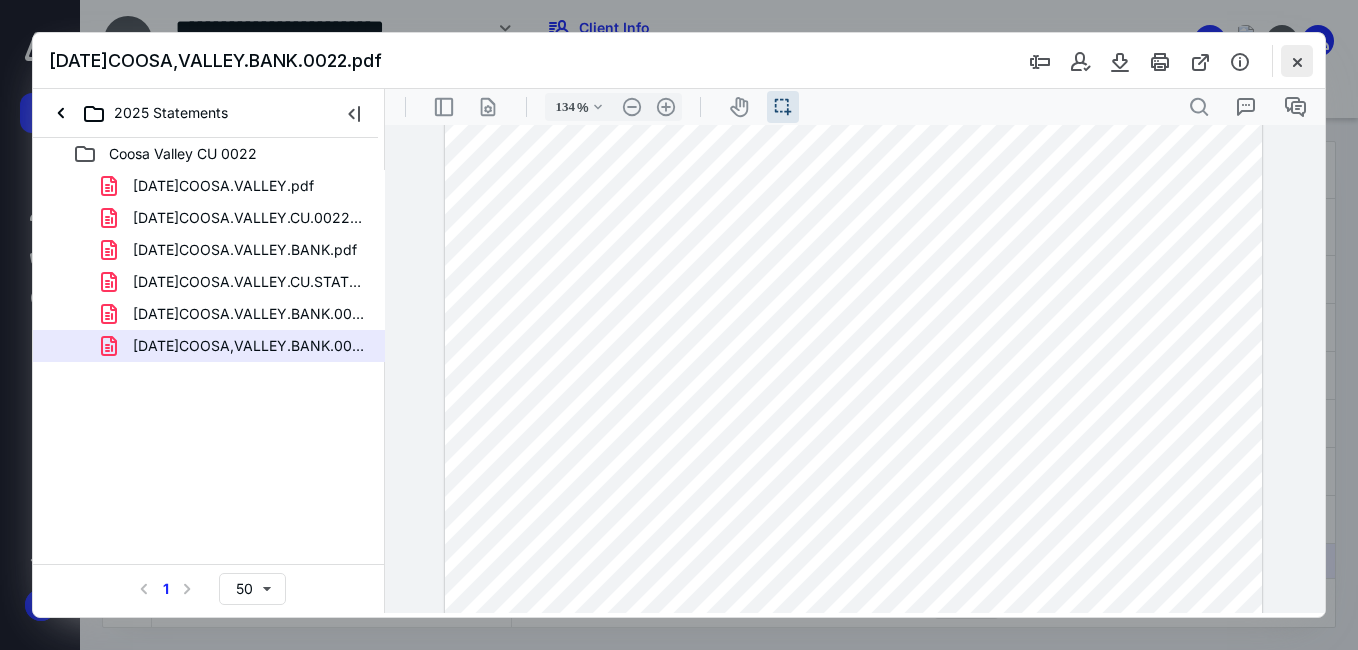 click at bounding box center [1297, 61] 